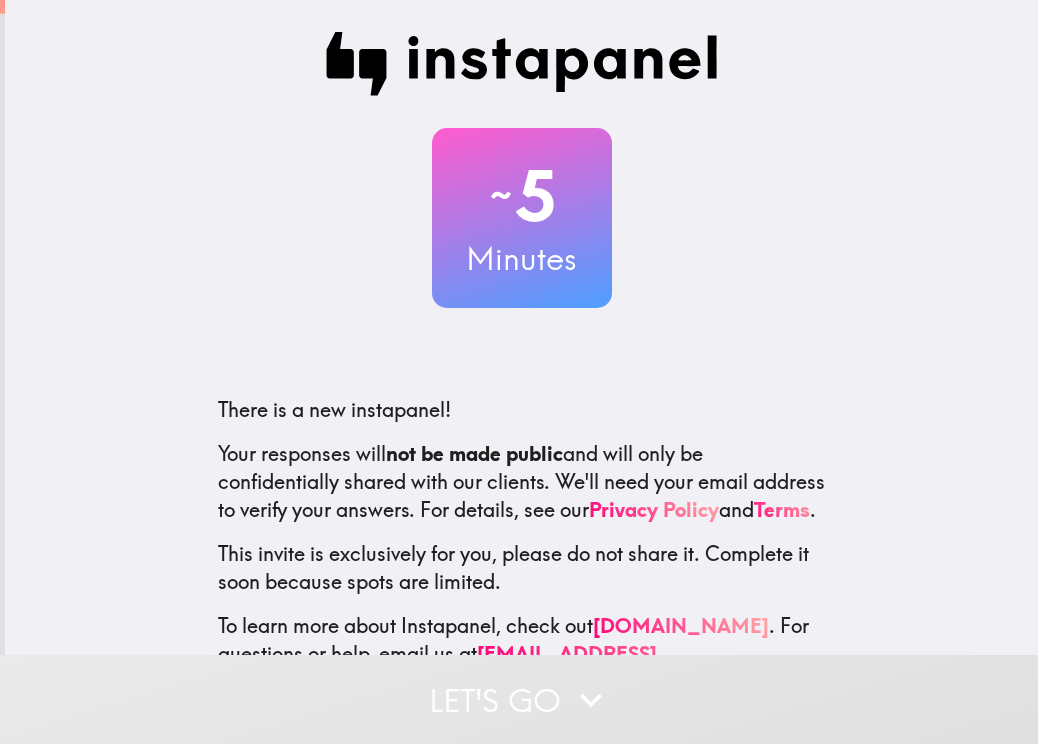 scroll, scrollTop: 0, scrollLeft: 0, axis: both 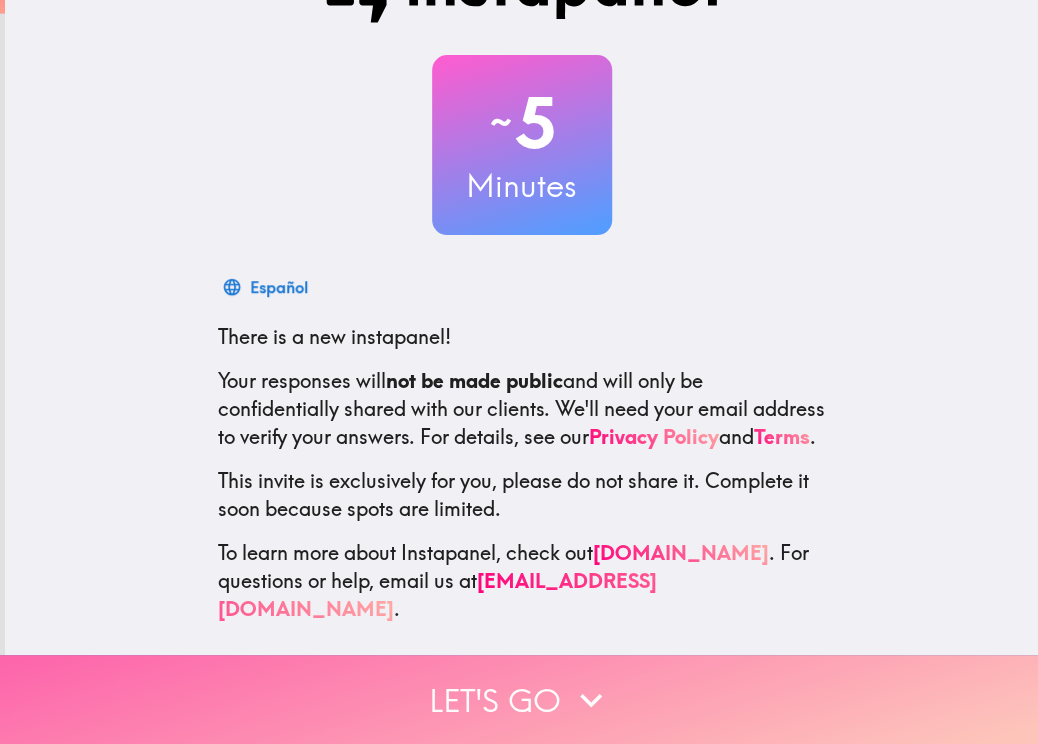 click on "Let's go" at bounding box center [519, 699] 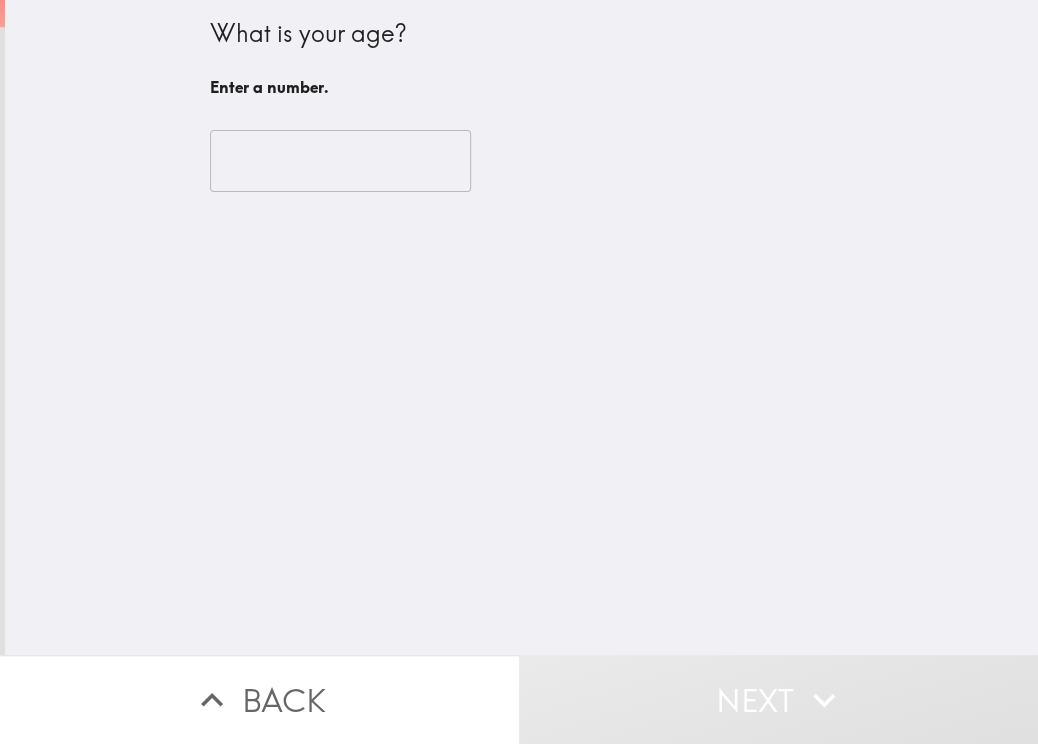 scroll, scrollTop: 0, scrollLeft: 0, axis: both 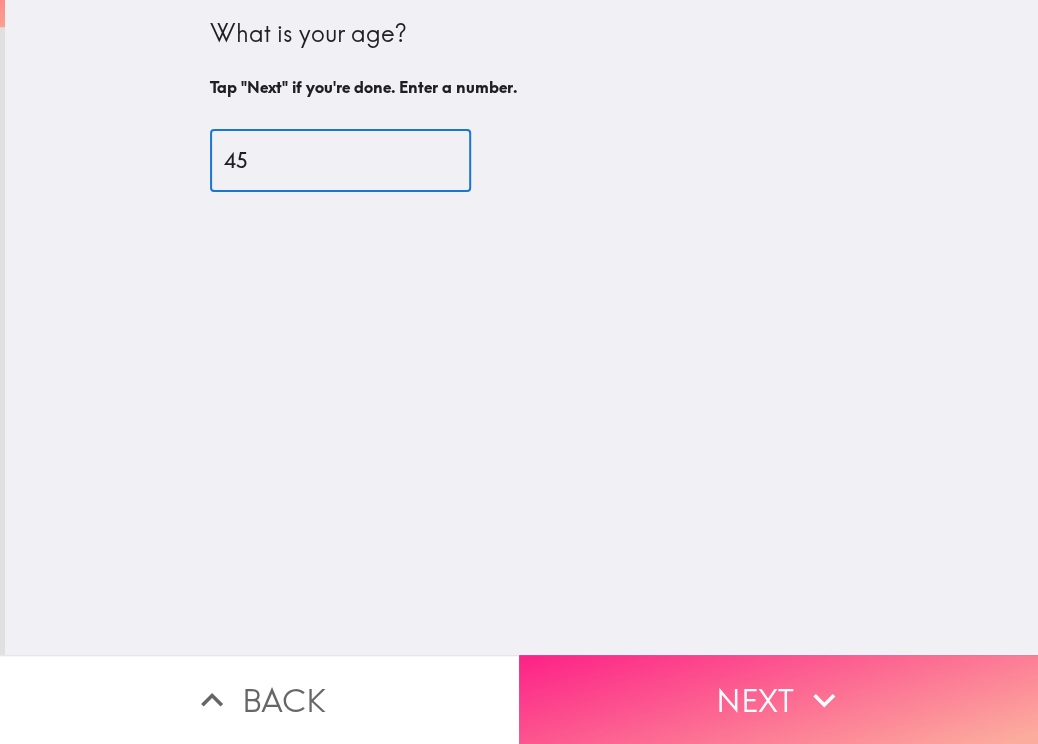type on "45" 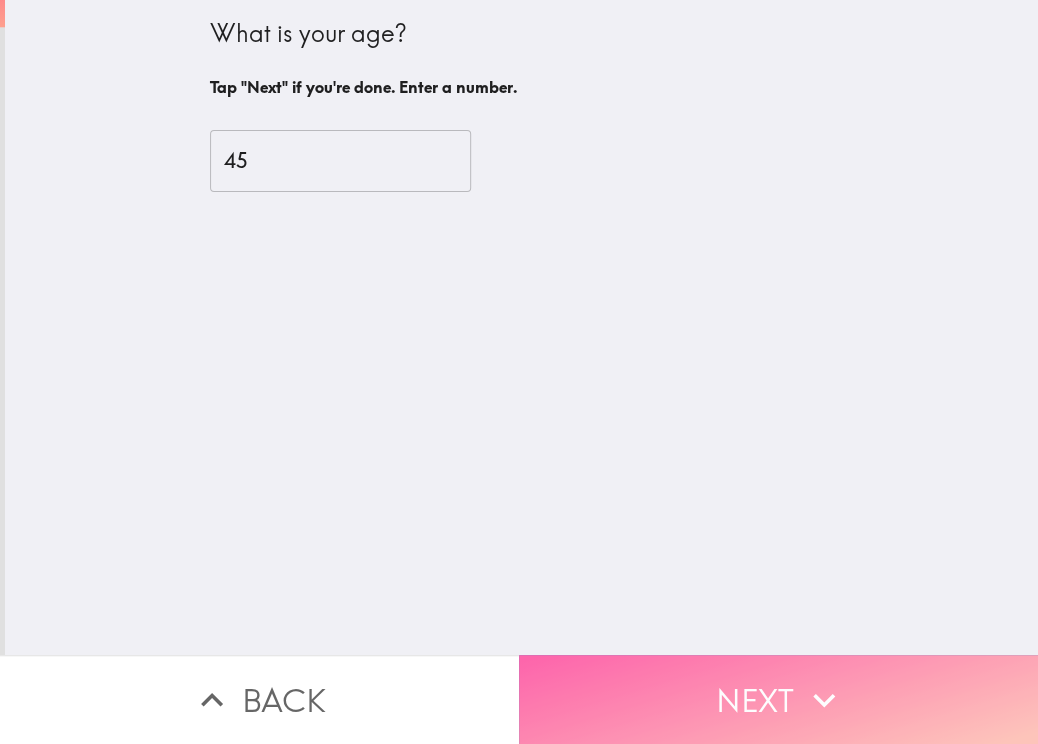 click on "Next" at bounding box center (778, 699) 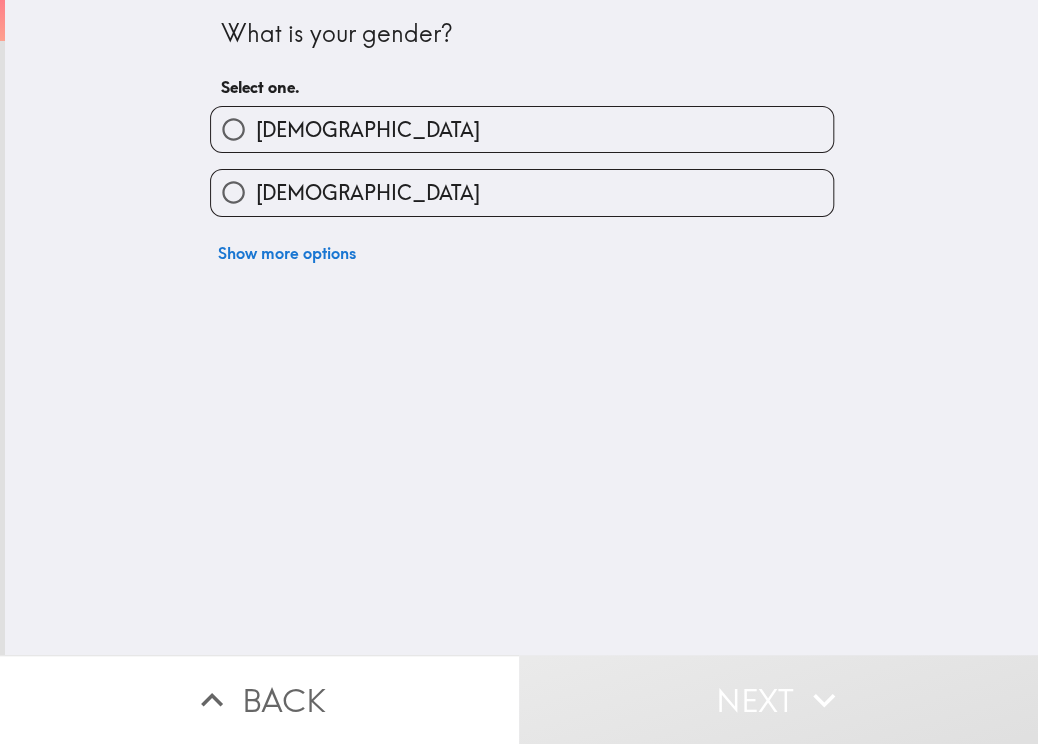 click on "[DEMOGRAPHIC_DATA]" at bounding box center (522, 129) 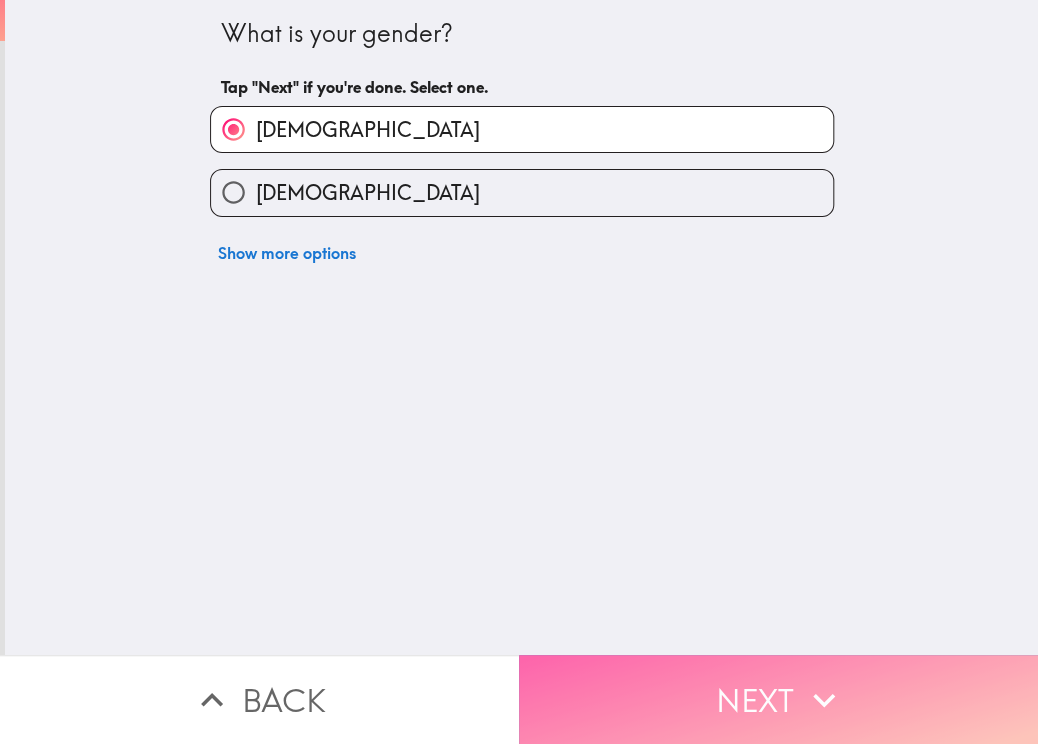click on "Next" at bounding box center [778, 699] 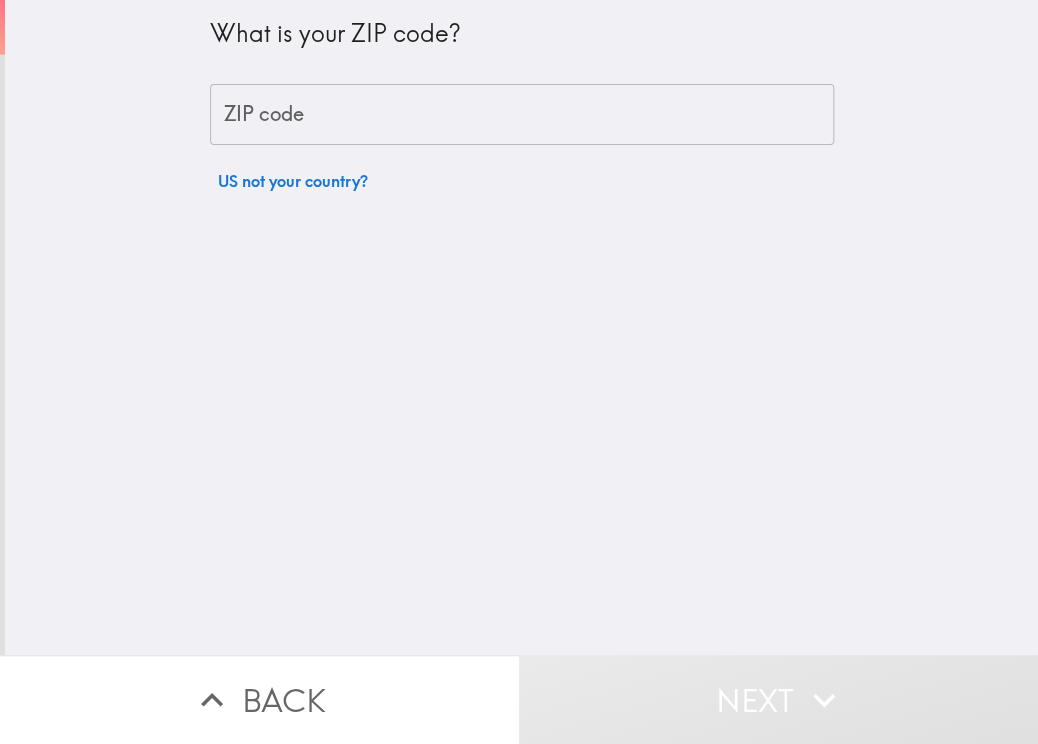 click on "ZIP code" at bounding box center (522, 115) 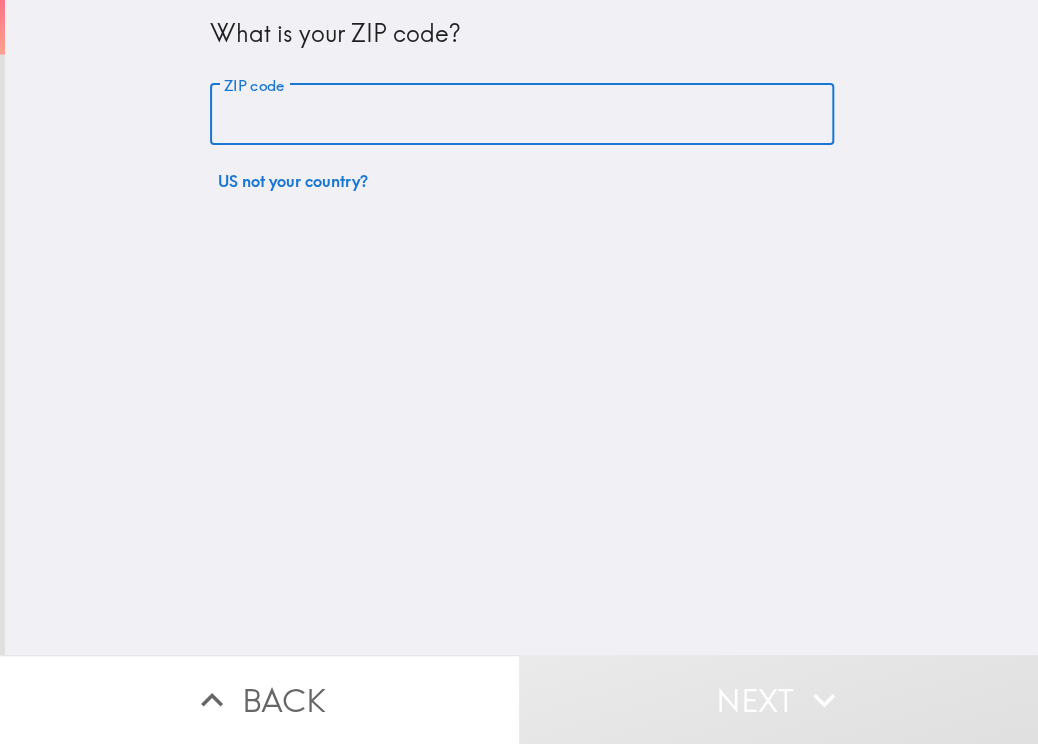 click on "ZIP code" at bounding box center [522, 115] 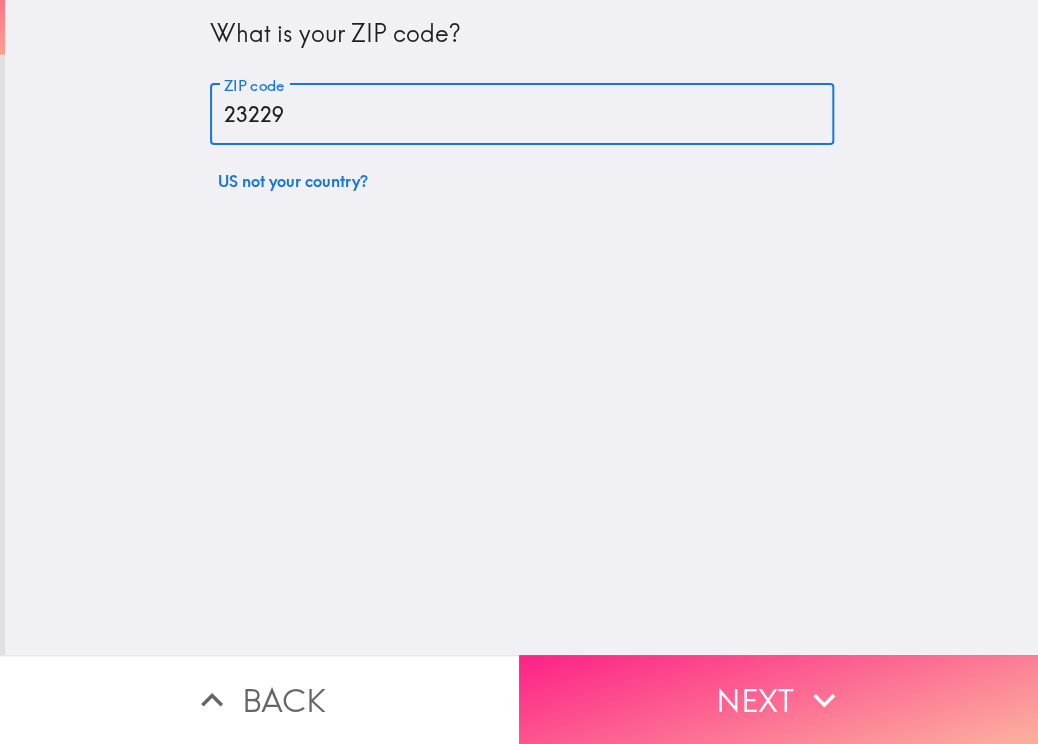 type on "23229" 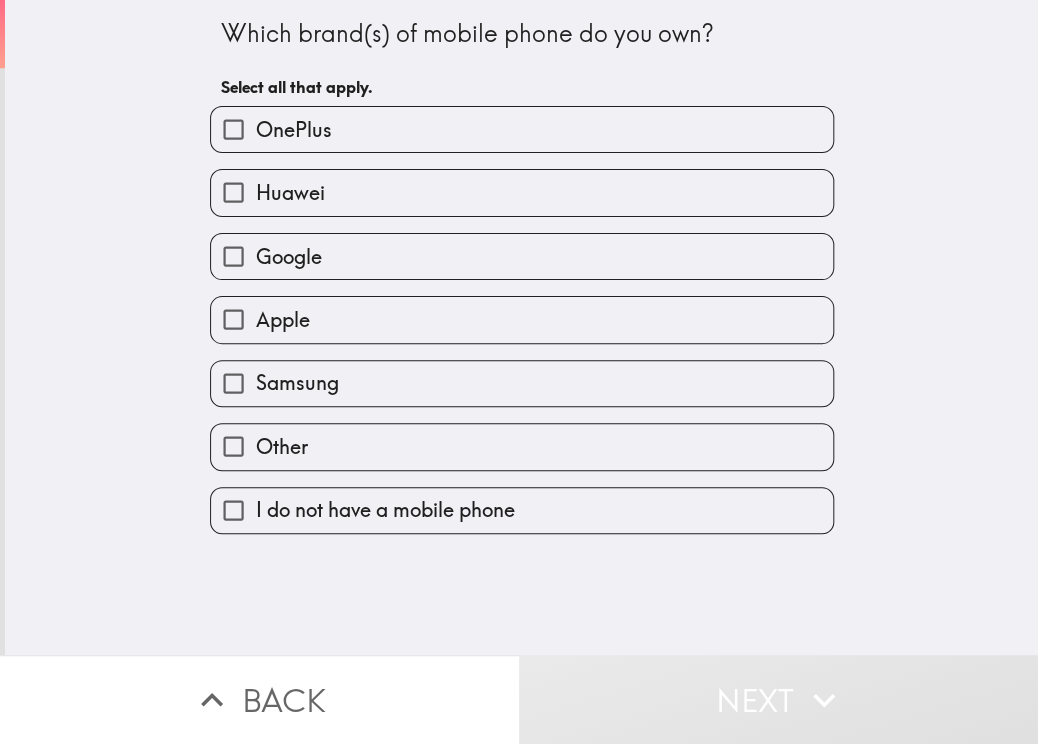 click on "Apple" at bounding box center [522, 319] 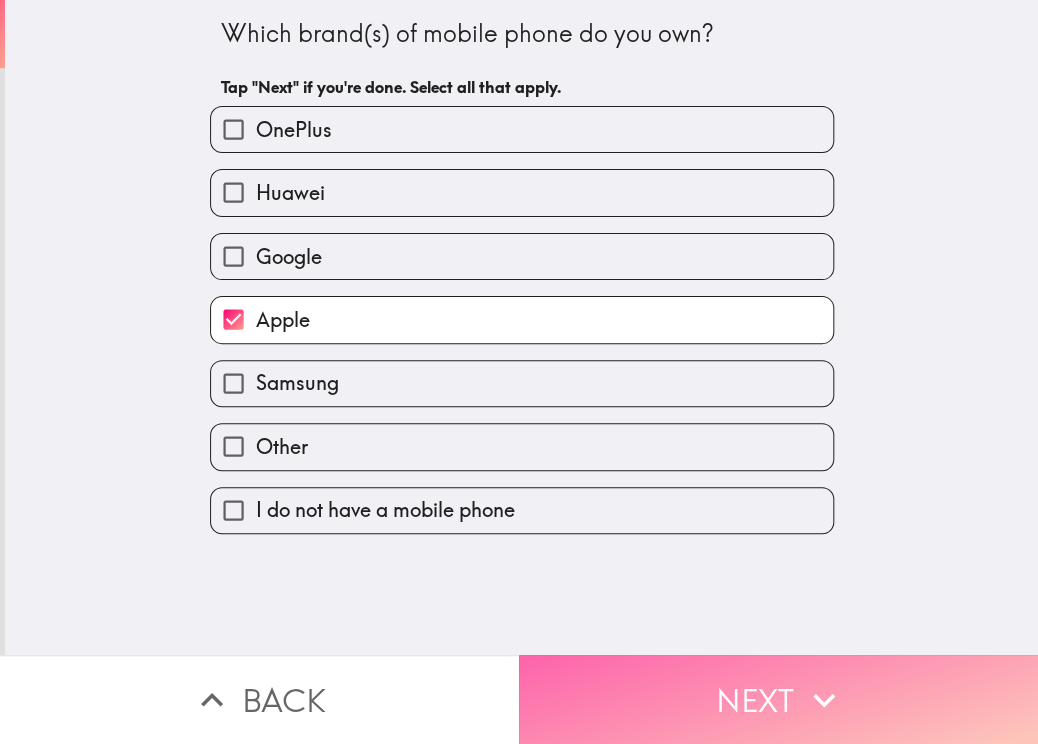 click on "Next" at bounding box center (778, 699) 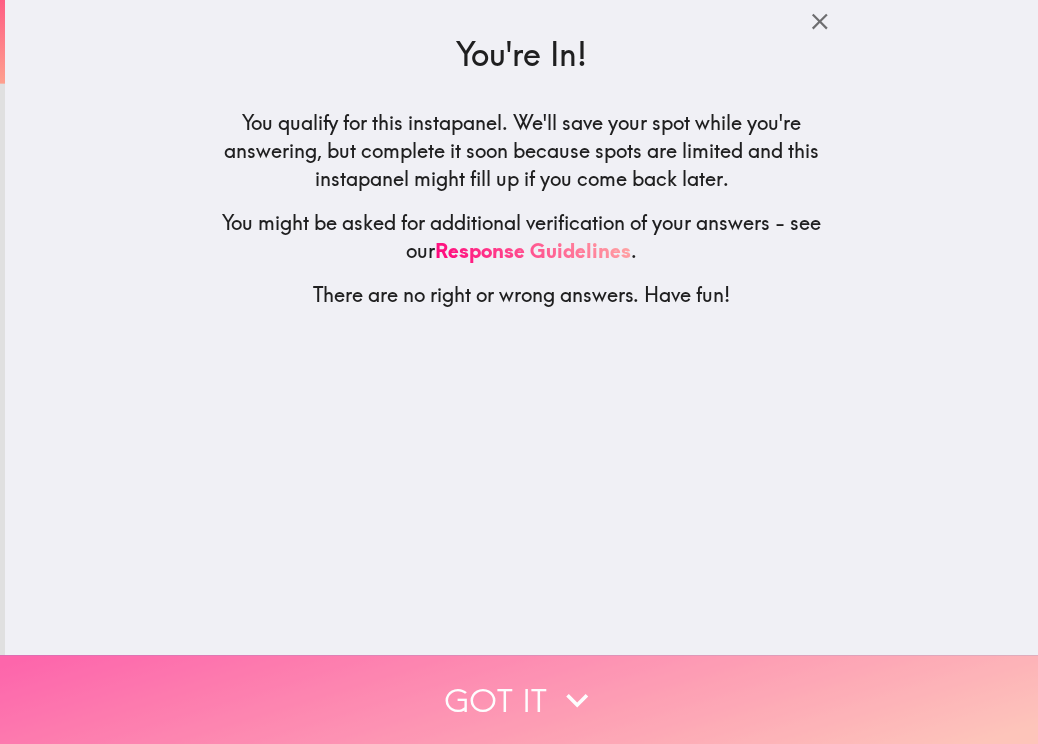 click on "Got it" at bounding box center (519, 699) 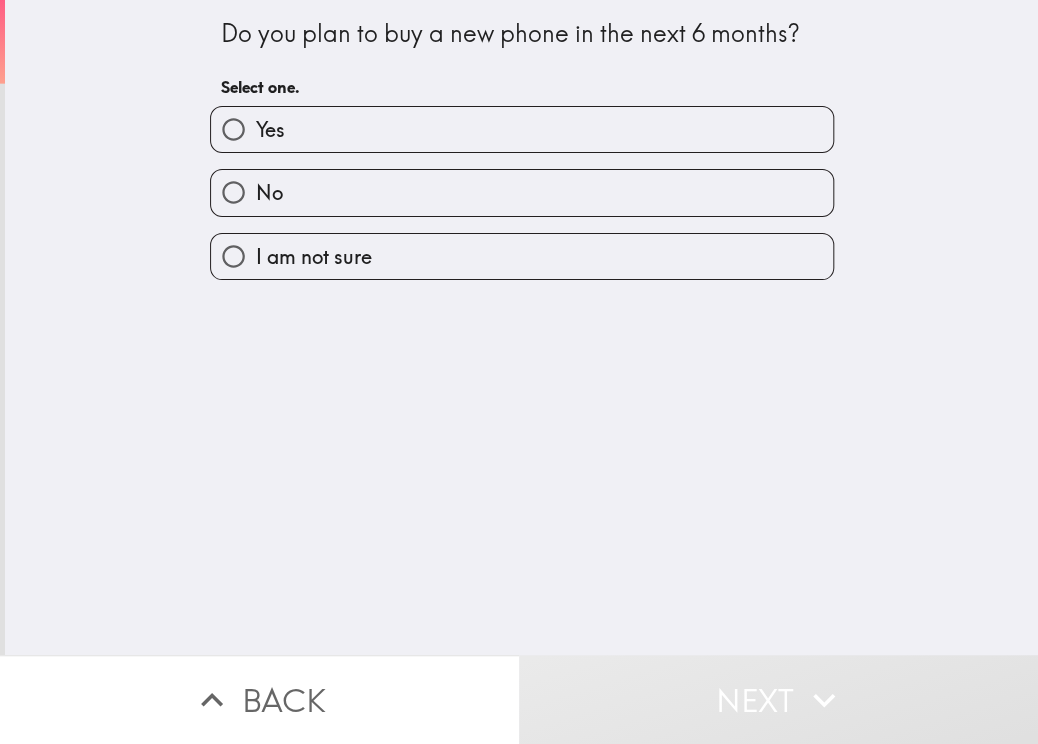 click on "Yes" at bounding box center [522, 129] 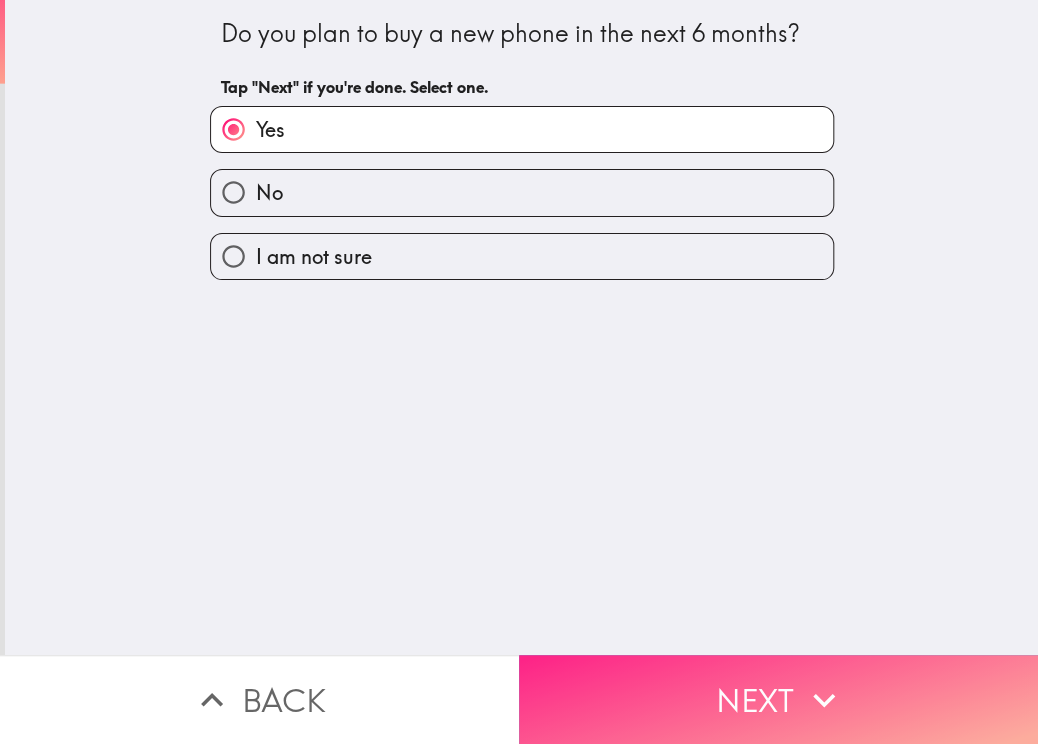click on "Next" at bounding box center (778, 699) 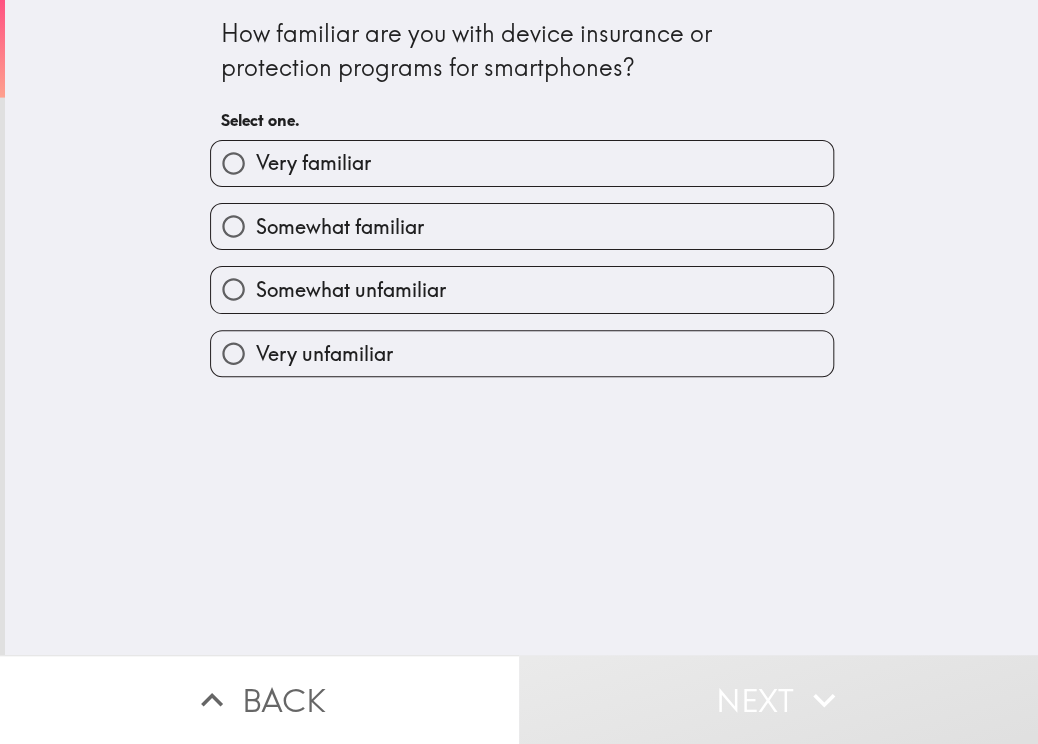 click on "Very familiar" at bounding box center (313, 163) 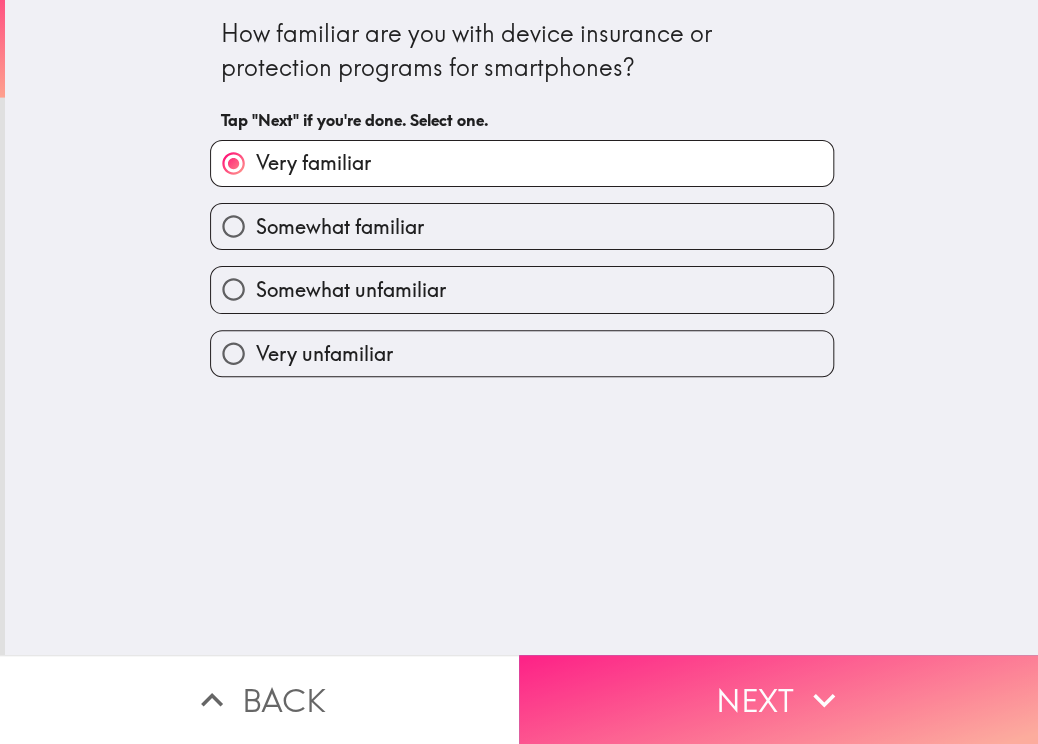 click on "Next" at bounding box center (778, 699) 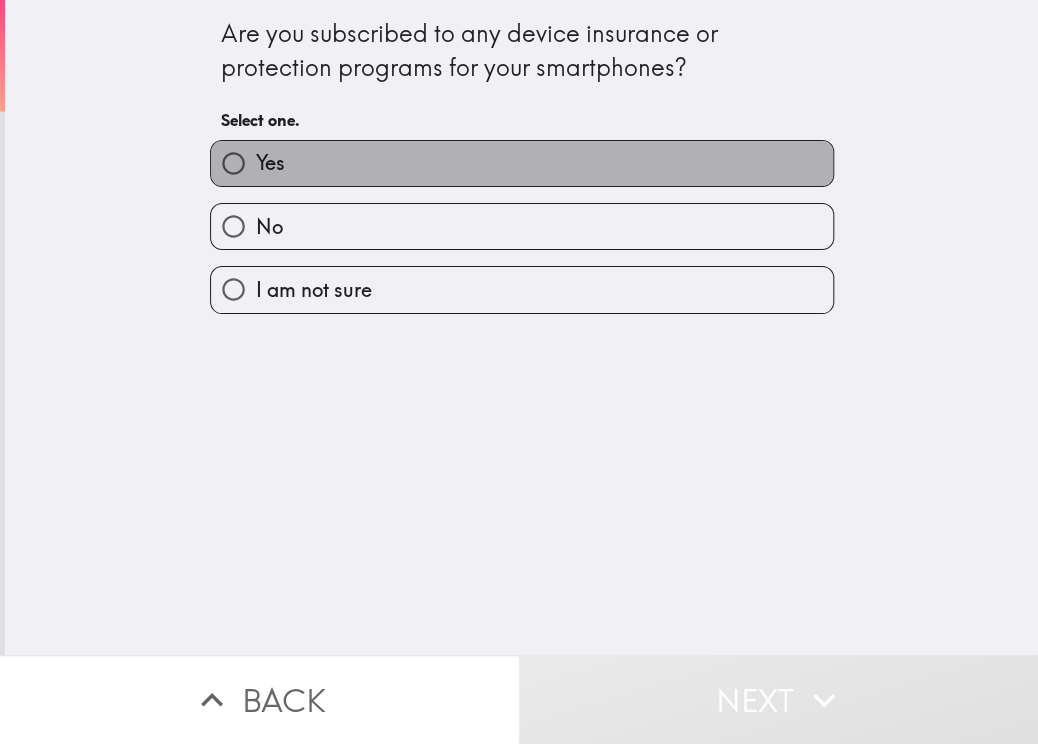 click on "Yes" at bounding box center [522, 163] 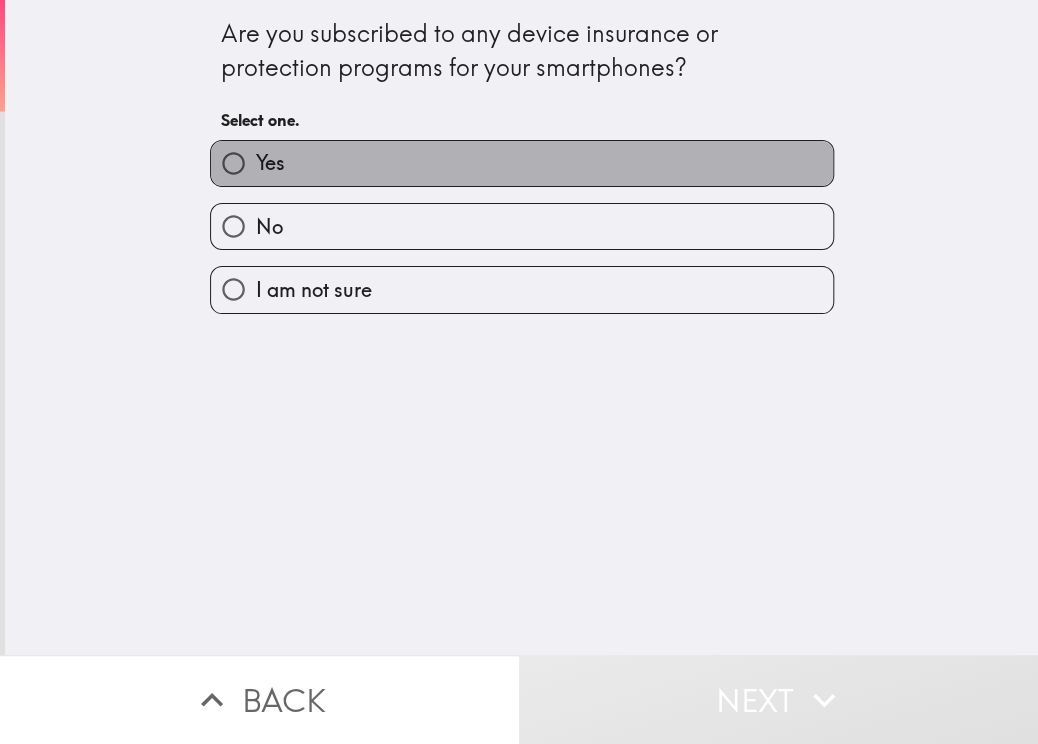 radio on "true" 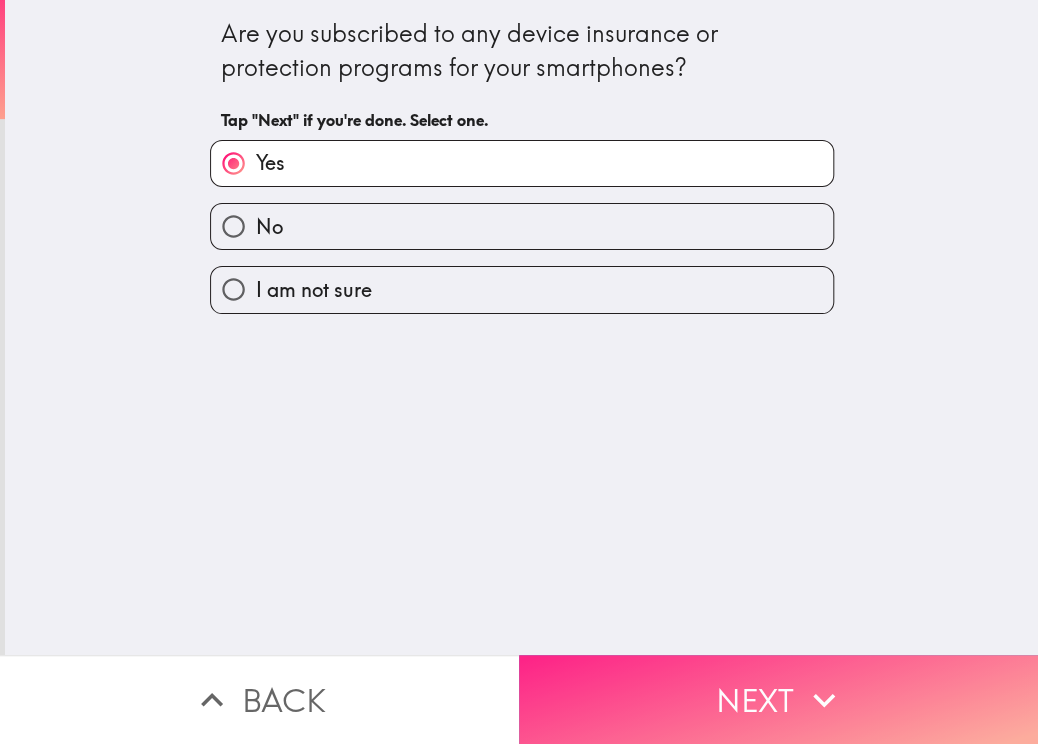 click on "Next" at bounding box center (778, 699) 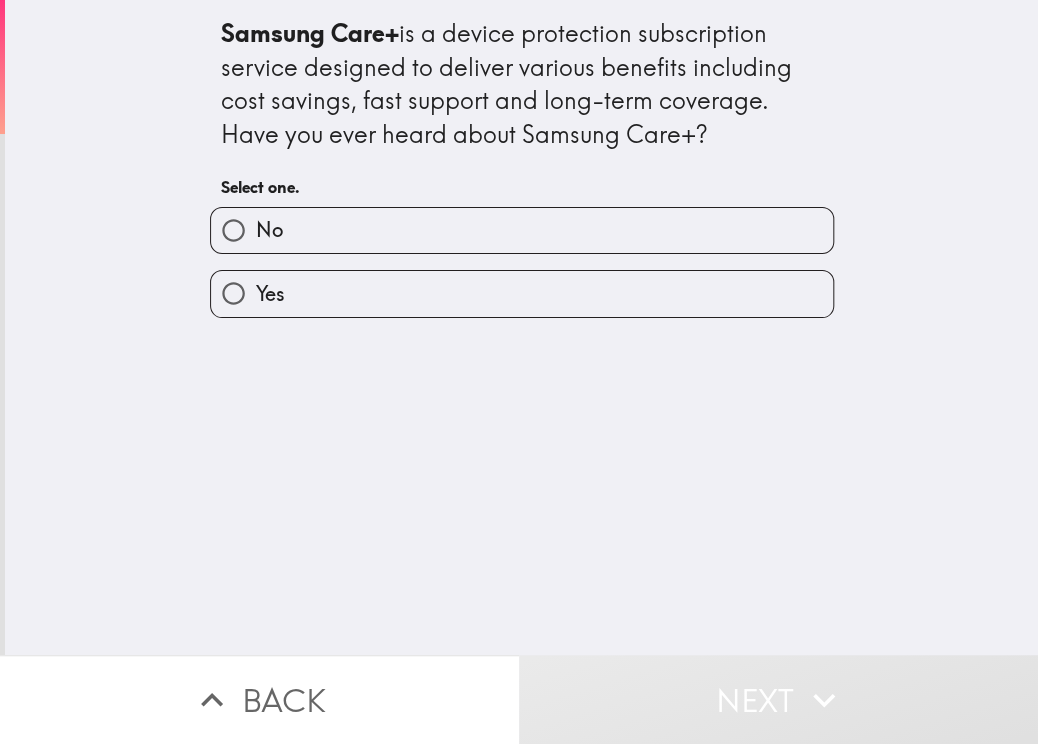 click on "Yes" at bounding box center (522, 293) 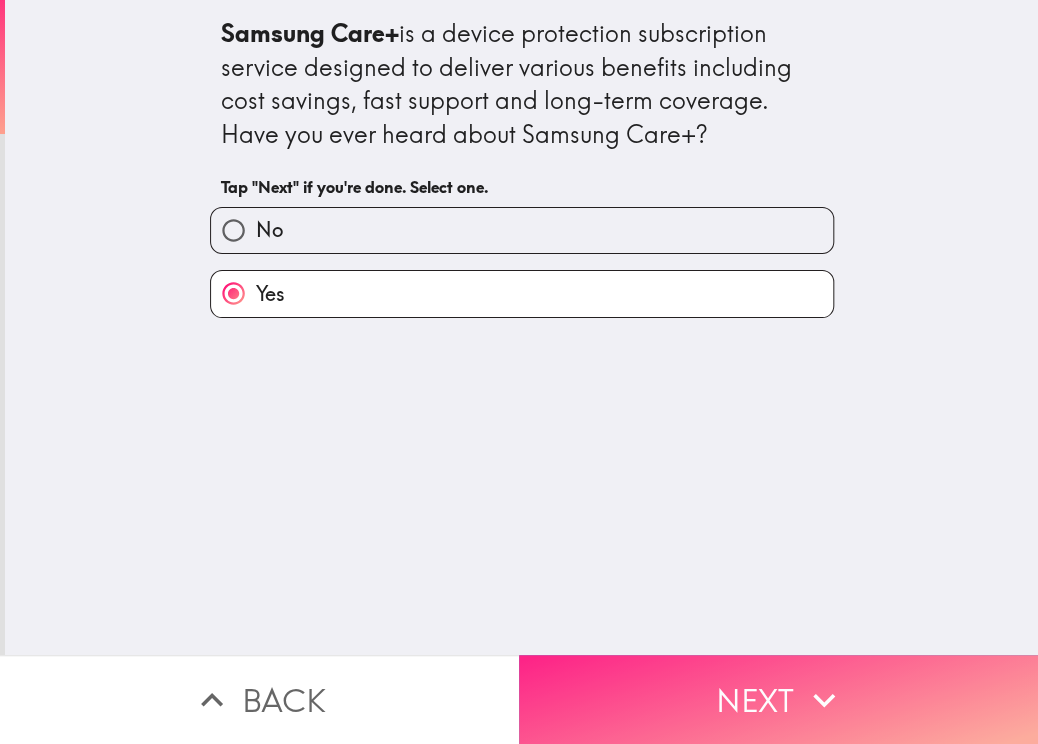 click on "Next" at bounding box center [778, 699] 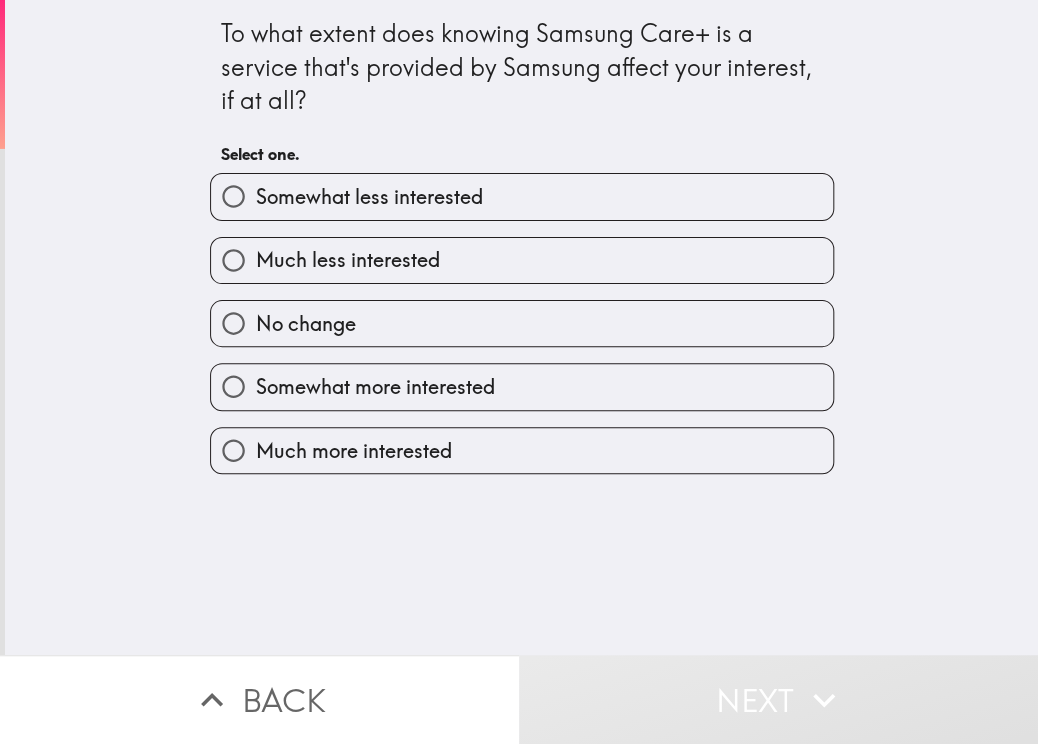 click on "Much less interested" at bounding box center (348, 260) 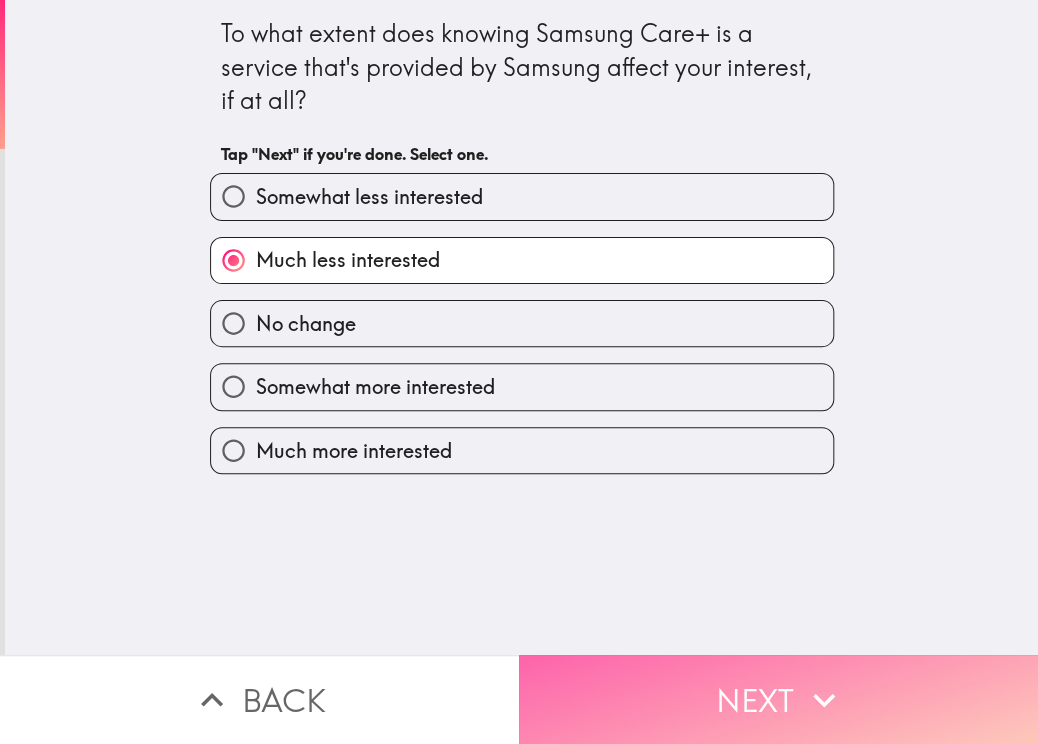 click 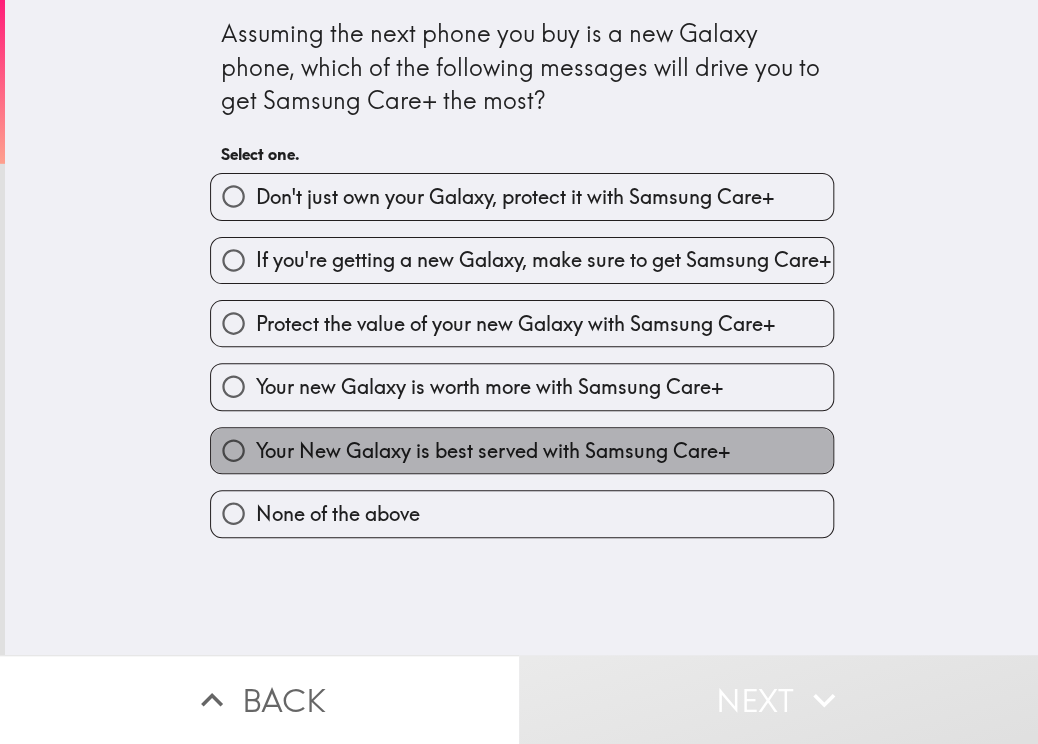 click on "Your New Galaxy is best served with Samsung Care+" at bounding box center (493, 451) 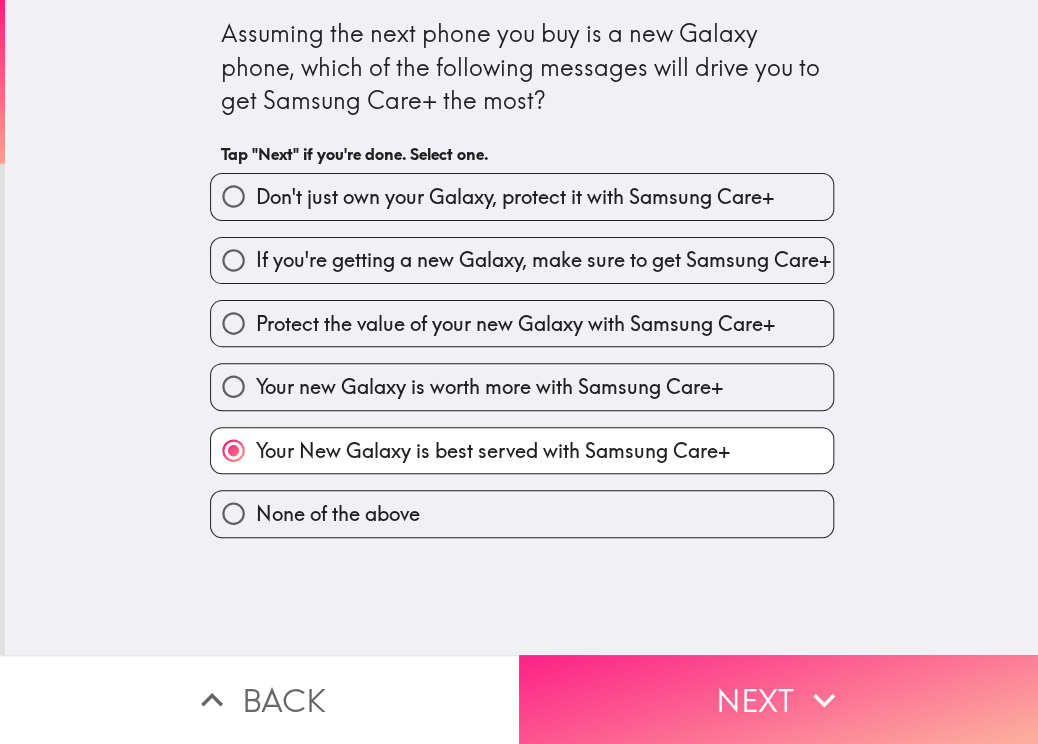 click on "Next" at bounding box center (778, 699) 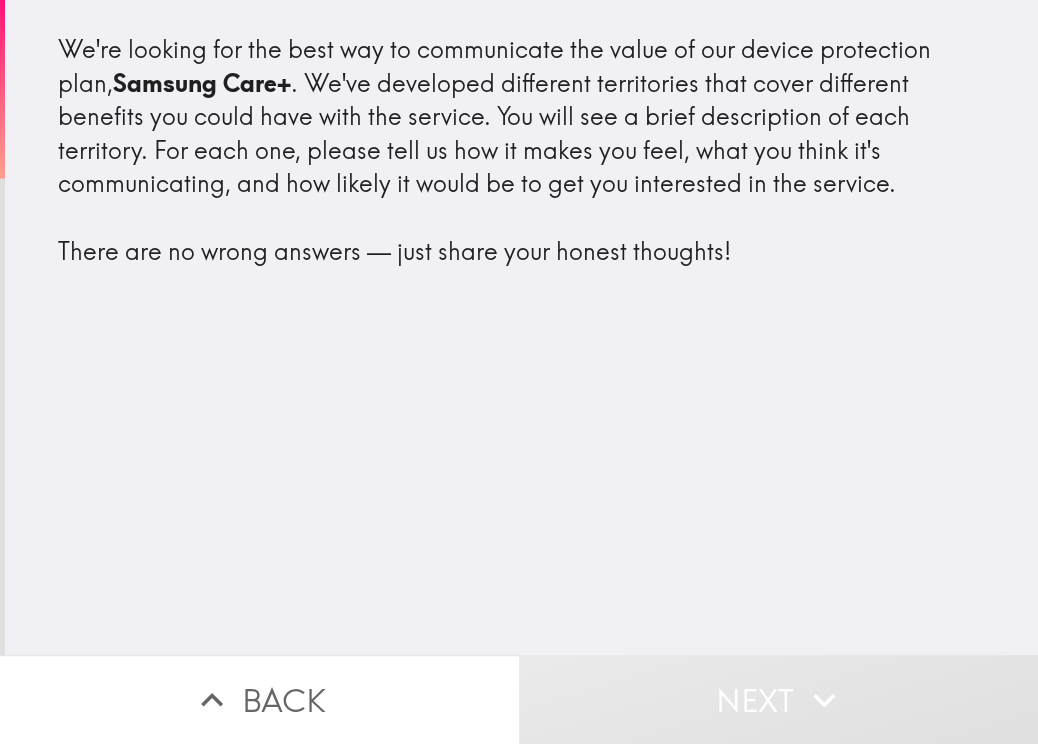 click on "We're looking for the best way to communicate the value of our device protection plan,  Samsung Care+ . We've developed different territories that cover different benefits you could have with the service. You will see a brief description of each territory. For each one, please tell us how it makes you feel, what you think it's communicating, and how likely it would be to get you interested in the service.  There are no wrong answers — just share your honest thoughts!" at bounding box center (521, 327) 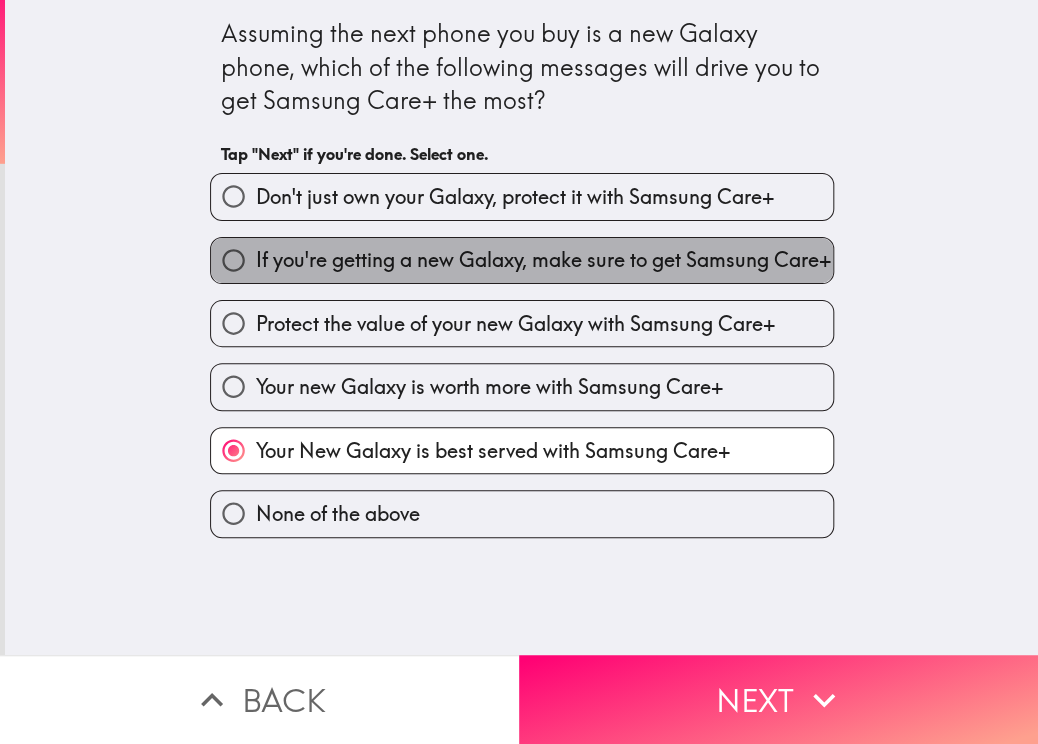 click on "If you're getting a new Galaxy, make sure to get Samsung Care+" at bounding box center [543, 260] 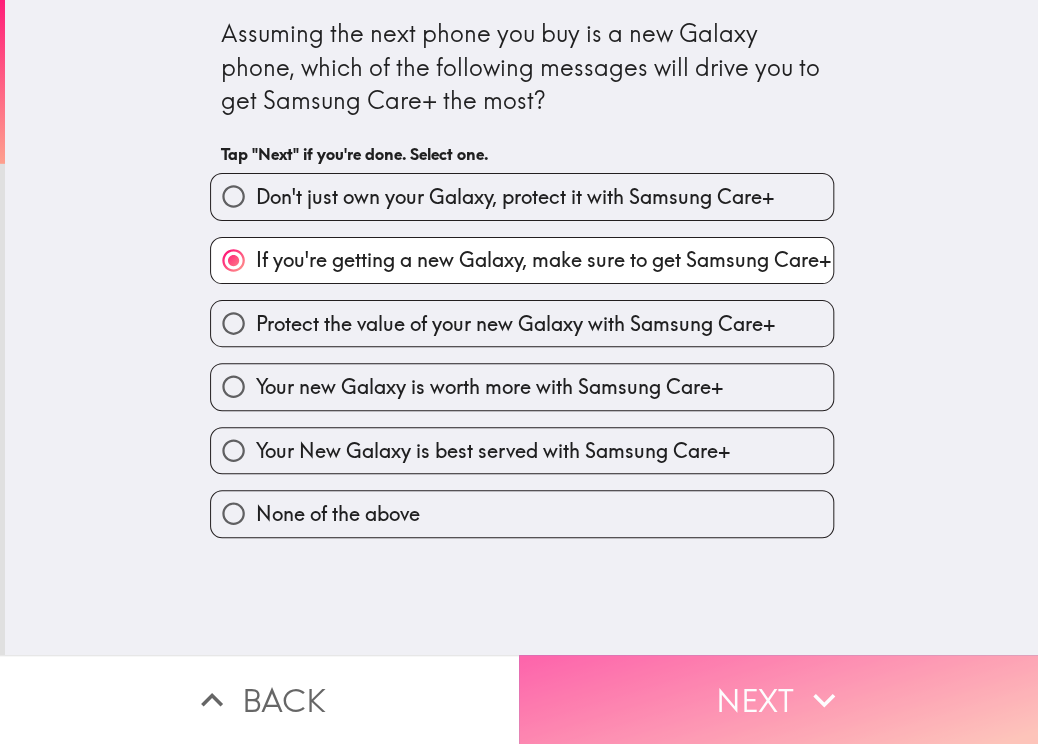 click on "Next" at bounding box center [778, 699] 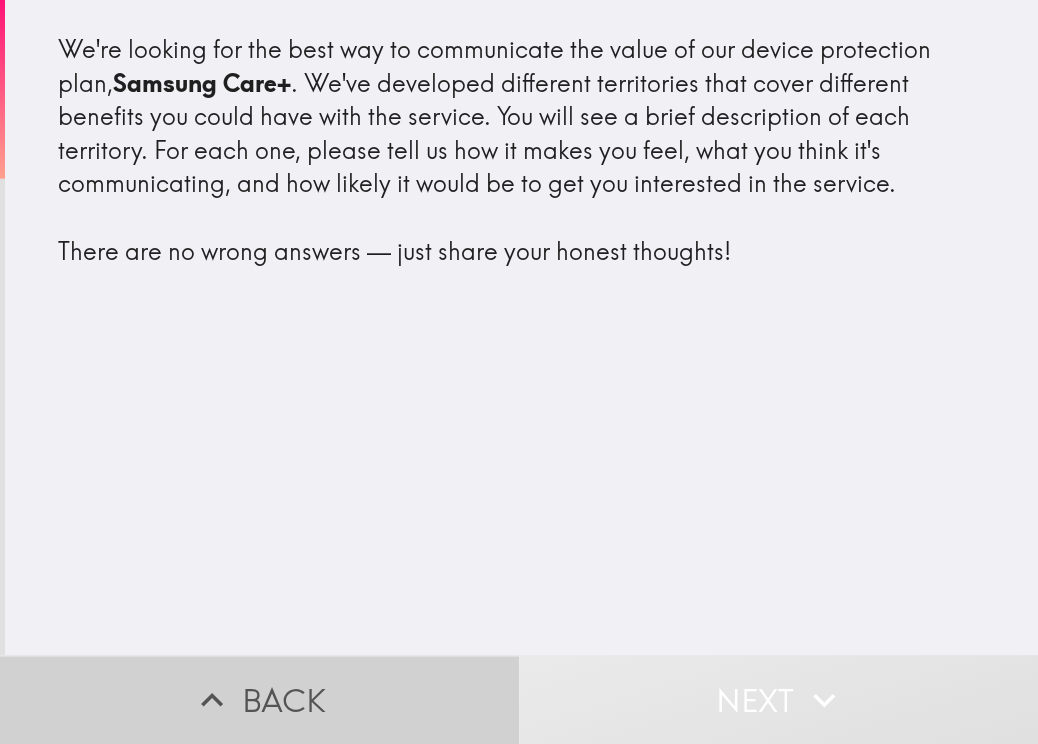 click on "Back" at bounding box center (259, 699) 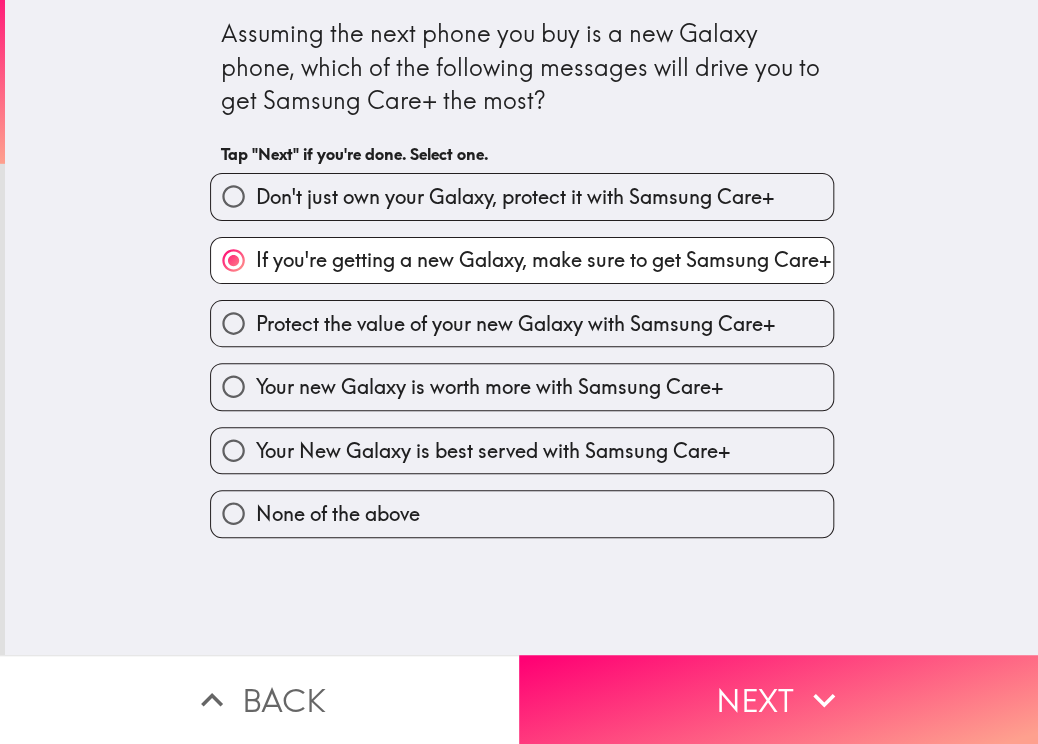 drag, startPoint x: 205, startPoint y: 30, endPoint x: 382, endPoint y: 537, distance: 537.00836 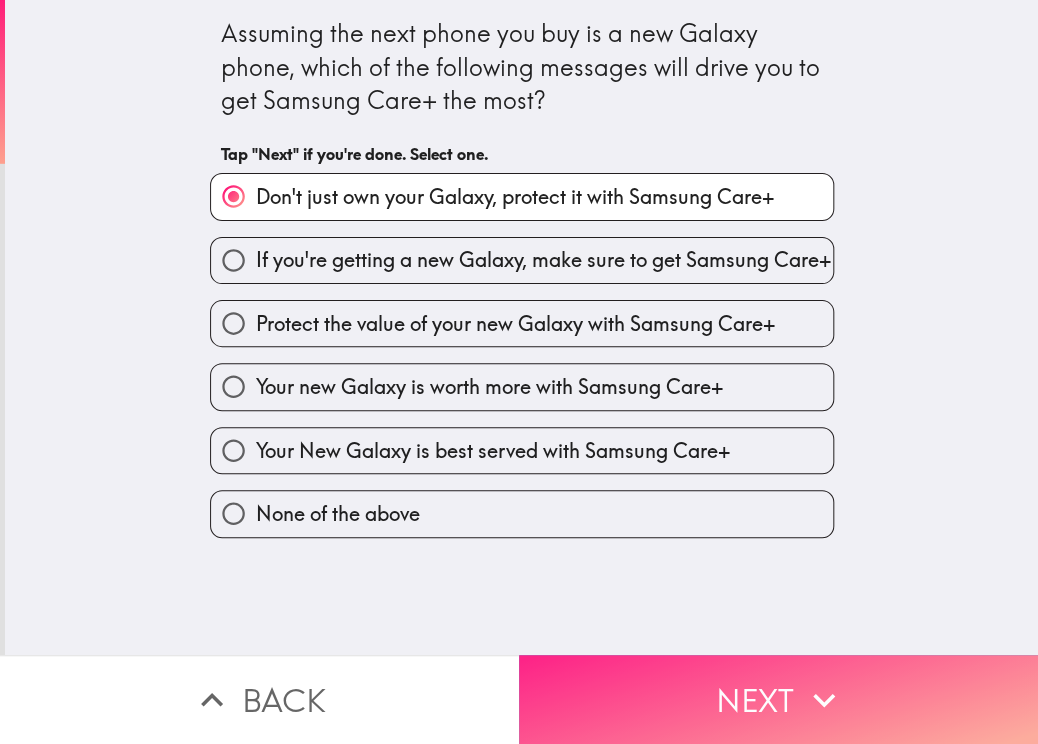 click on "Next" at bounding box center (778, 699) 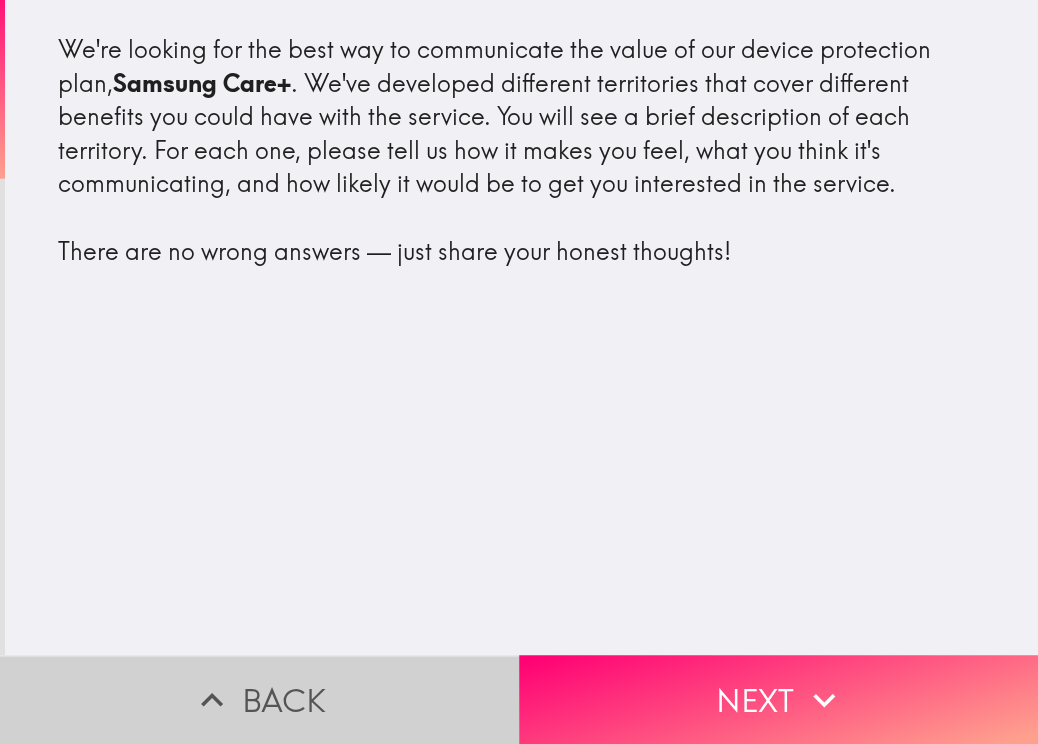 click on "Back" at bounding box center [259, 699] 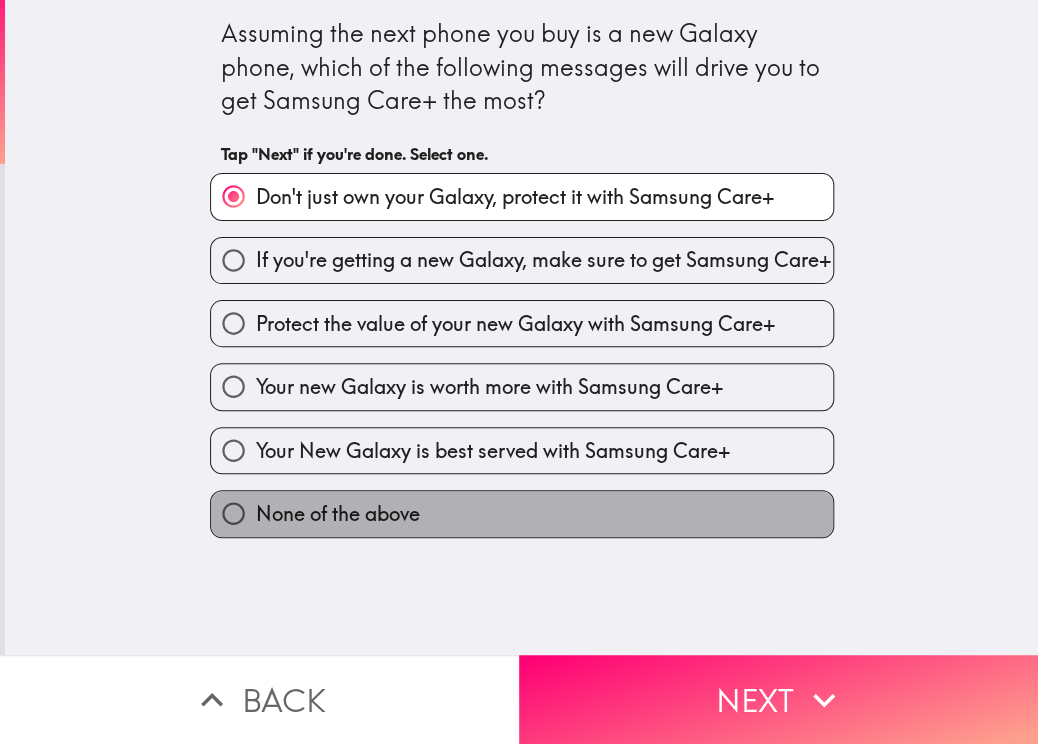 click on "None of the above" at bounding box center [338, 514] 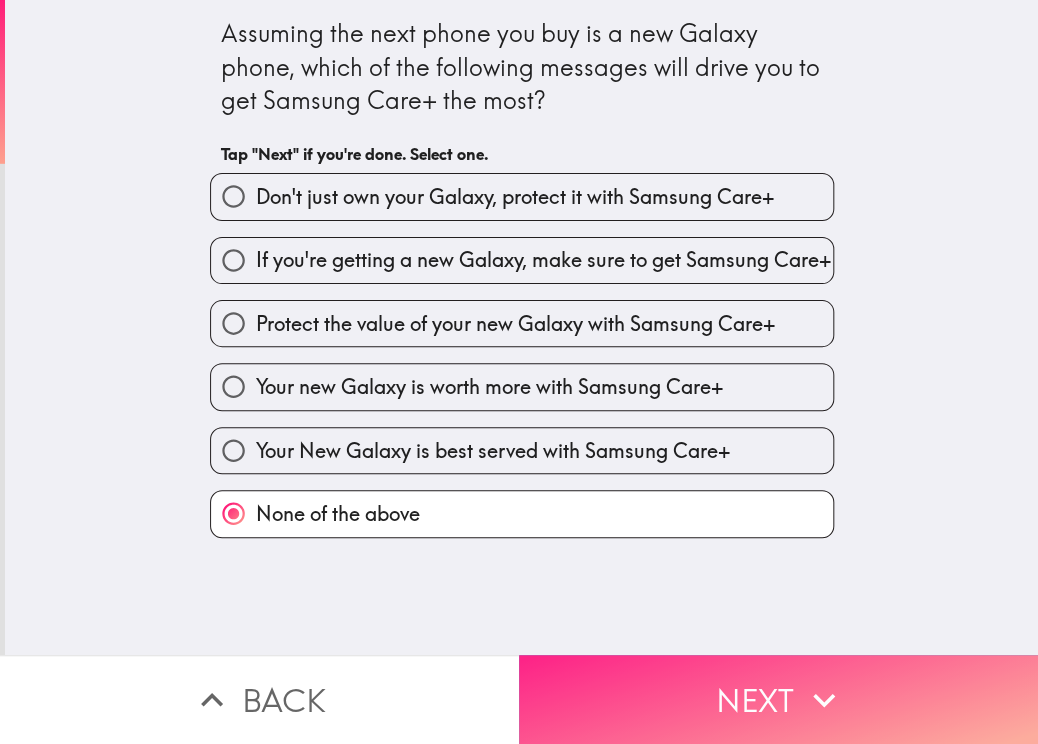 click on "Next" at bounding box center [778, 699] 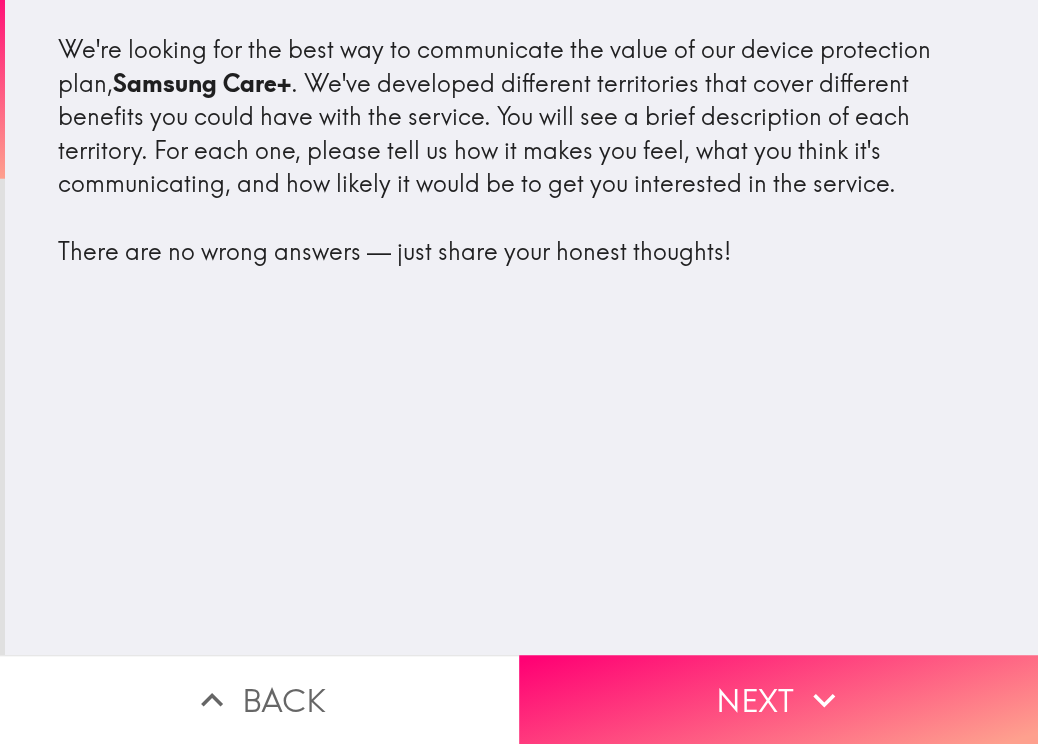 click on "Back" at bounding box center (259, 699) 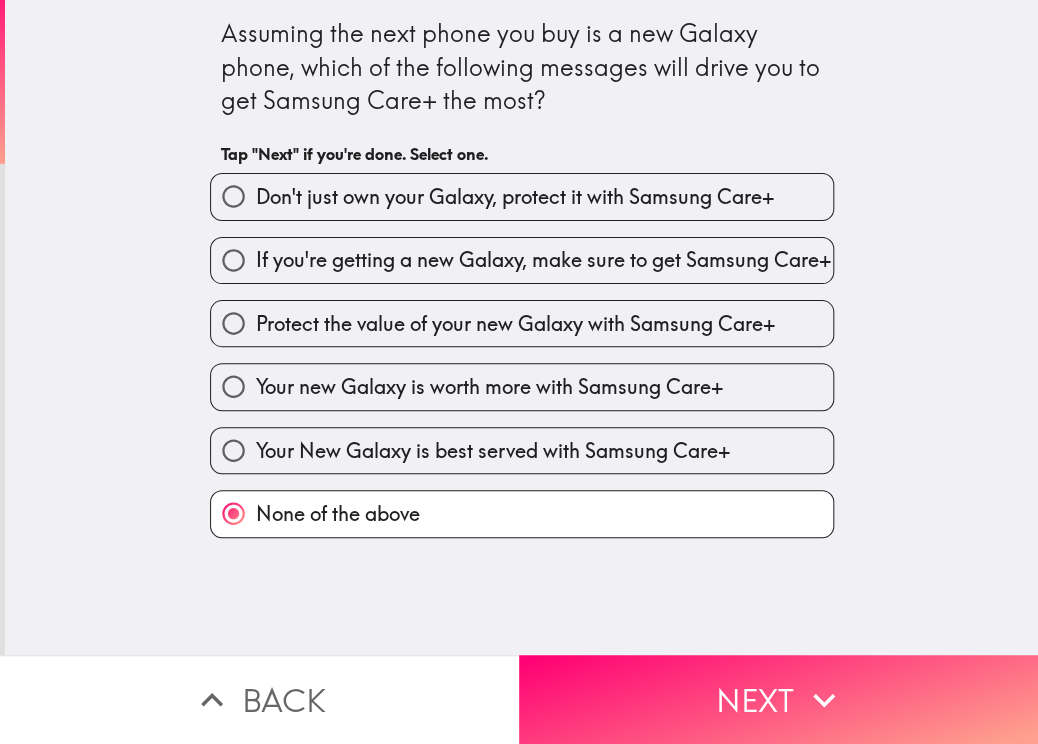 click on "Protect the value of your new Galaxy with Samsung Care+" at bounding box center (515, 324) 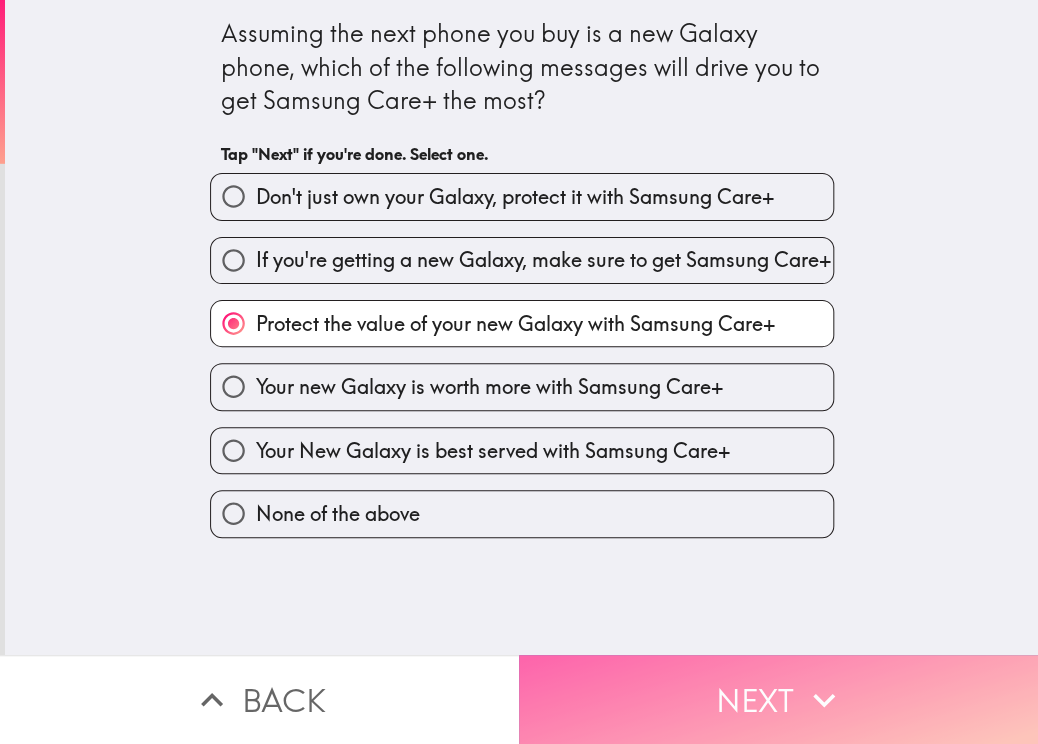 click on "Next" at bounding box center [778, 699] 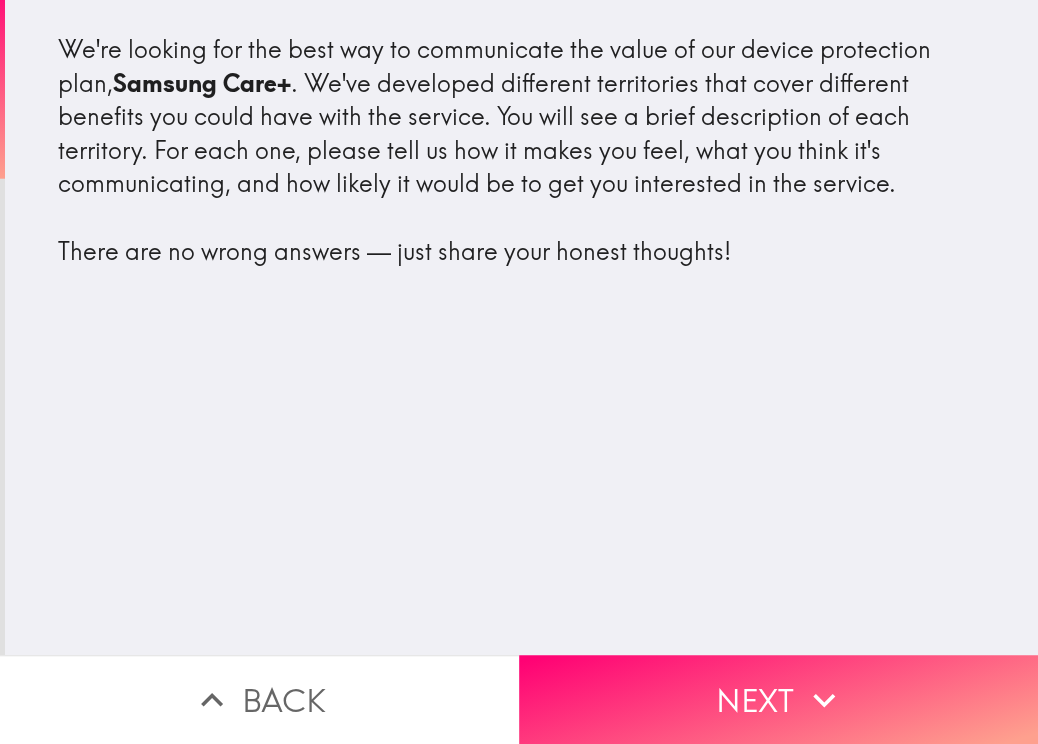 click on "We're looking for the best way to communicate the value of our device protection plan,  Samsung Care+ . We've developed different territories that cover different benefits you could have with the service. You will see a brief description of each territory. For each one, please tell us how it makes you feel, what you think it's communicating, and how likely it would be to get you interested in the service.  There are no wrong answers — just share your honest thoughts!" at bounding box center [522, 150] 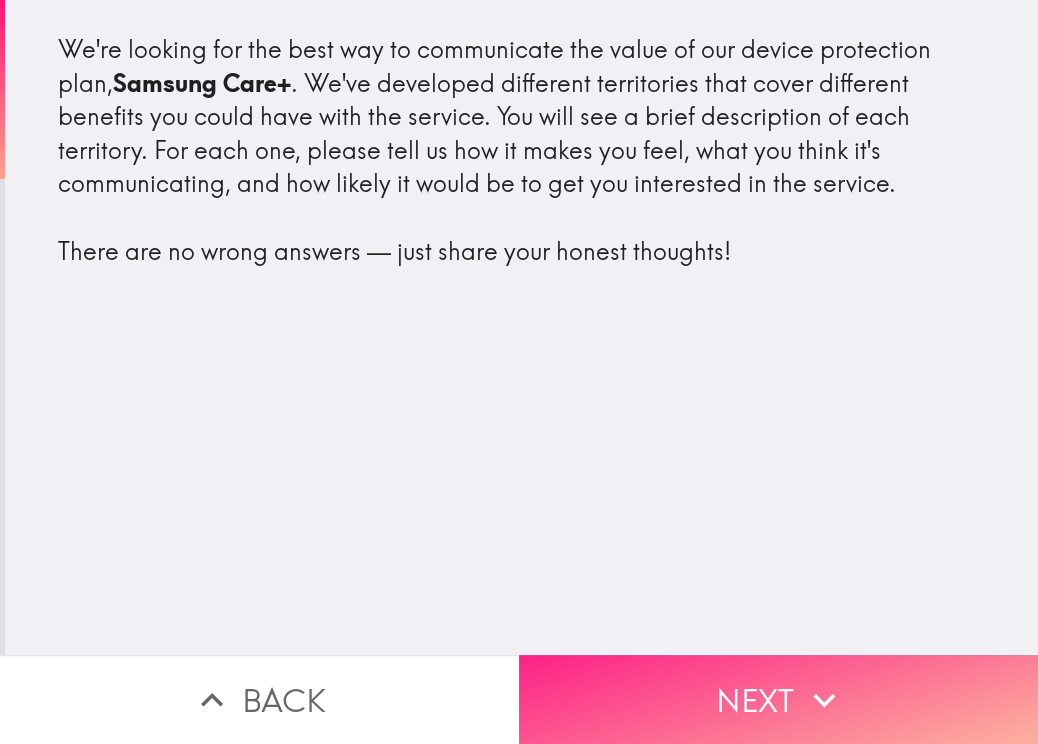 click on "Next" at bounding box center [778, 699] 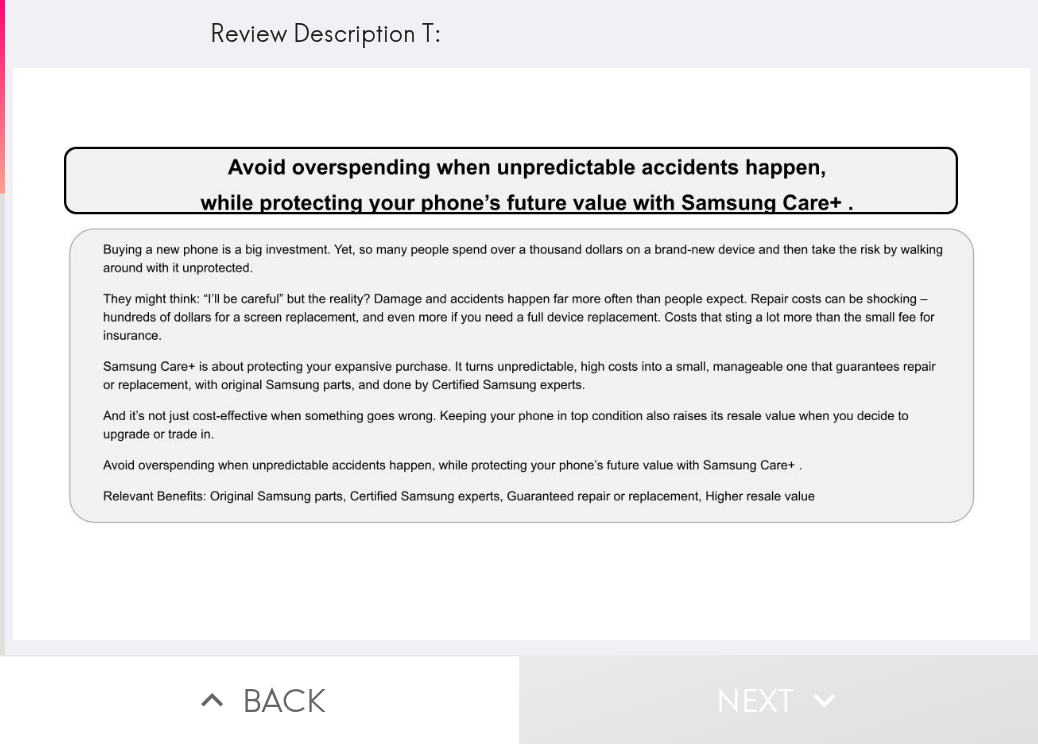 click at bounding box center [521, 354] 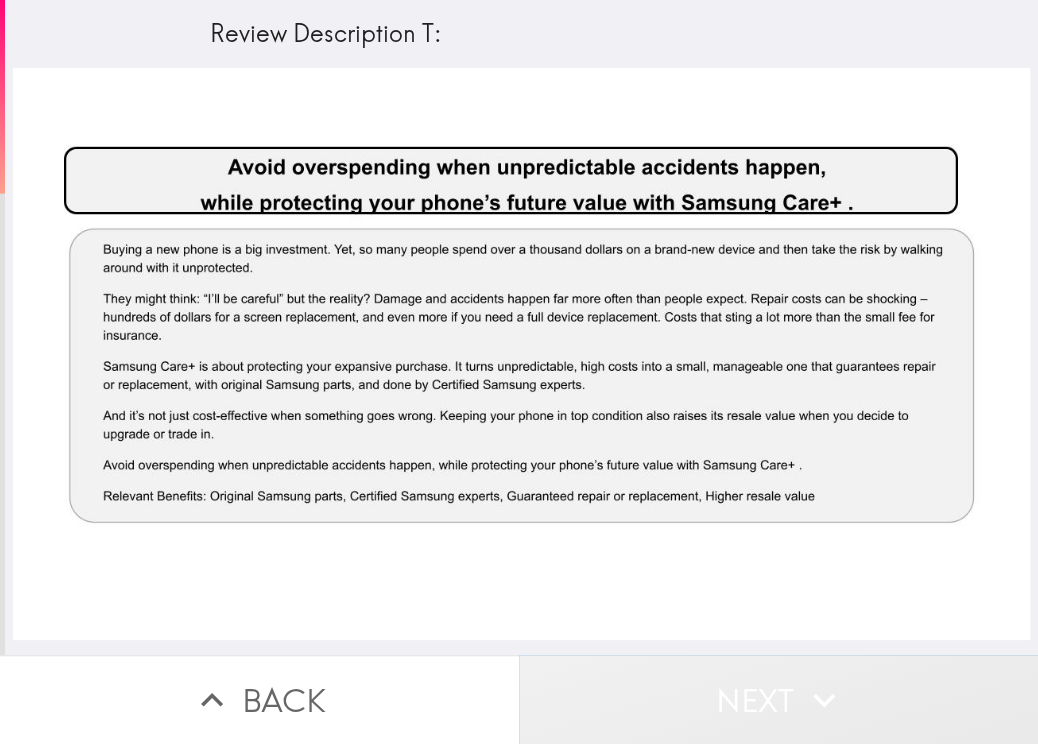 click on "Next" at bounding box center [778, 699] 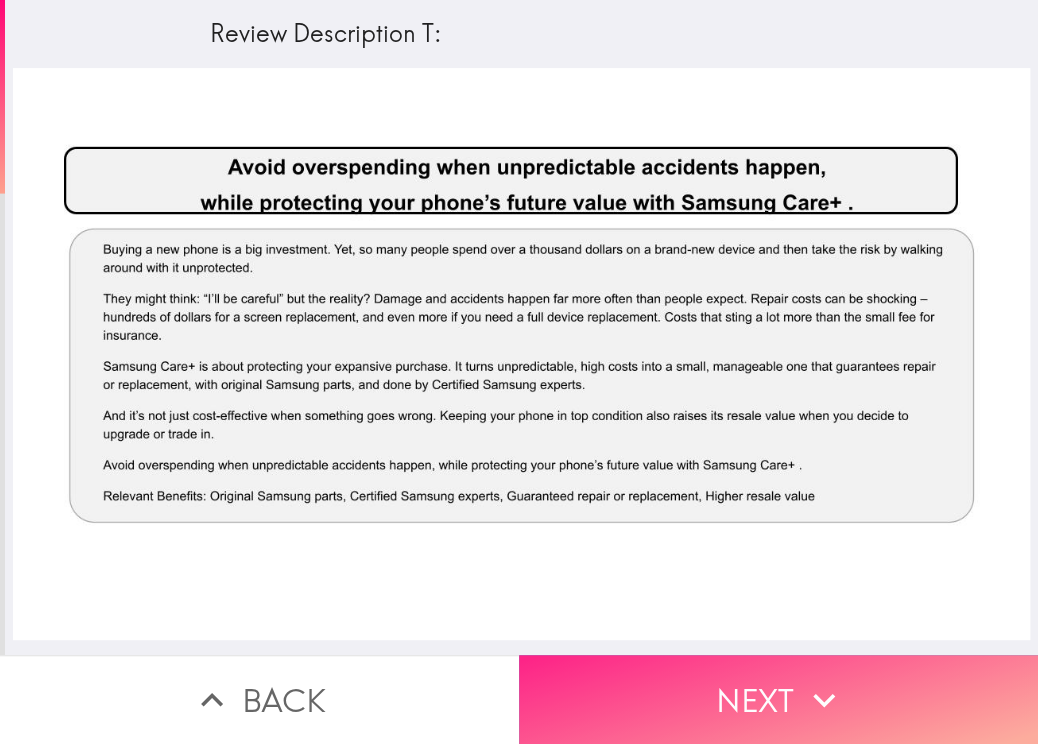 click on "Next" at bounding box center [778, 699] 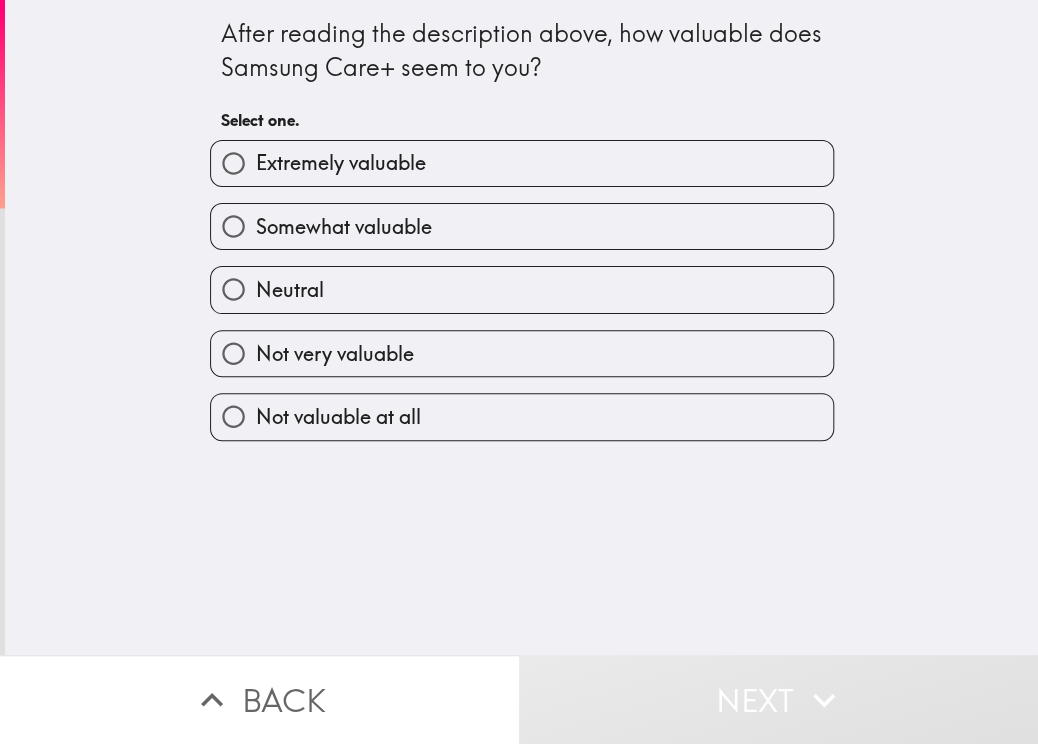 click on "Extremely valuable" at bounding box center (341, 163) 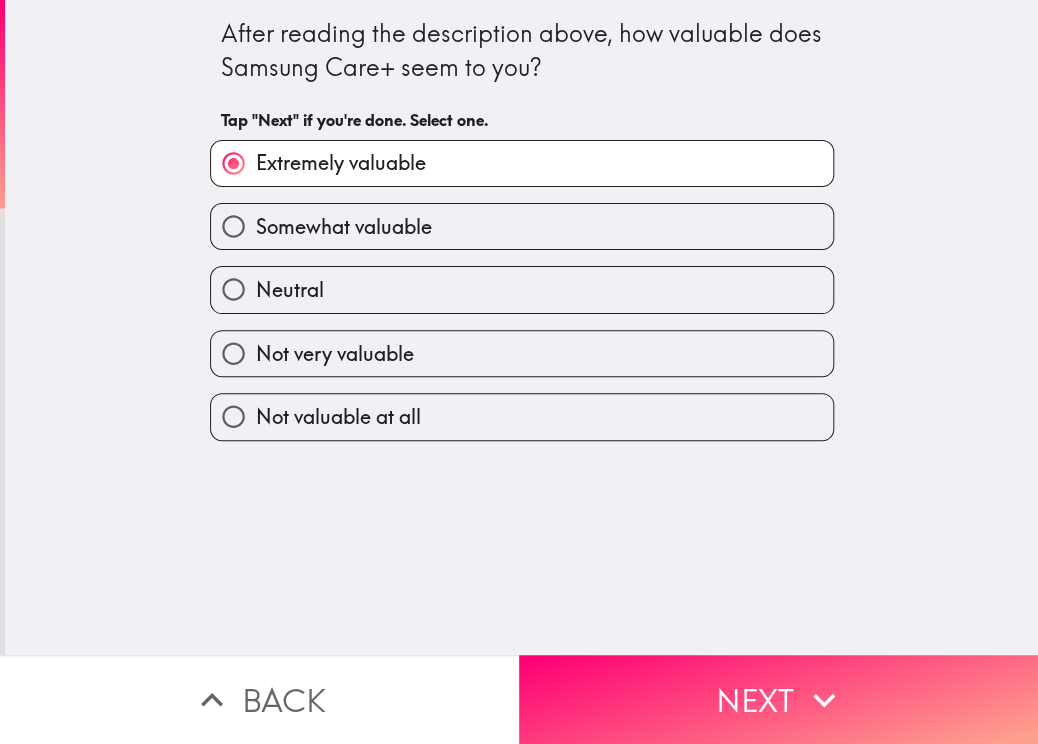 click on "Somewhat valuable" at bounding box center [344, 227] 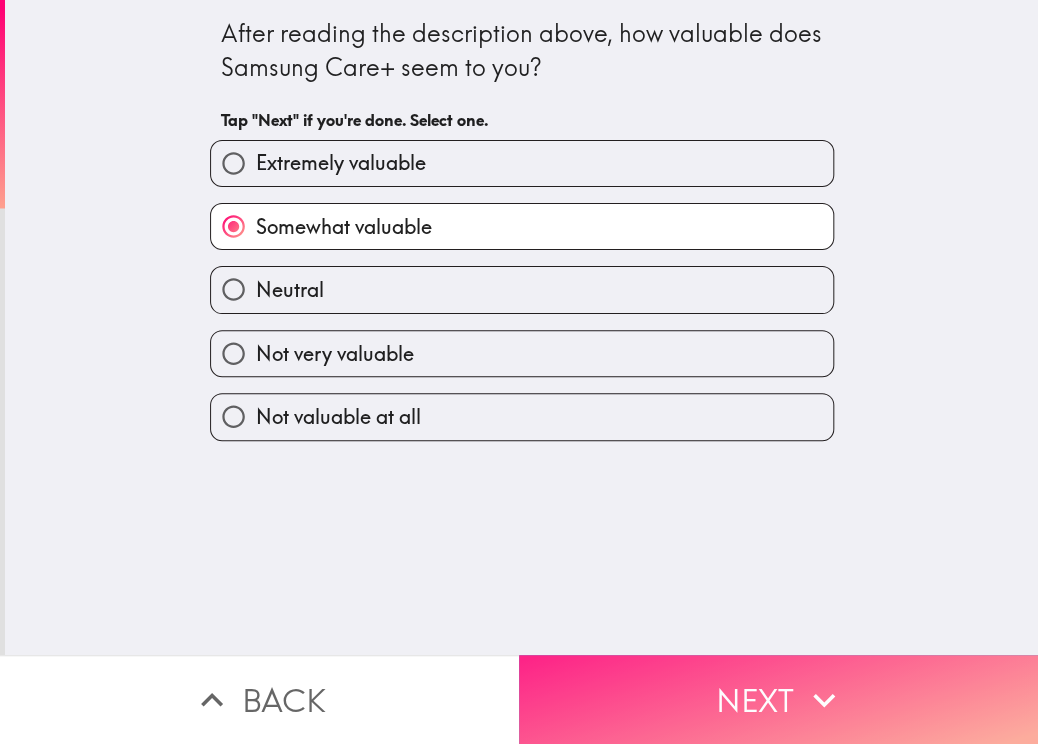 click on "Next" at bounding box center [778, 699] 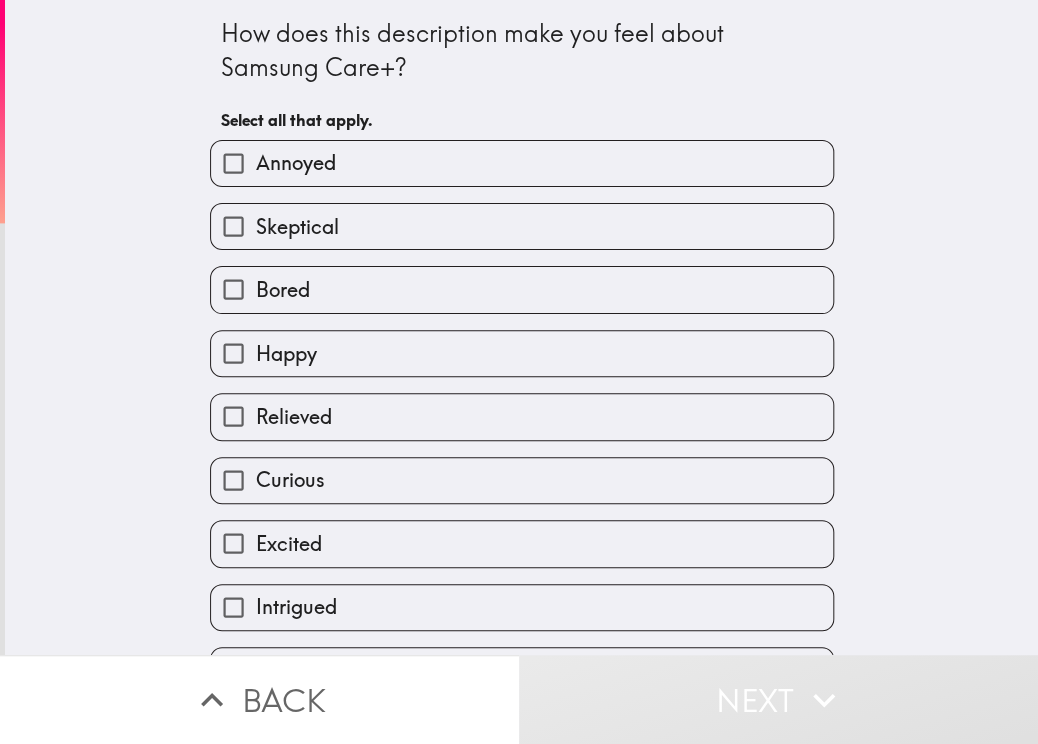 click on "Happy" at bounding box center (522, 353) 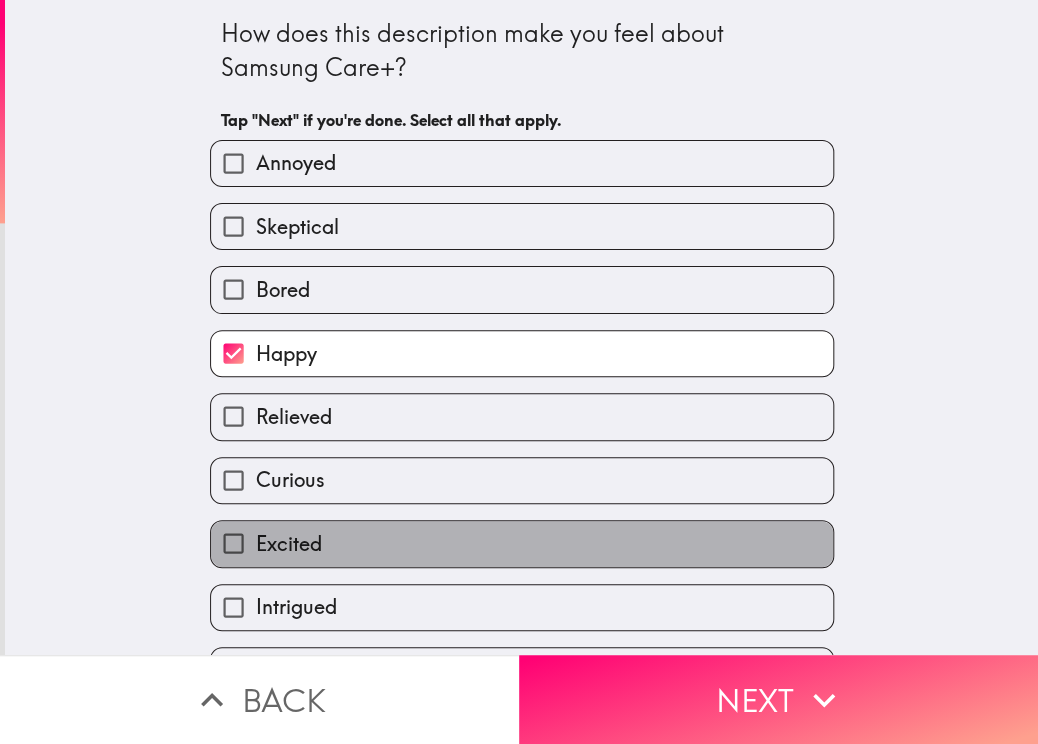 click on "Excited" at bounding box center [522, 543] 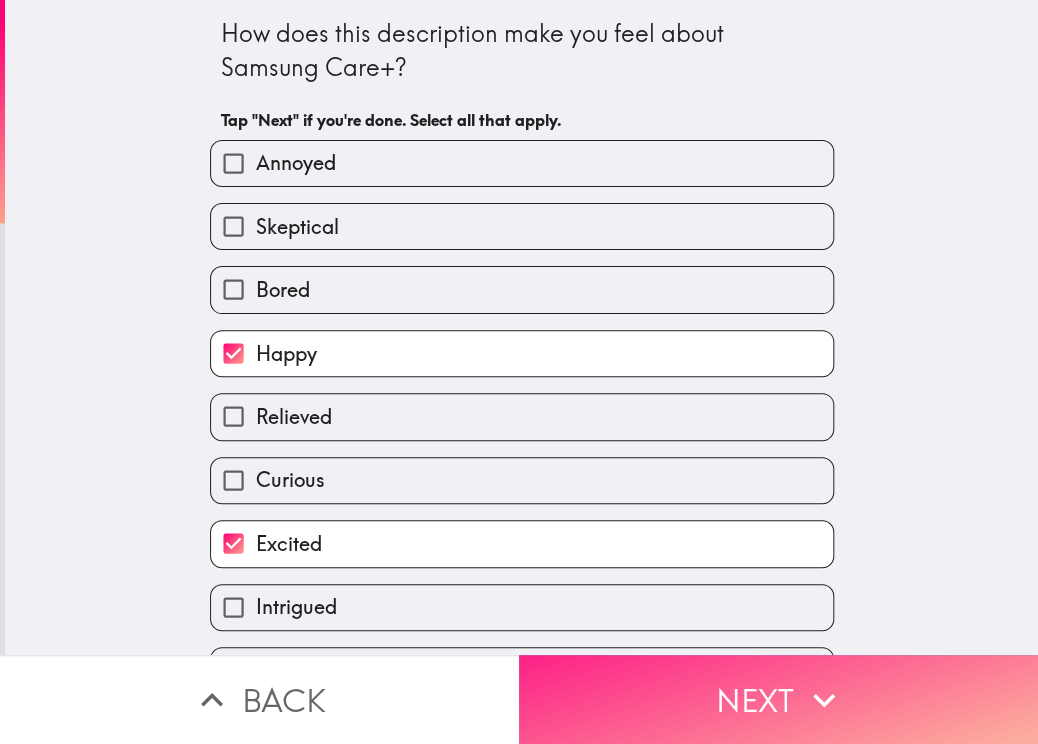 click on "Next" at bounding box center (778, 699) 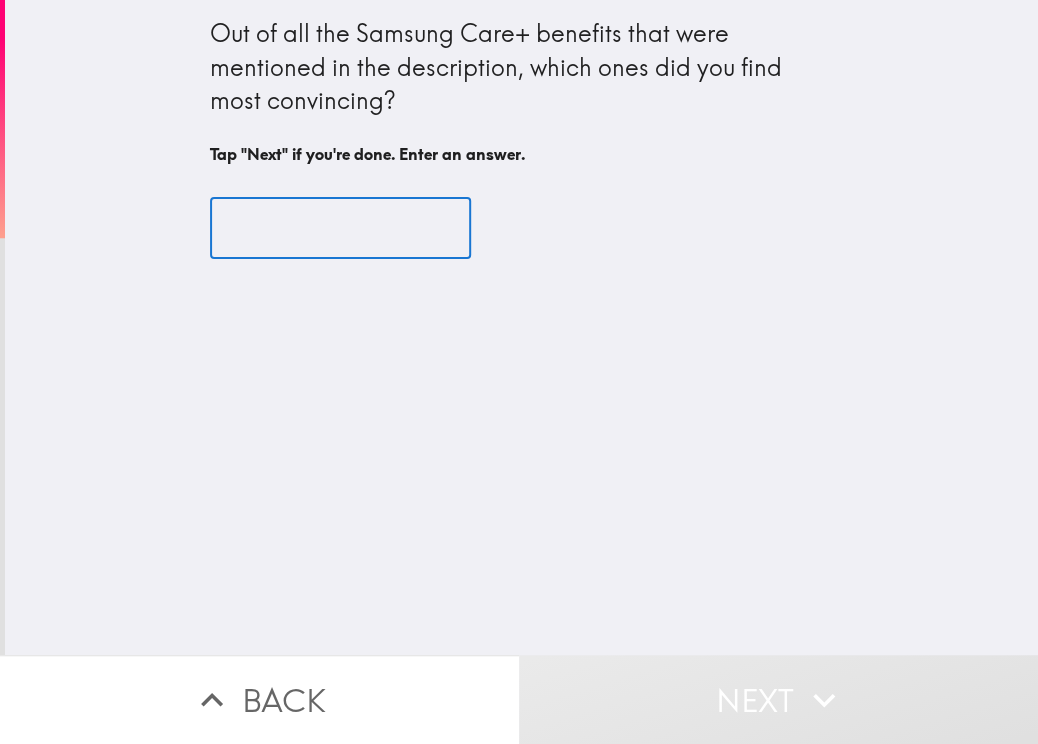 click at bounding box center (340, 228) 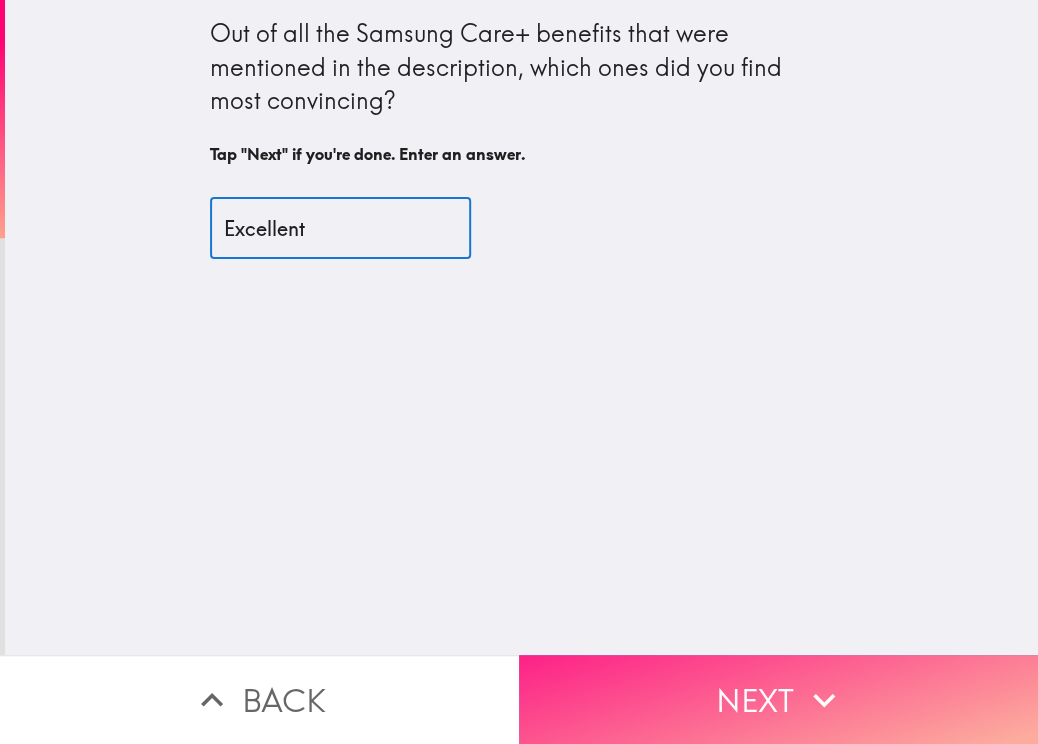 type on "Excellent" 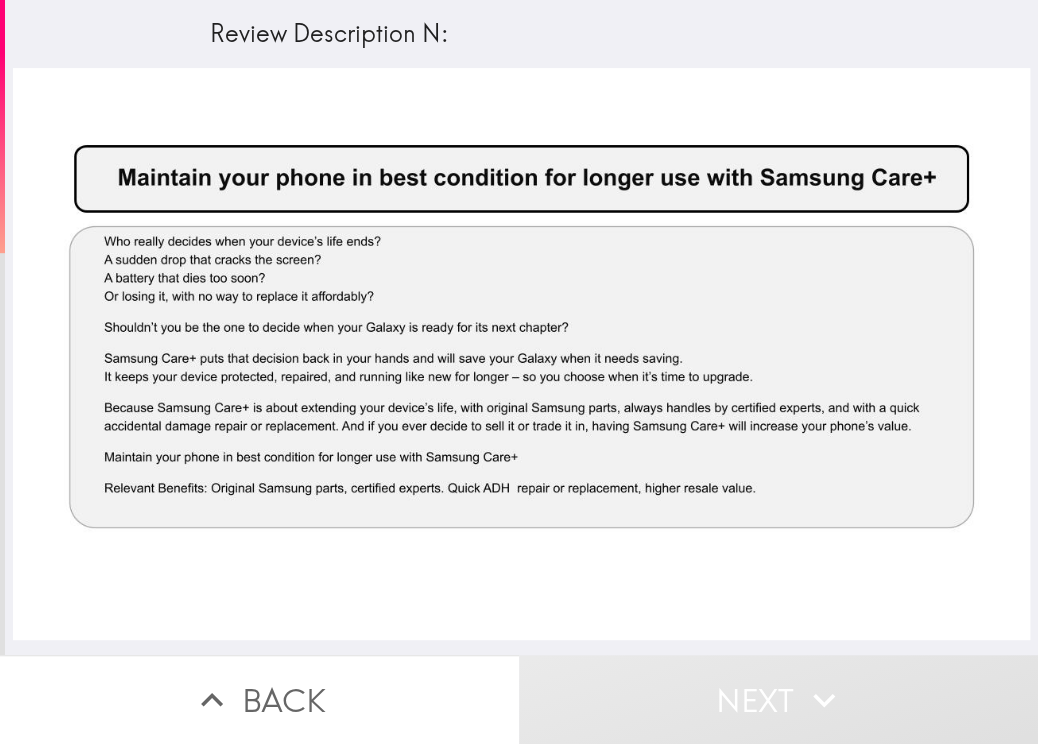 click at bounding box center [521, 354] 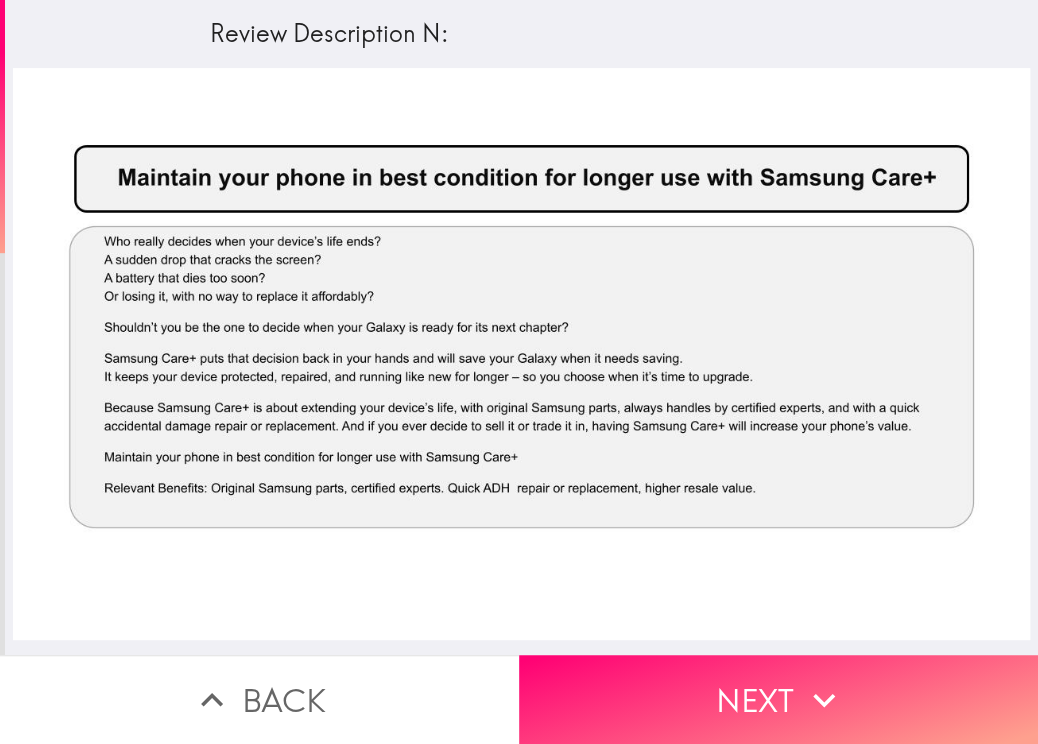 click at bounding box center (521, 354) 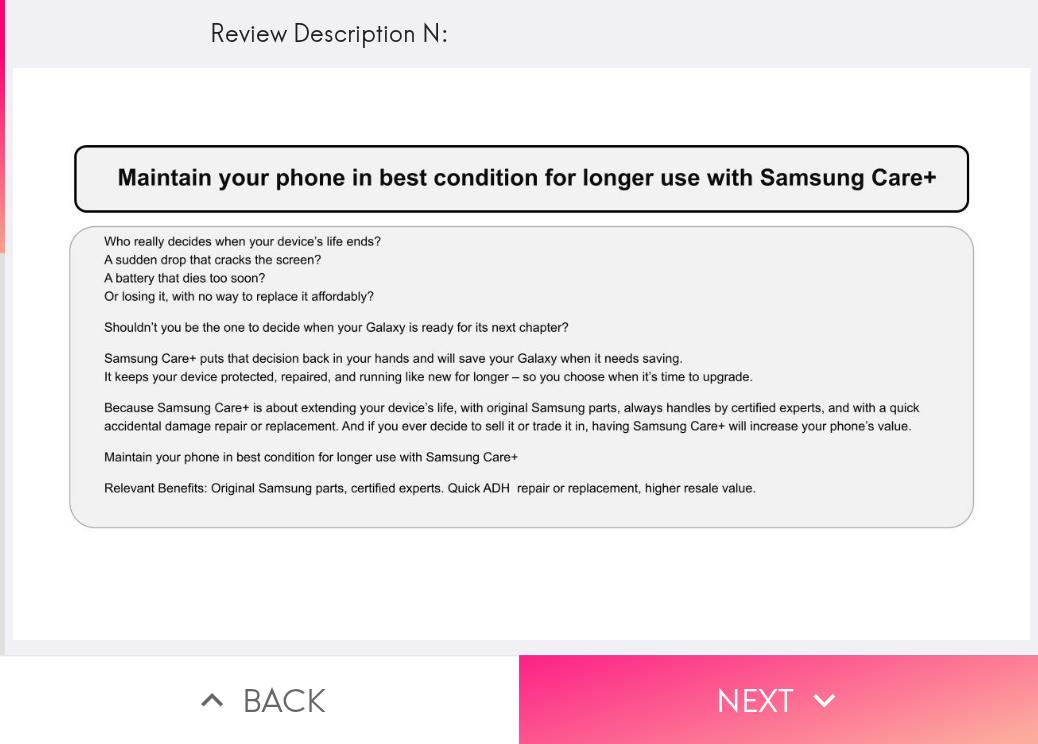 click on "Next" at bounding box center [778, 699] 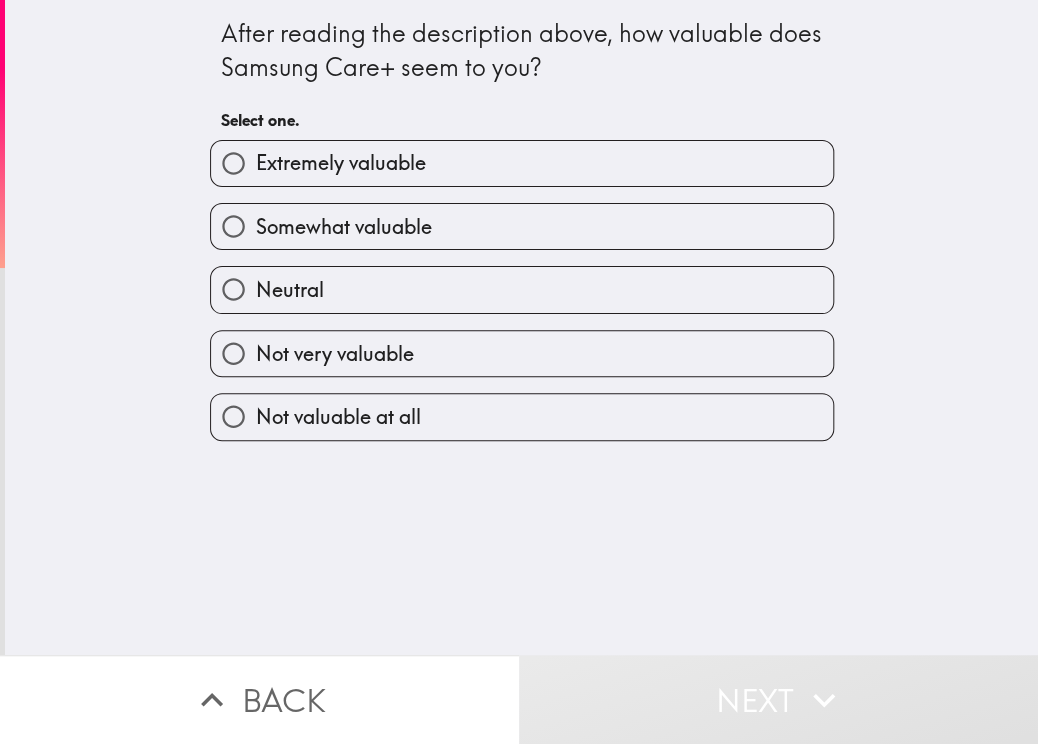 click on "Somewhat valuable" at bounding box center (344, 227) 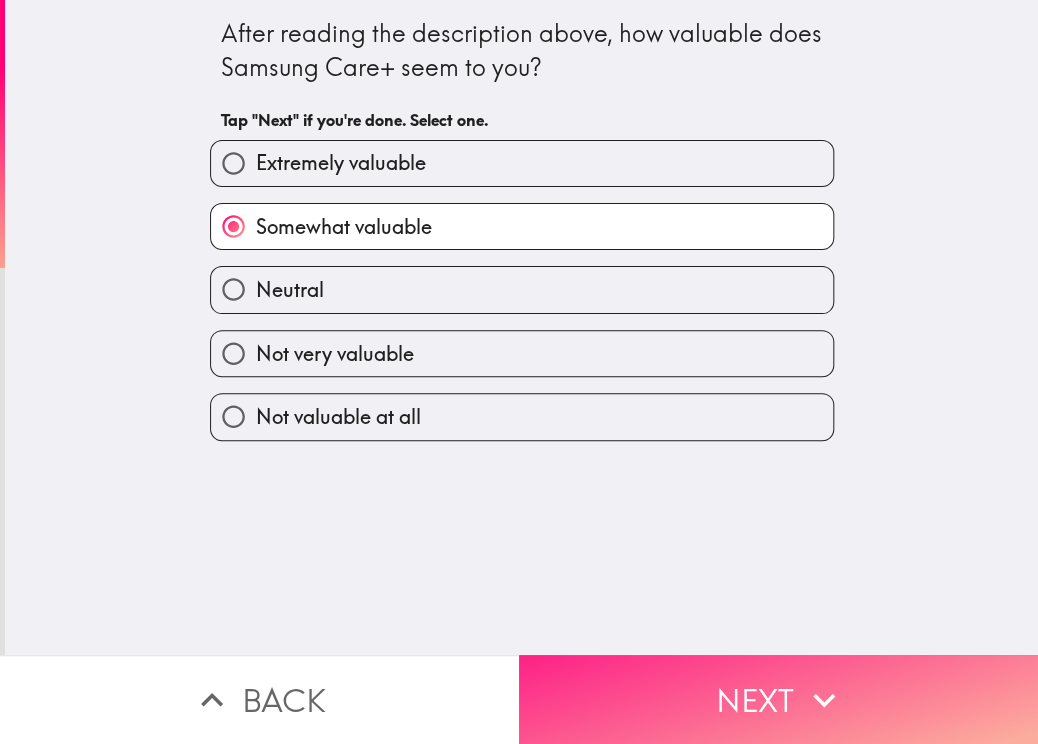 click on "Next" at bounding box center [778, 699] 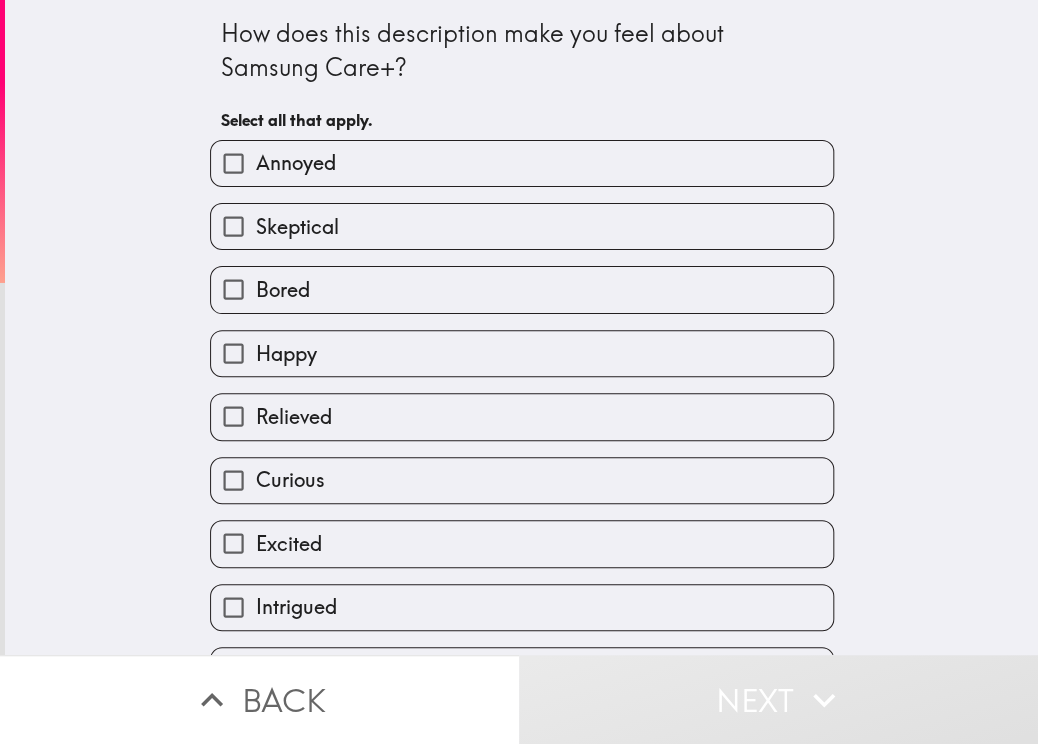 click on "Happy" at bounding box center (286, 354) 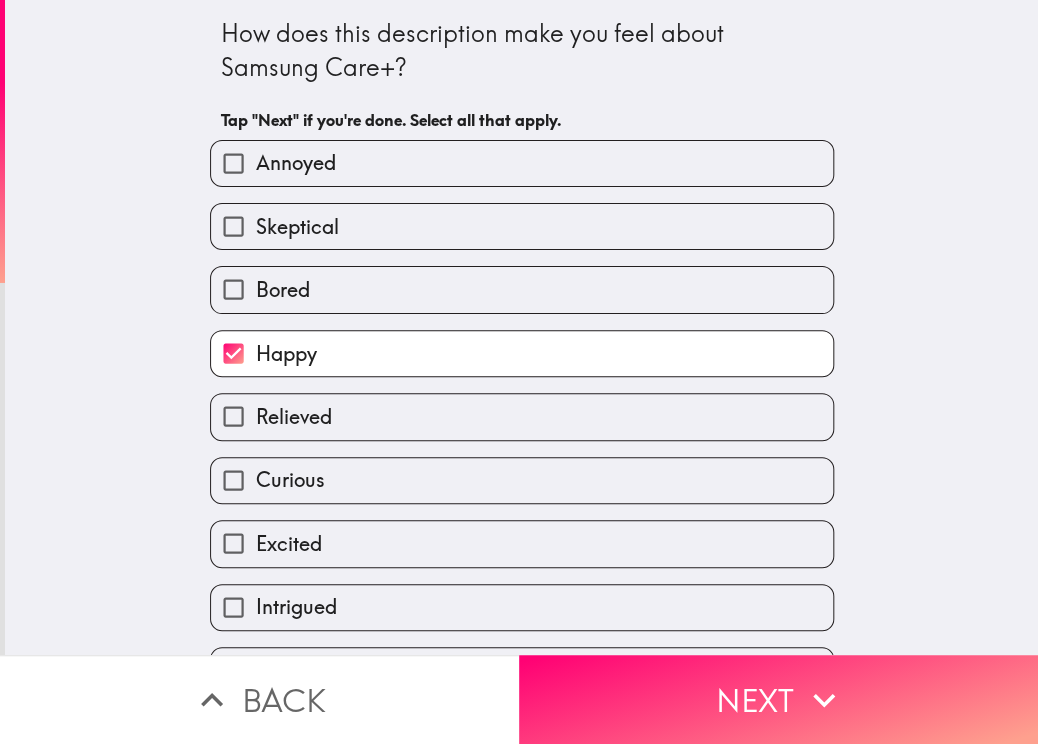 click on "Excited" at bounding box center [522, 543] 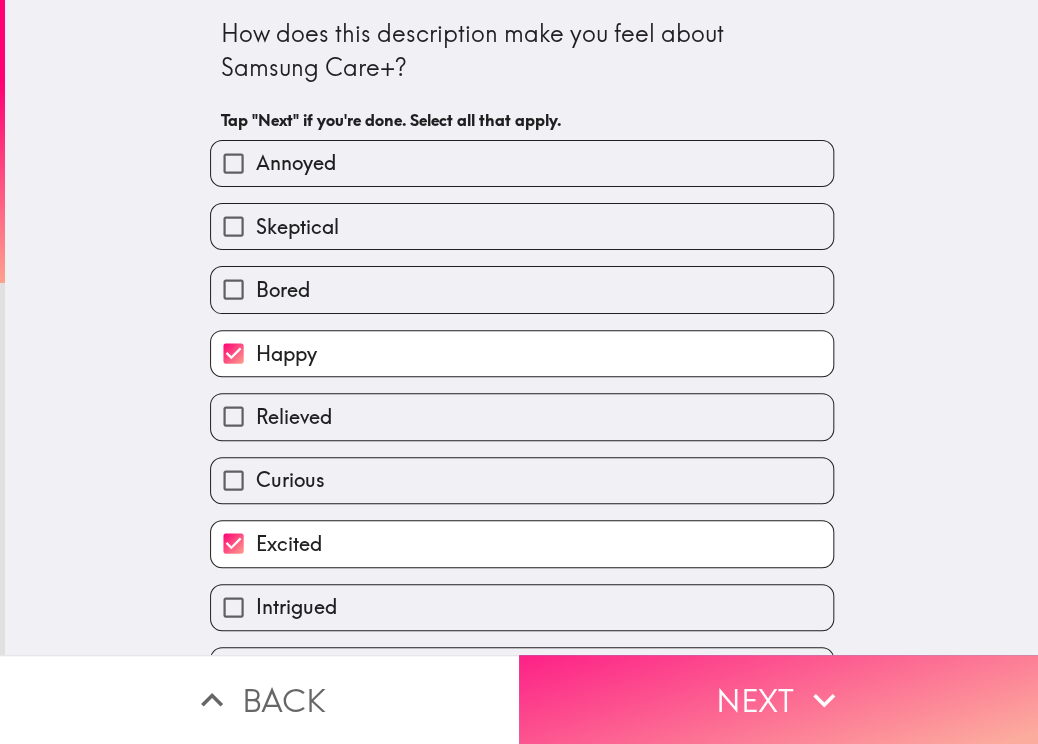 click on "Next" at bounding box center [778, 699] 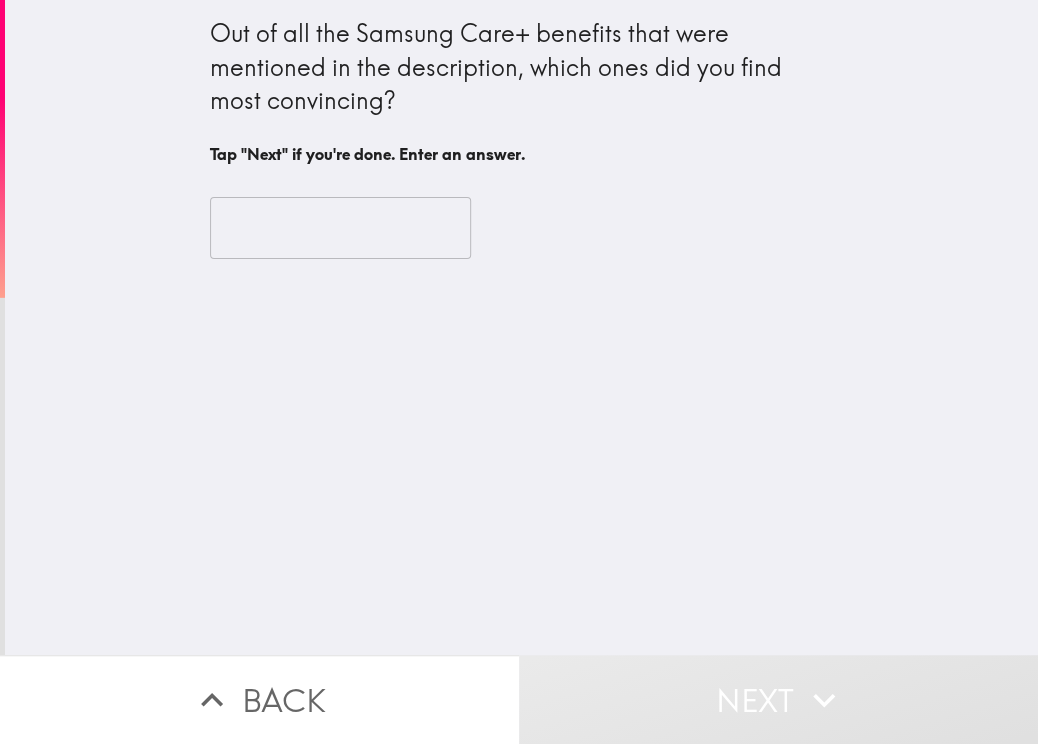 click at bounding box center [340, 228] 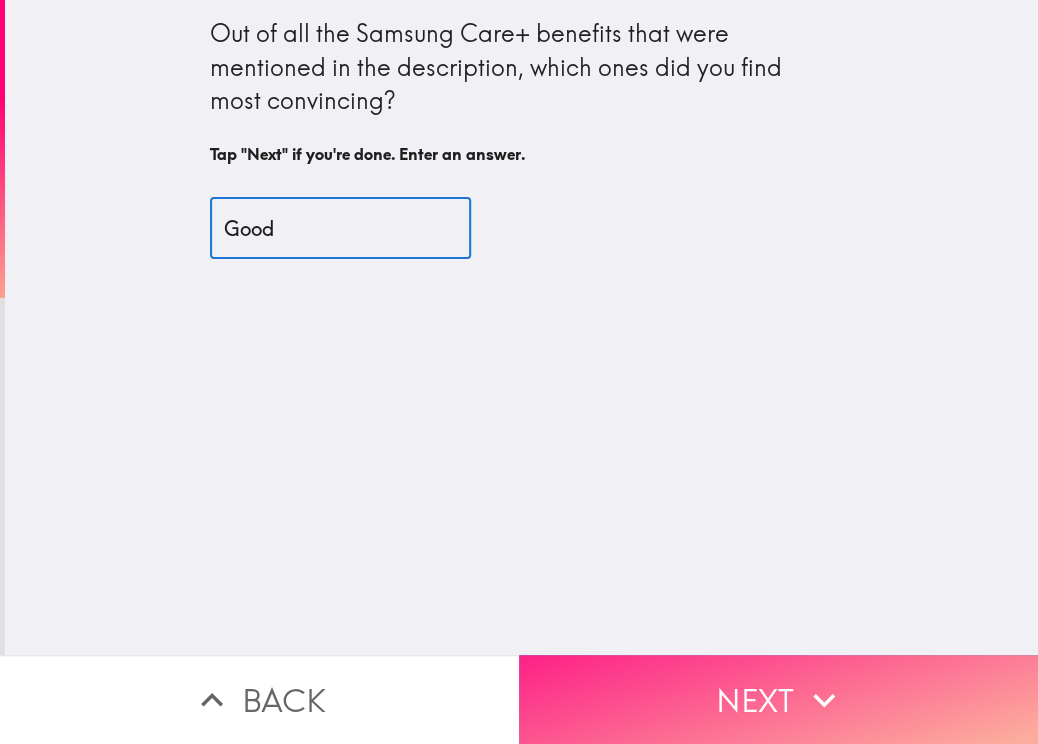 type on "Good" 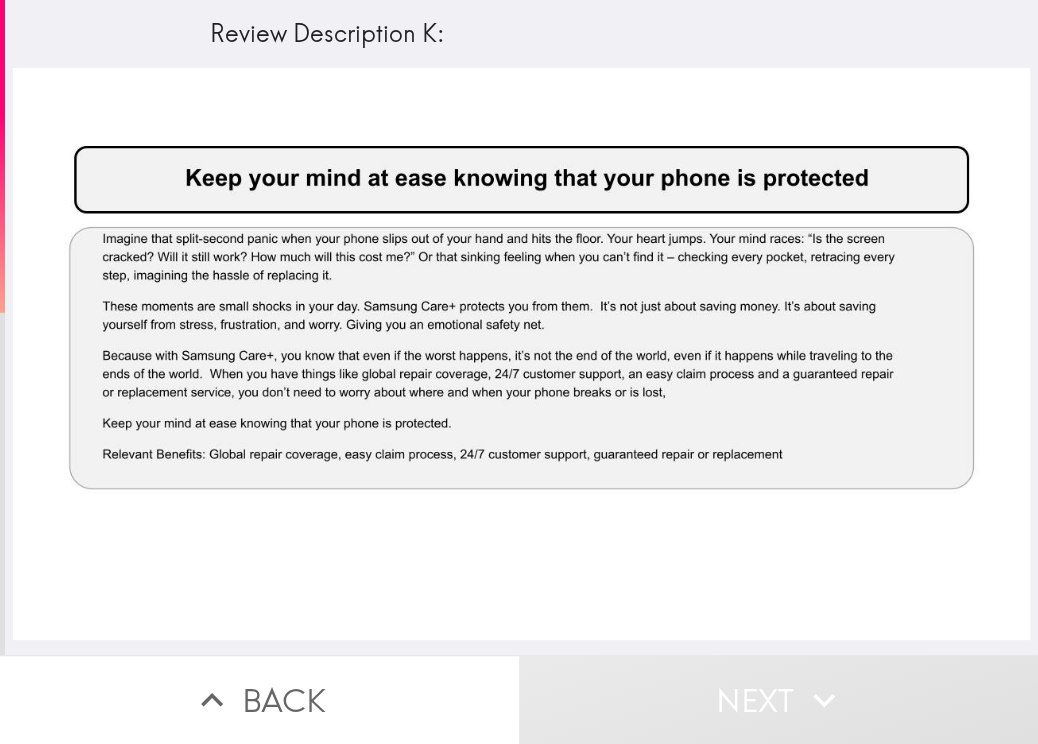 click at bounding box center (521, 354) 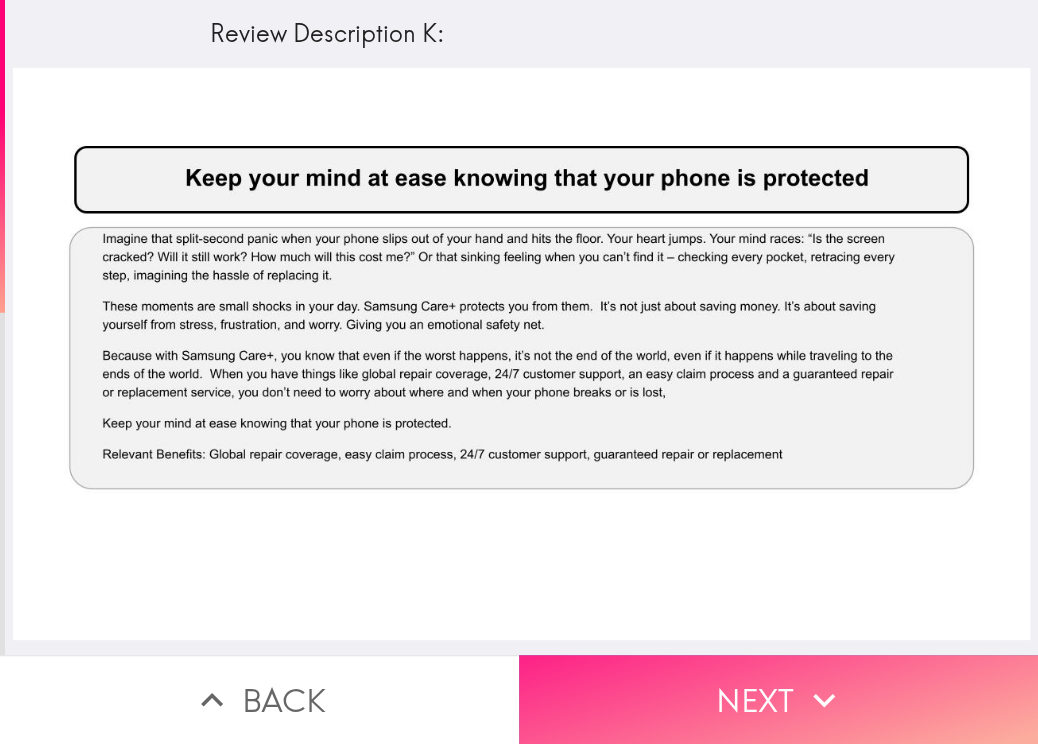 click on "Next" at bounding box center [778, 699] 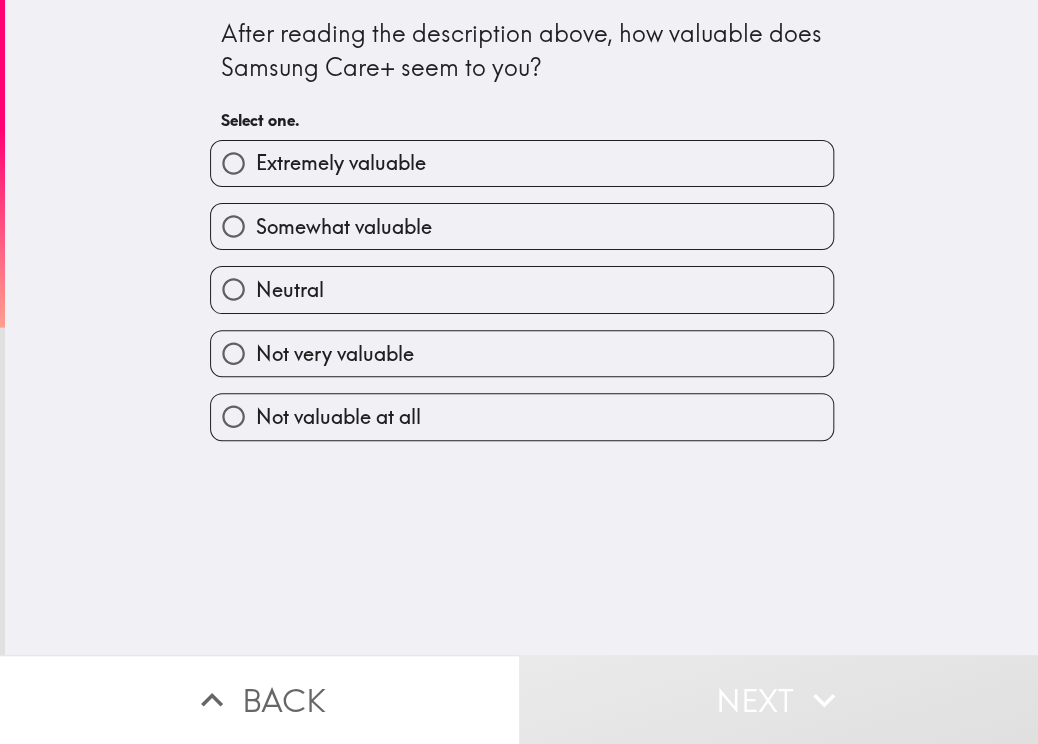 click on "Extremely valuable" at bounding box center [341, 163] 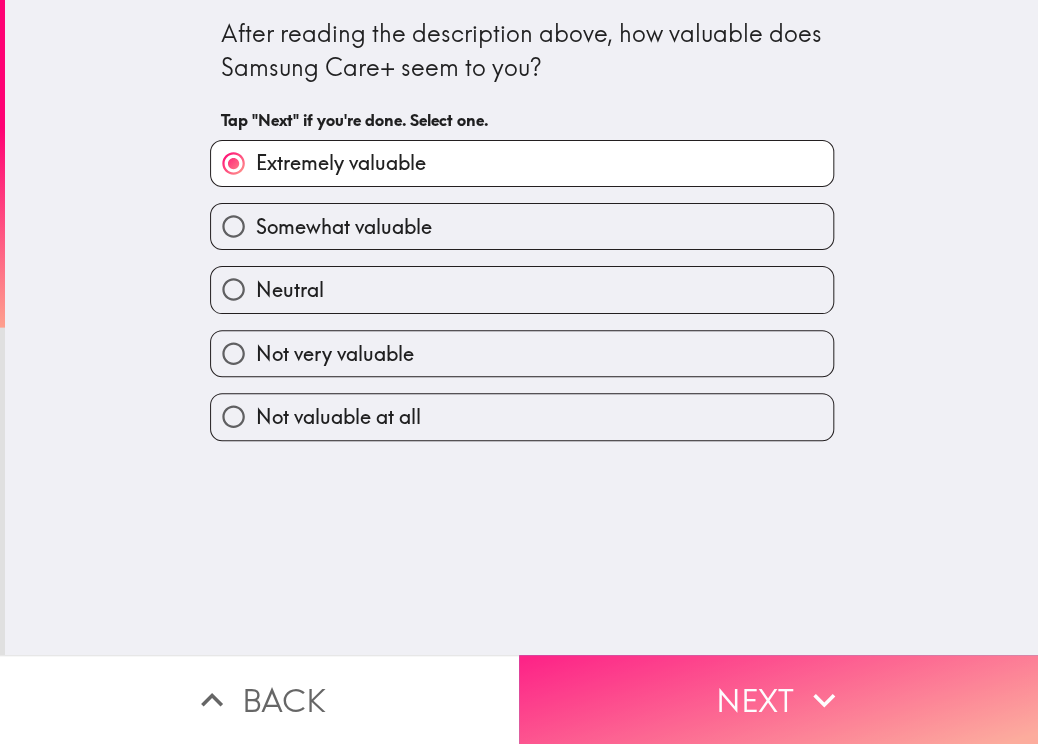 click on "Next" at bounding box center (778, 699) 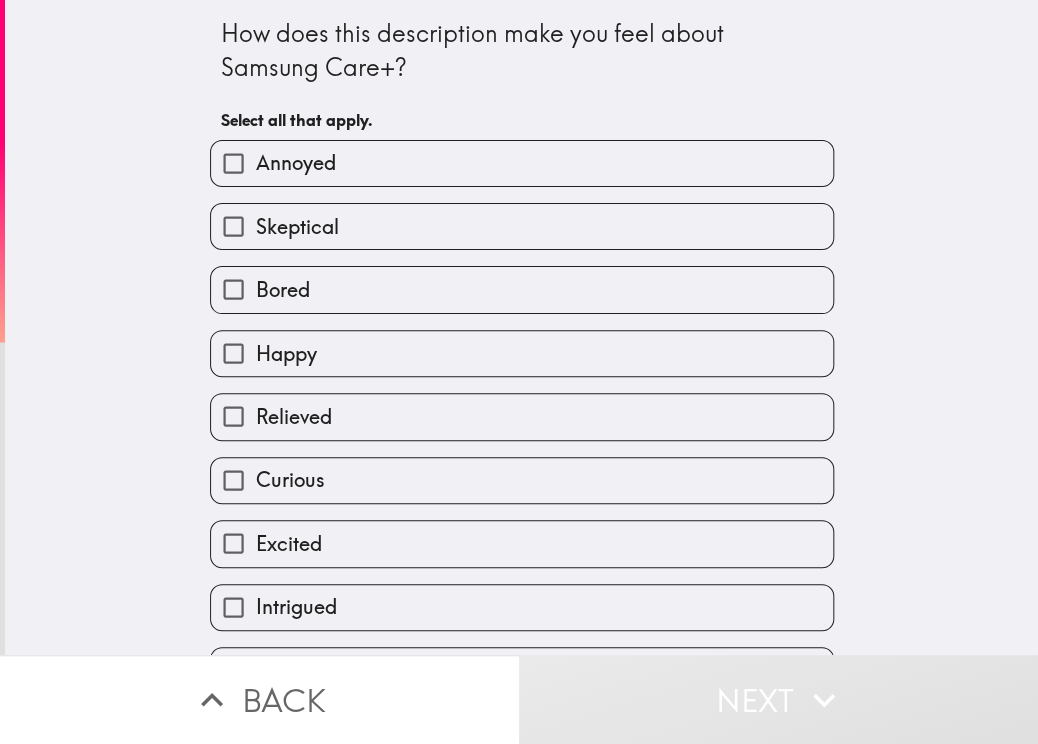 click on "Annoyed" at bounding box center (296, 163) 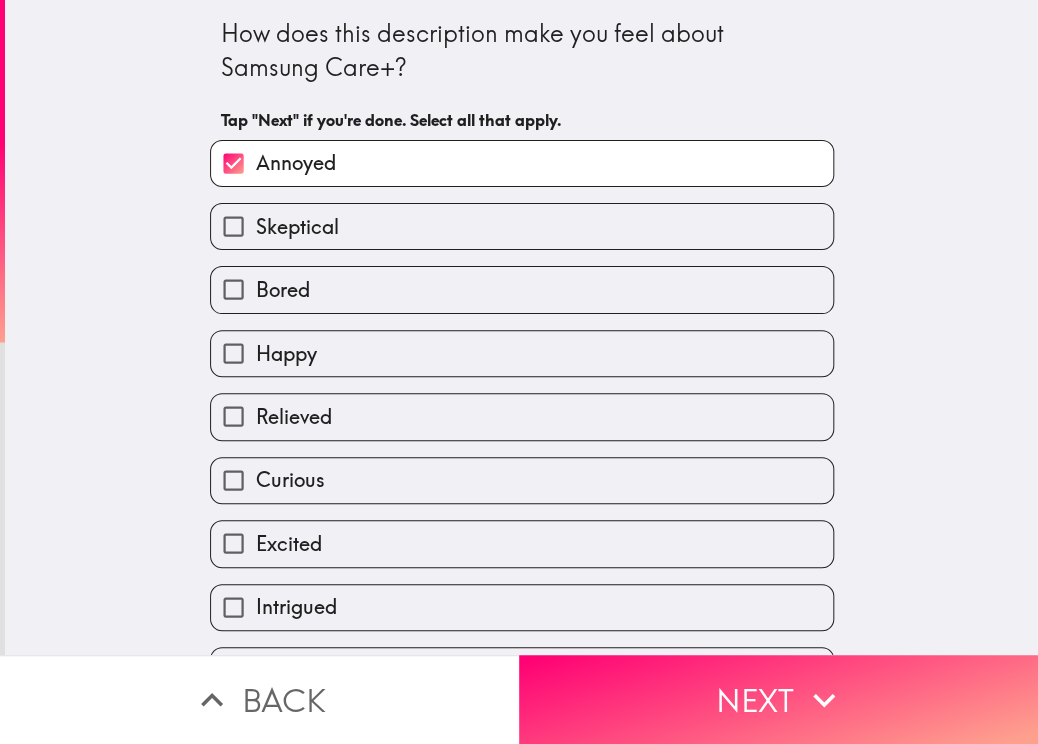 click on "Happy" at bounding box center [522, 353] 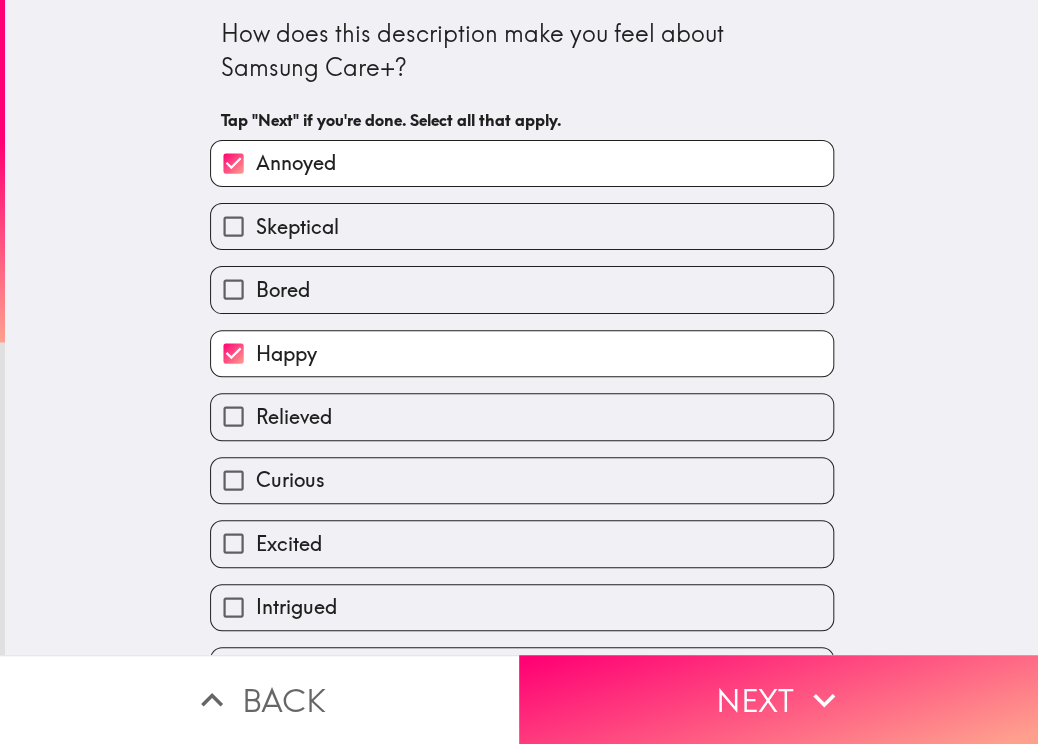 click on "Relieved" at bounding box center (522, 416) 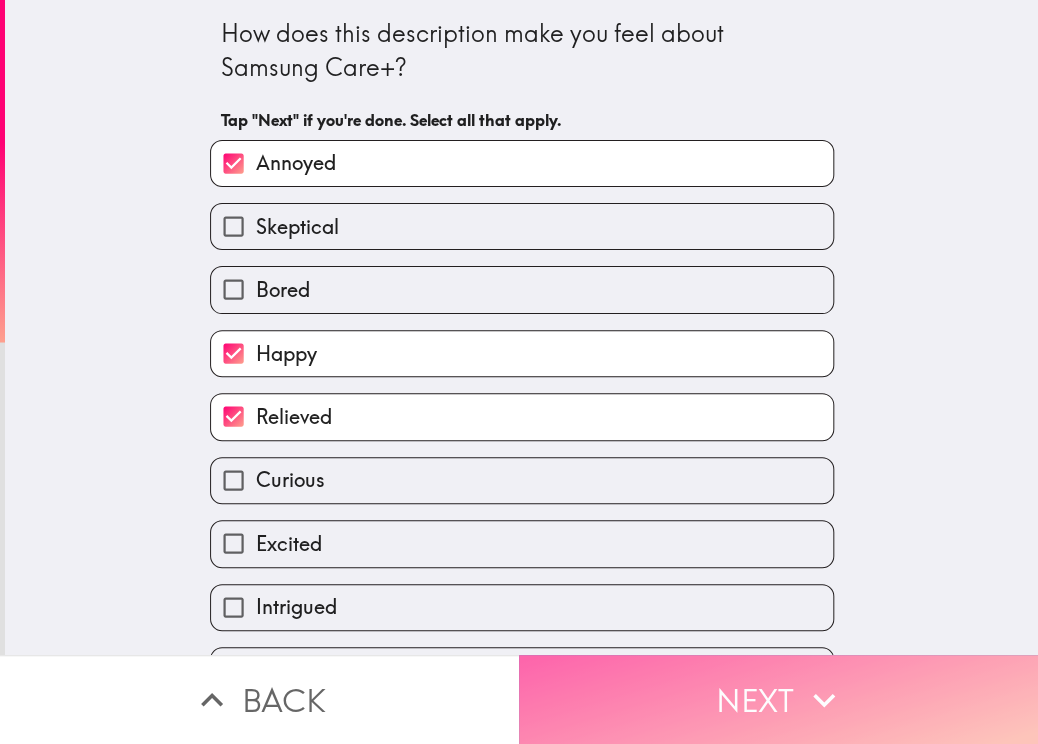 click on "Next" at bounding box center [778, 699] 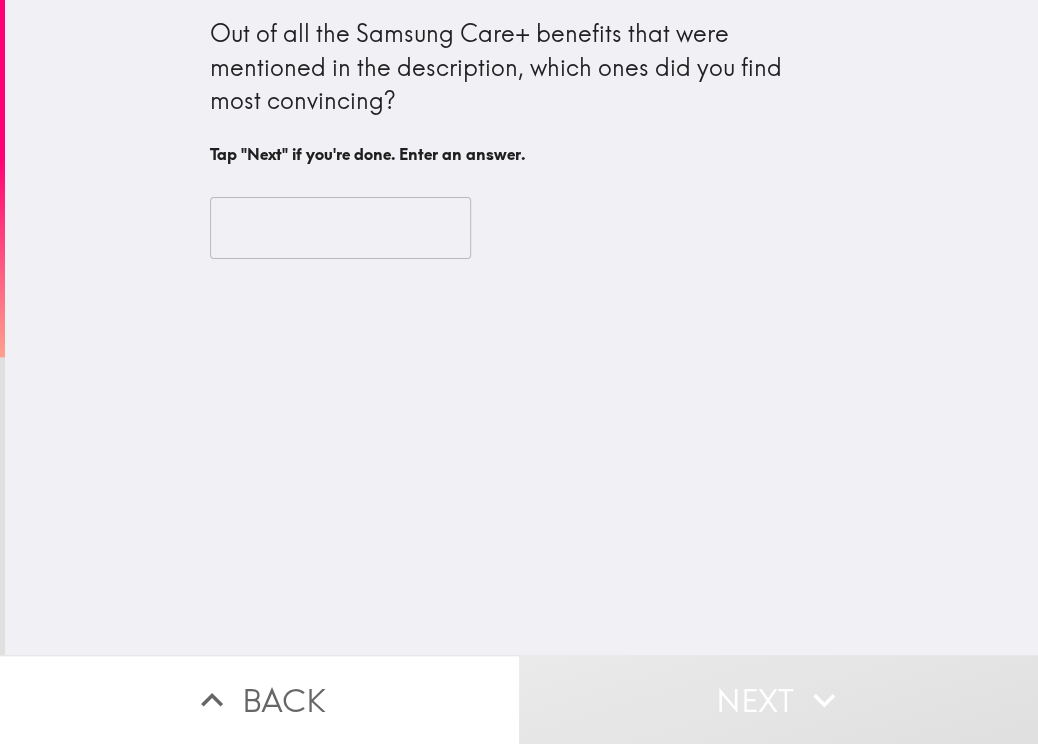 click at bounding box center (340, 228) 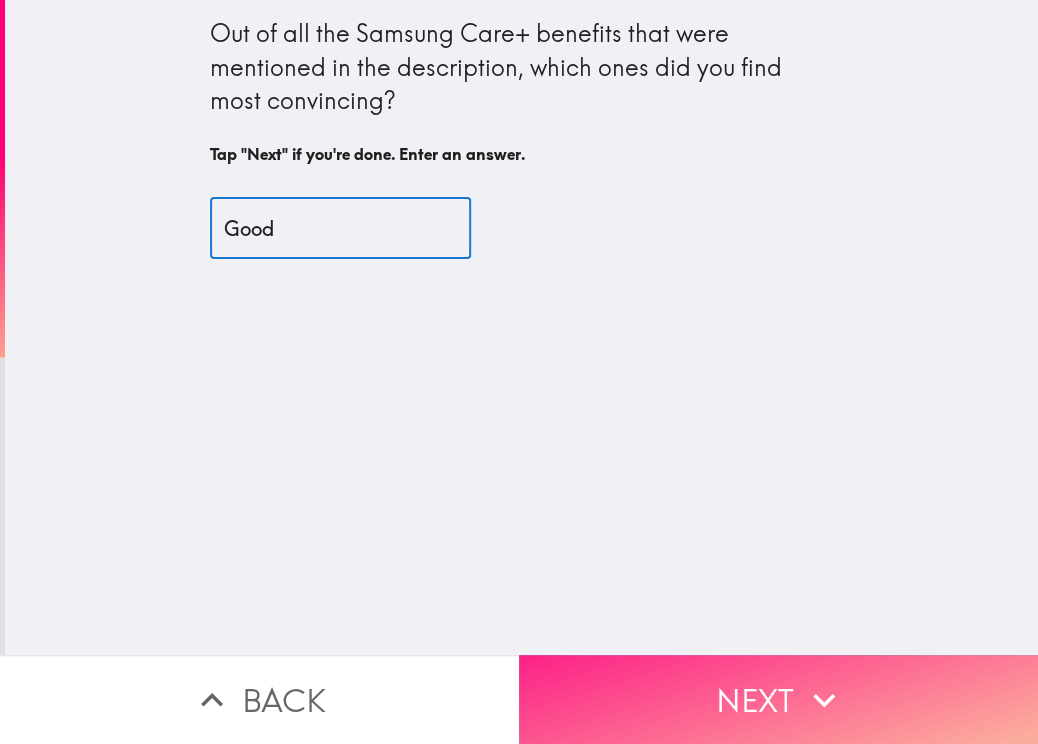 type on "Good" 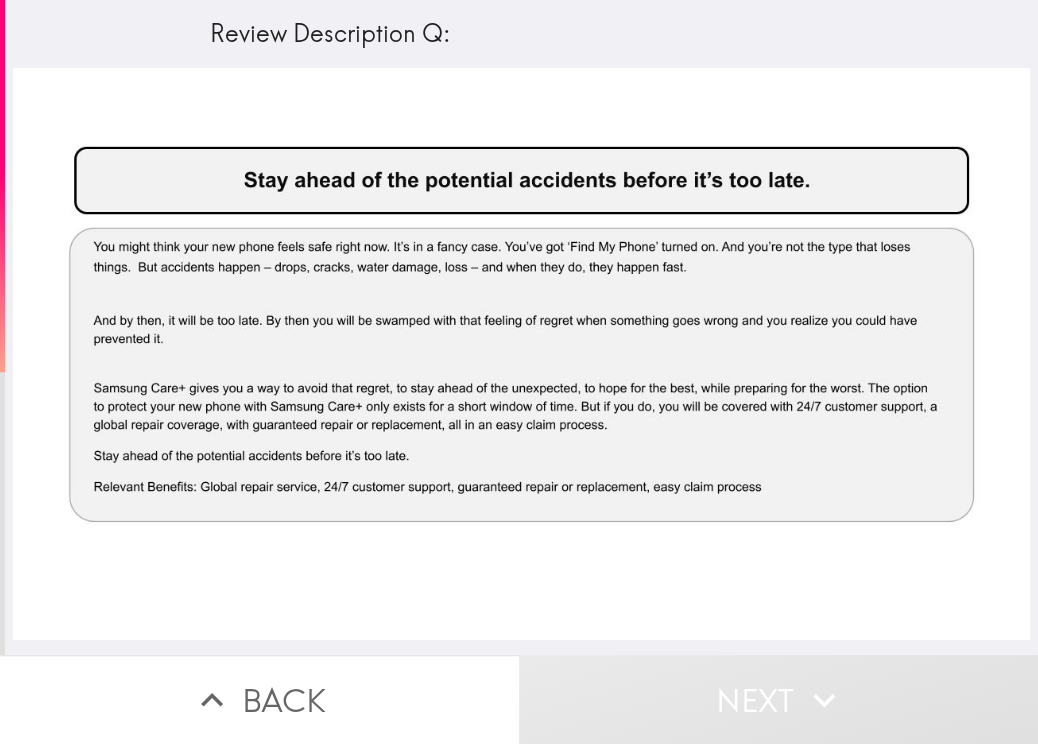 click at bounding box center [521, 354] 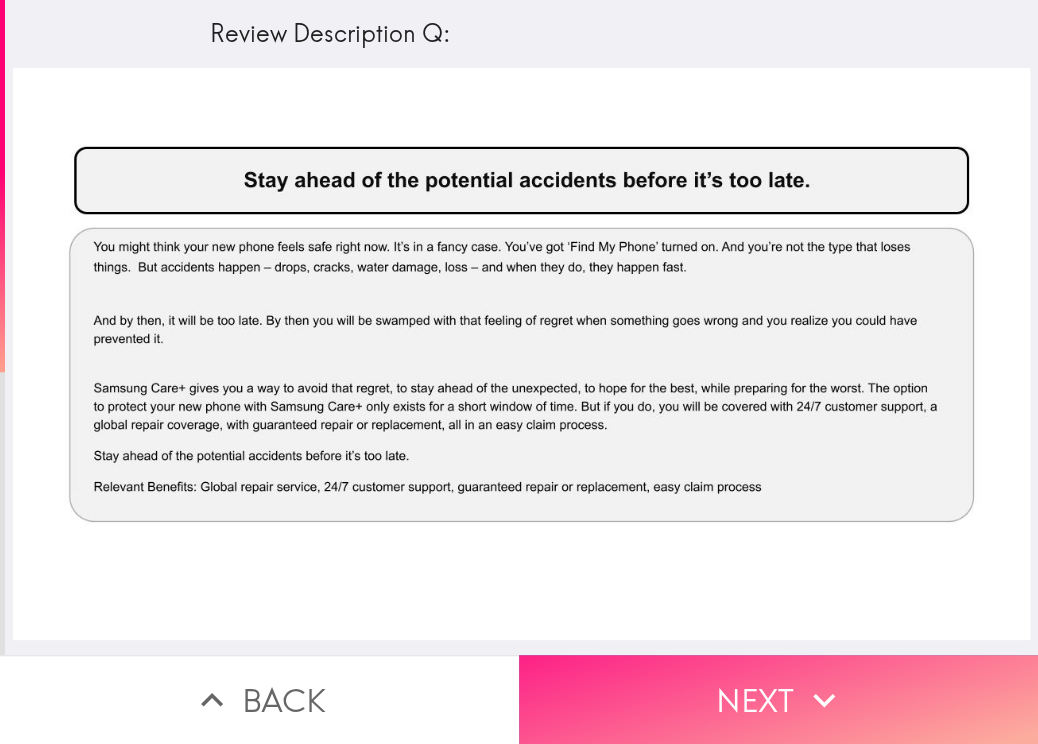 click on "Next" at bounding box center [778, 699] 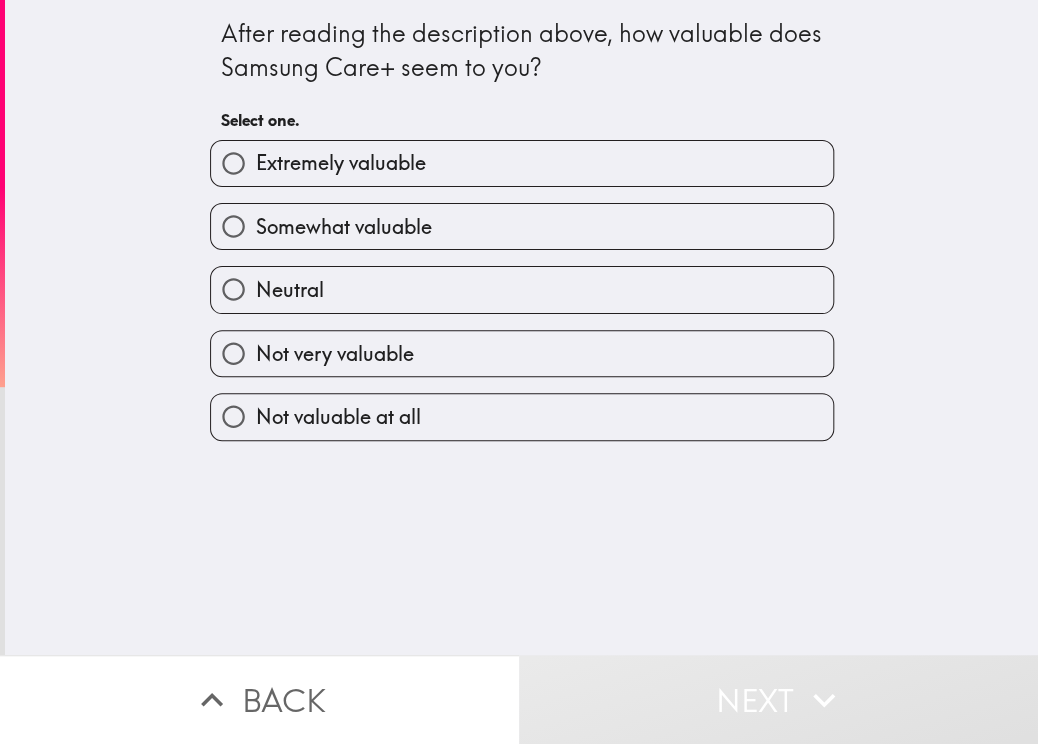 click on "Somewhat valuable" at bounding box center (344, 227) 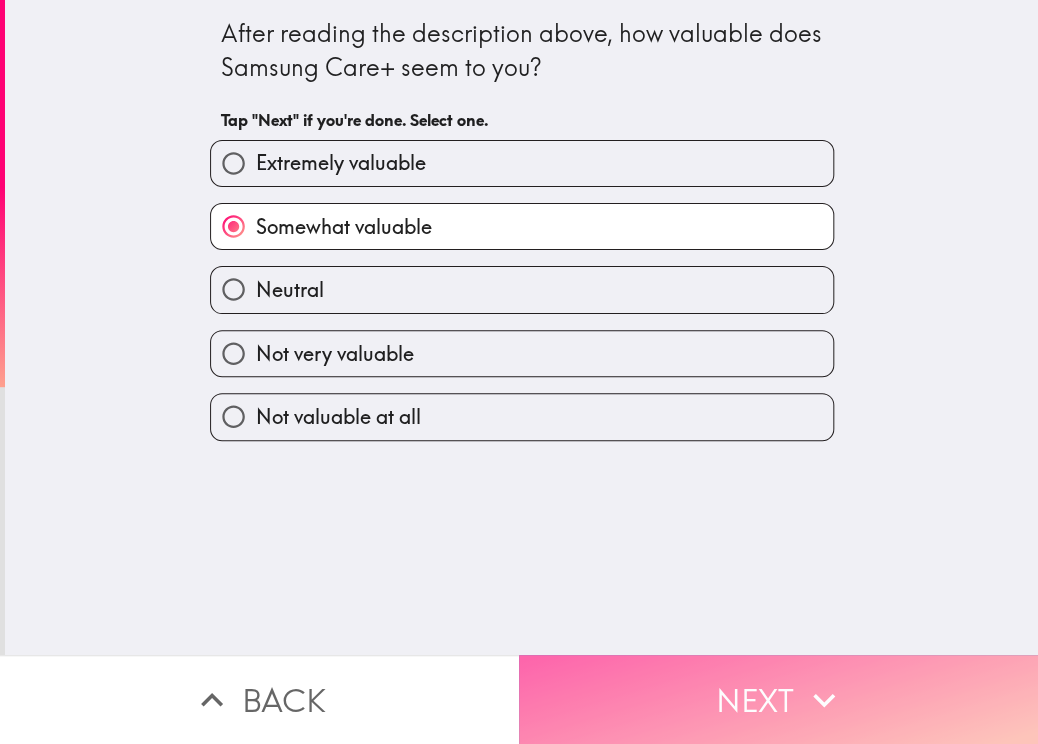 click on "Next" at bounding box center (778, 699) 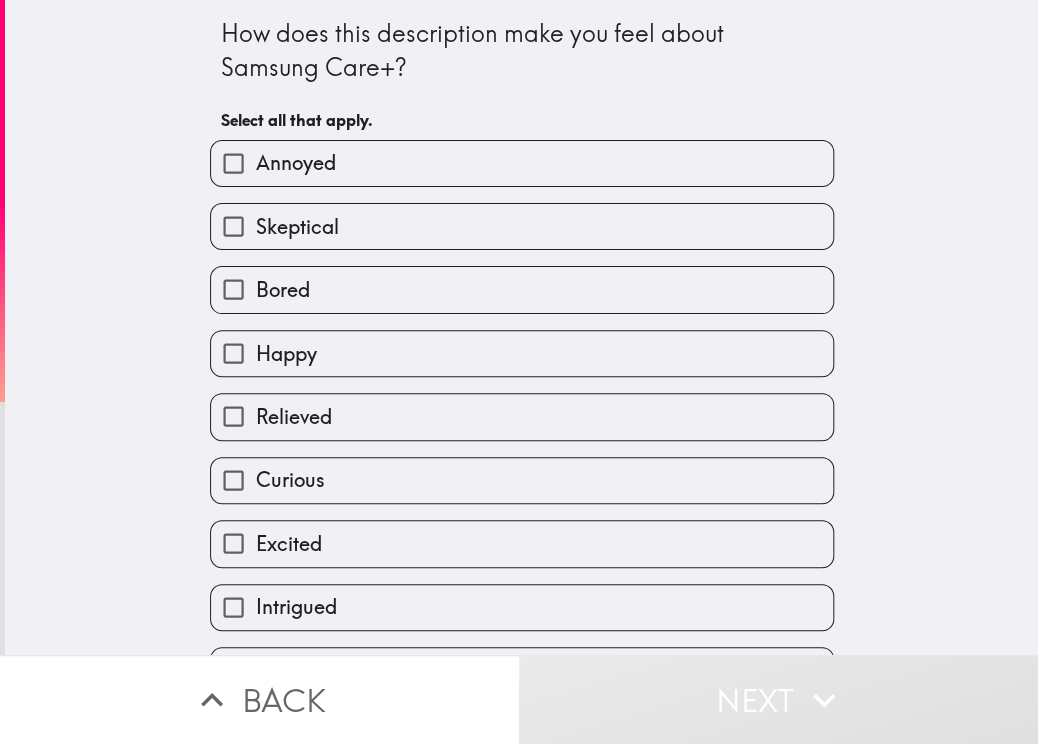 click on "Skeptical" at bounding box center (297, 227) 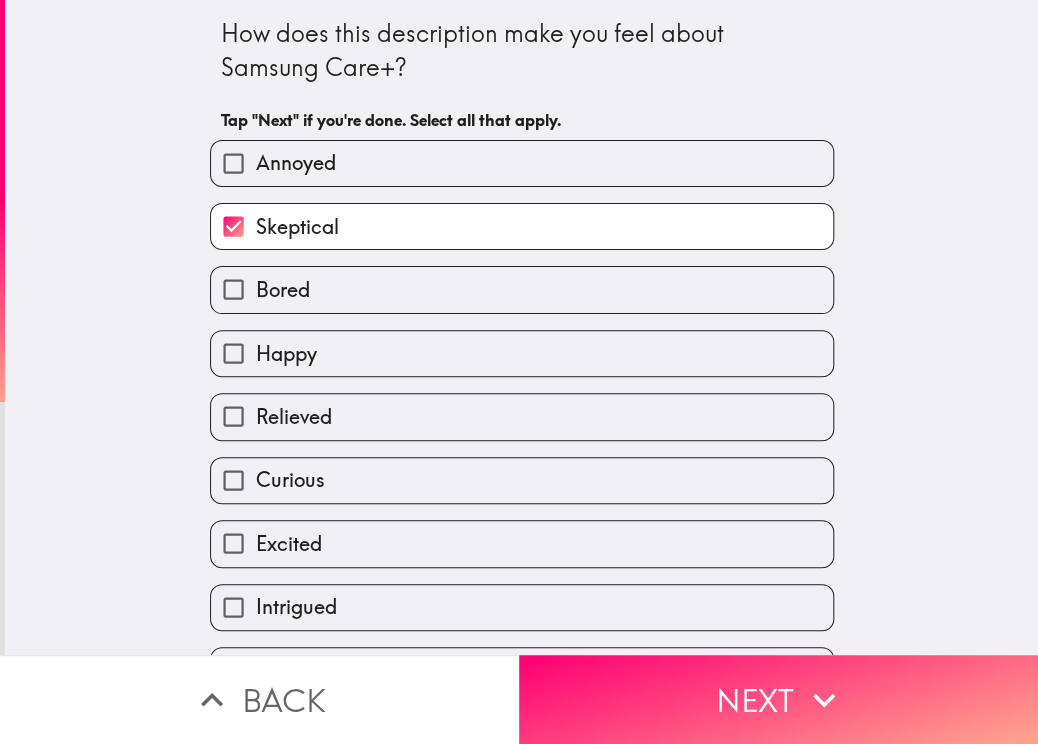 click on "Skeptical" at bounding box center [297, 227] 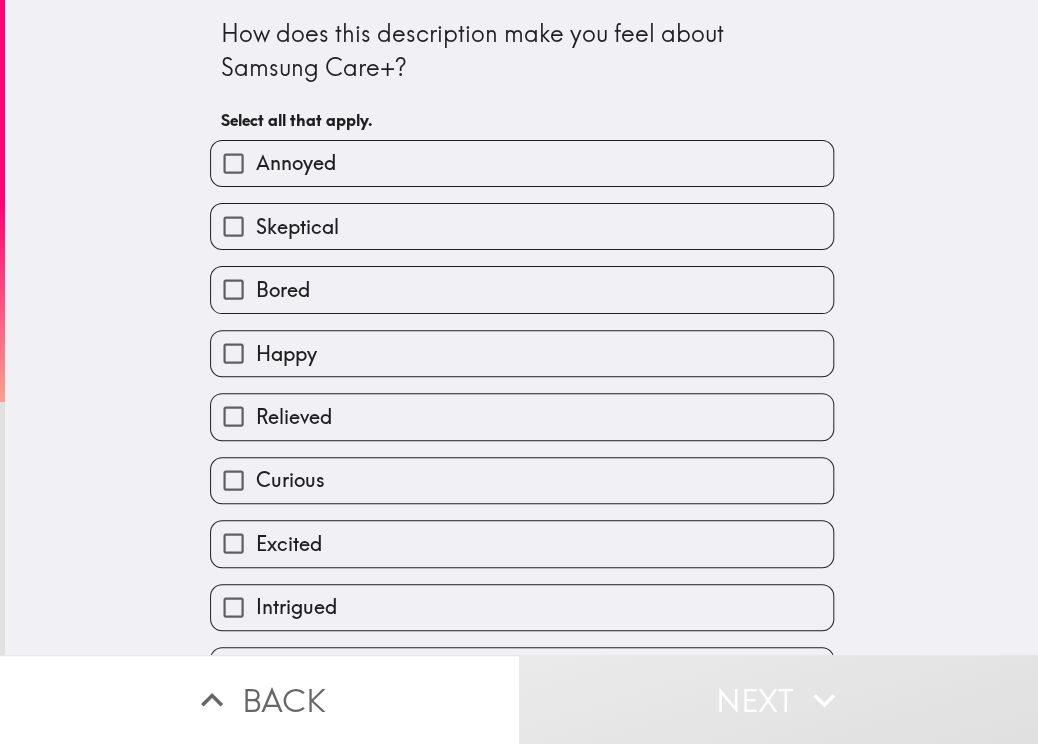 click on "Annoyed" at bounding box center (522, 163) 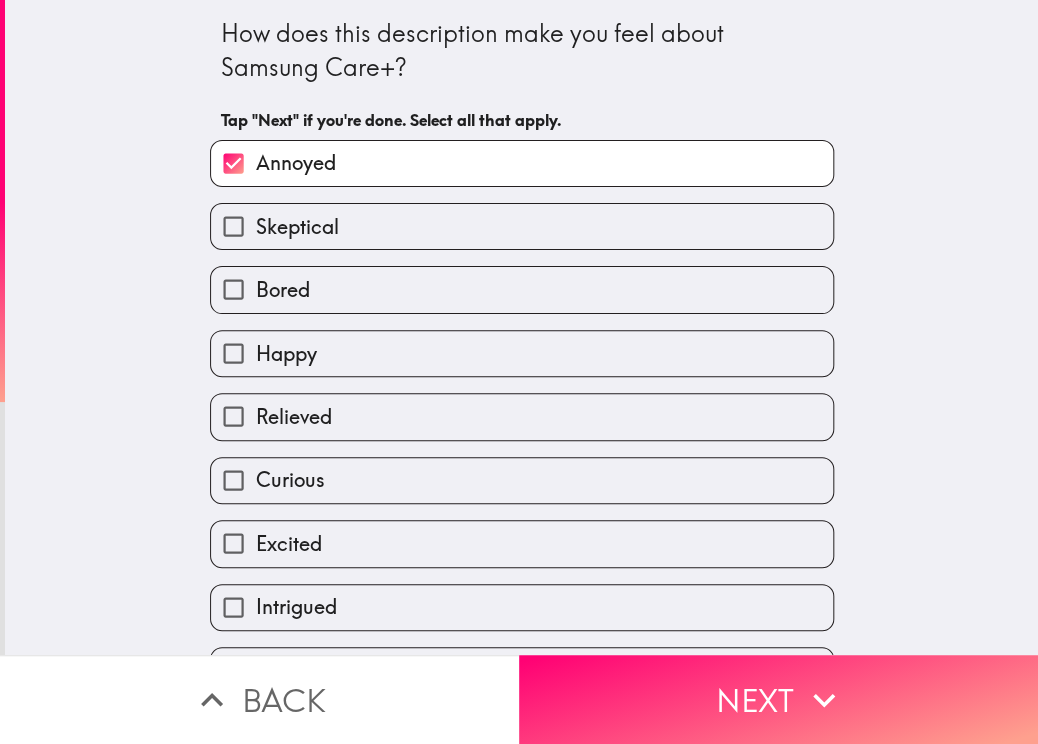 click on "Happy" at bounding box center (522, 353) 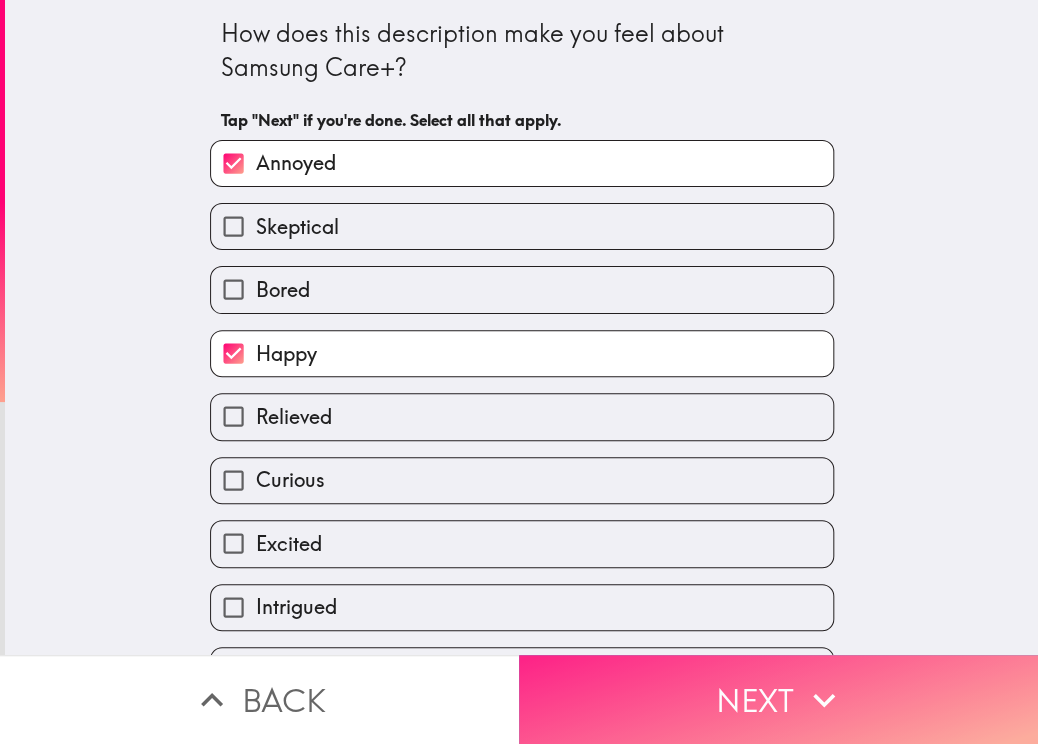 click on "Next" at bounding box center [778, 699] 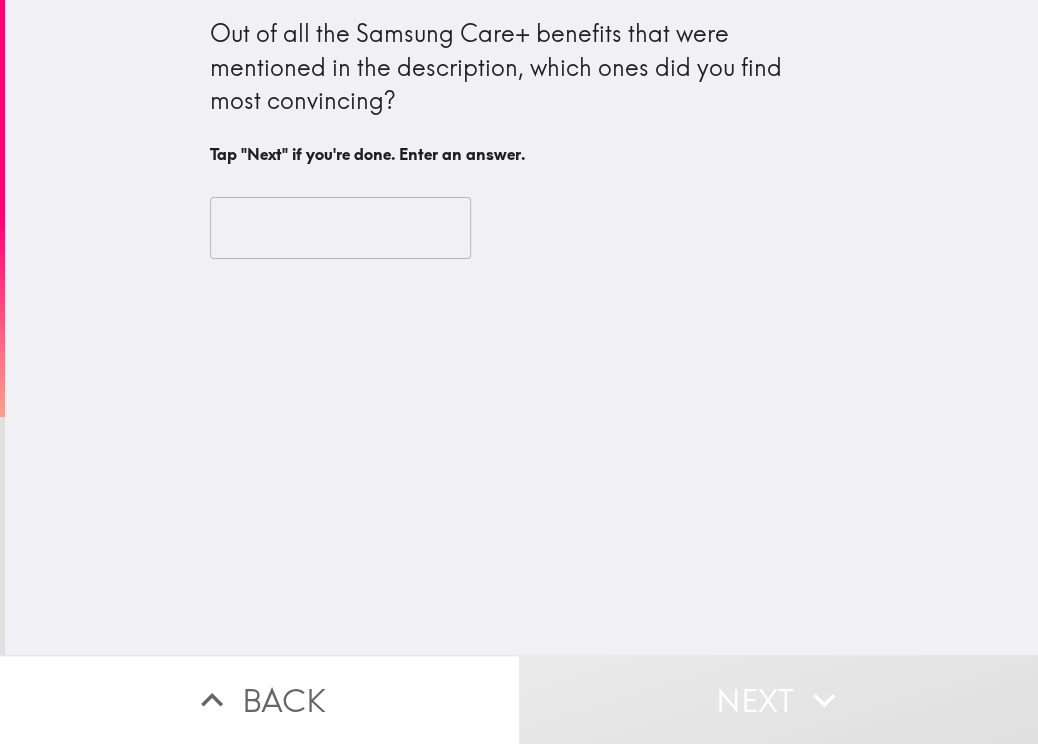 click at bounding box center (340, 228) 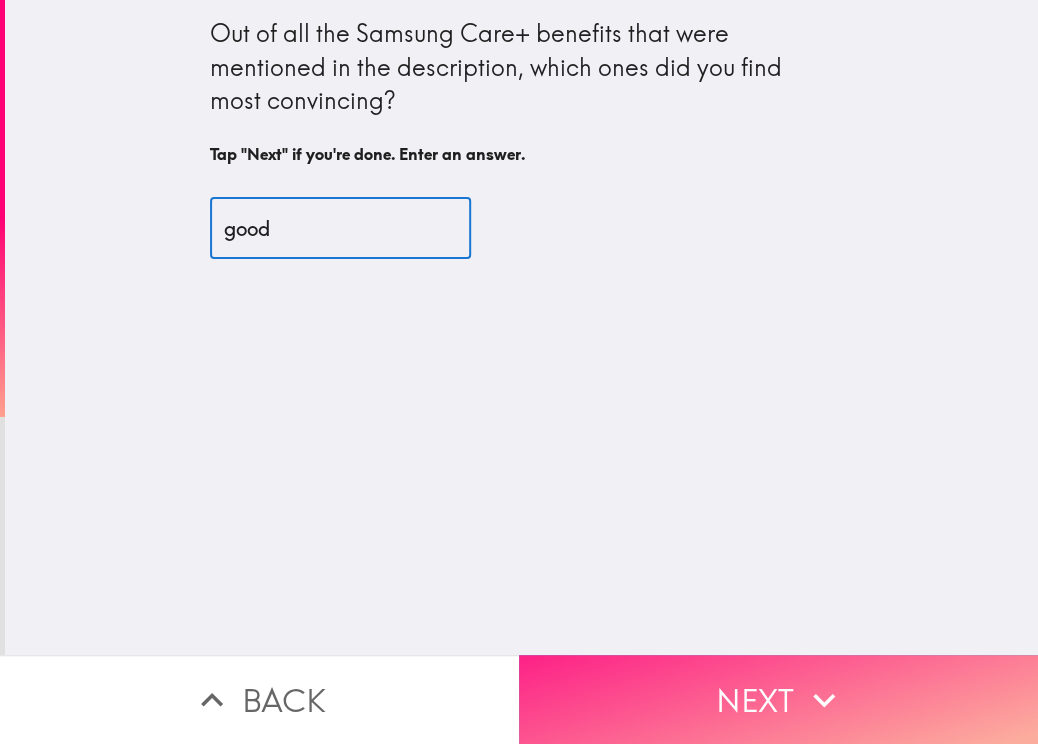 type on "good" 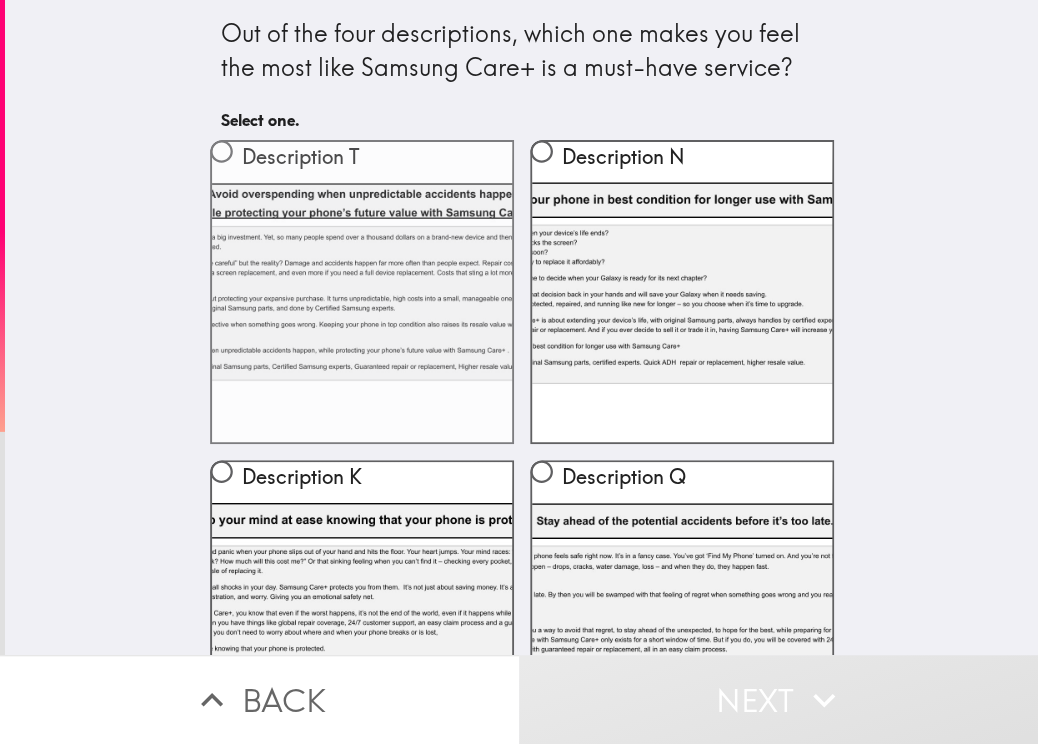 click on "Description T" at bounding box center (362, 292) 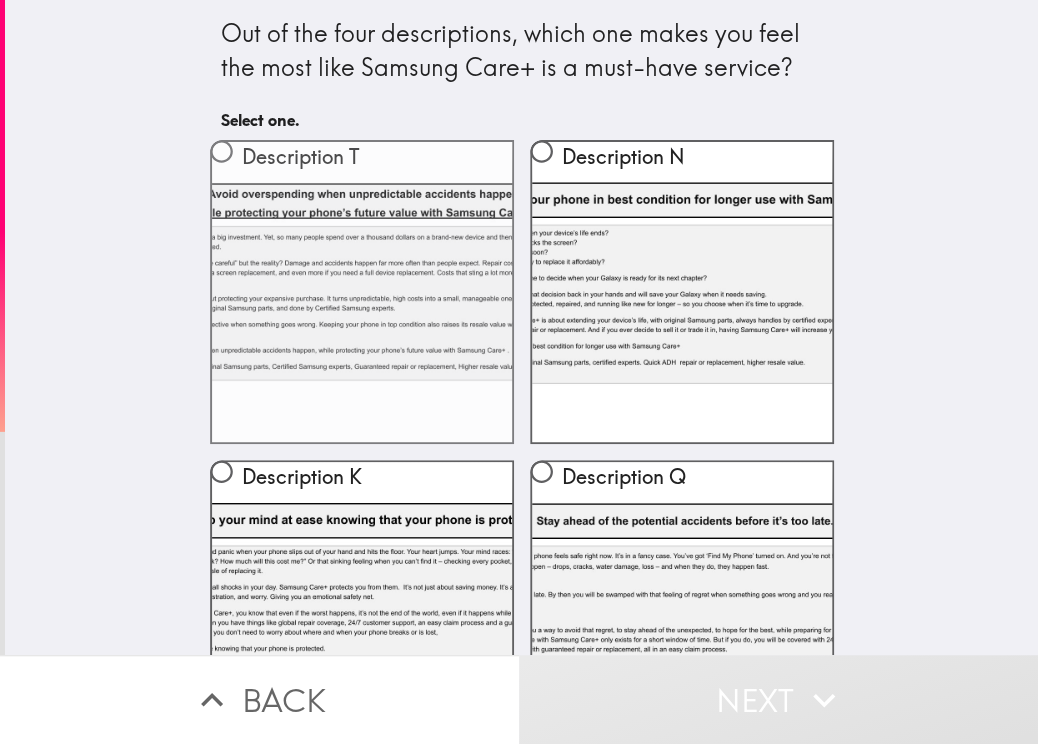 radio on "true" 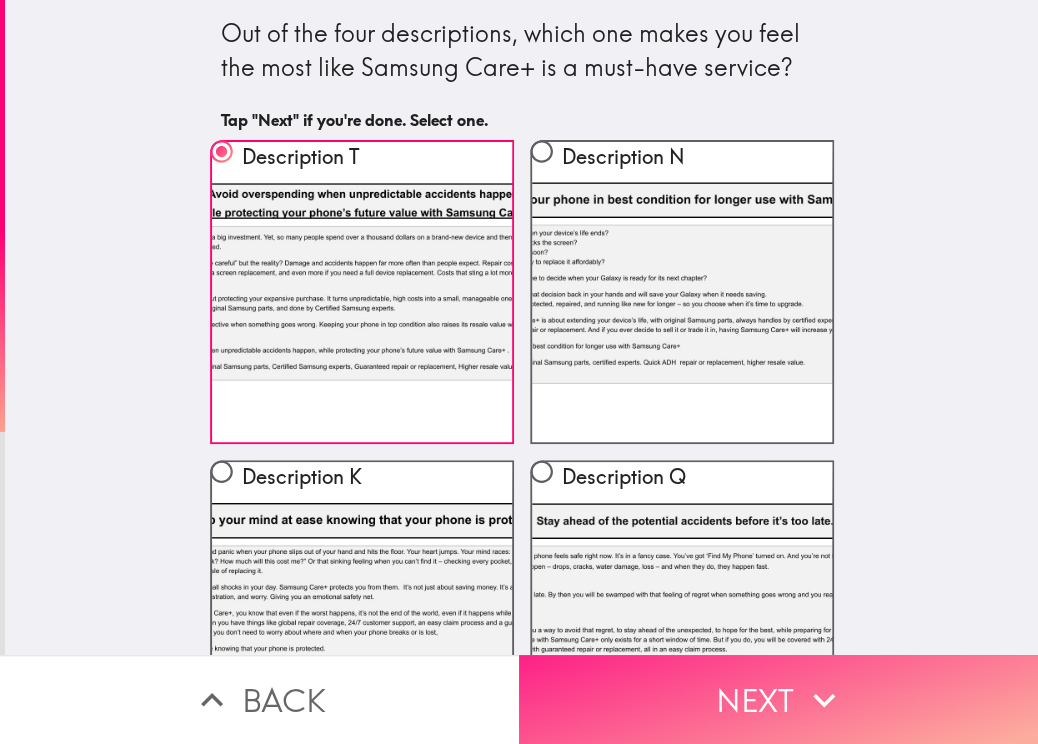 click 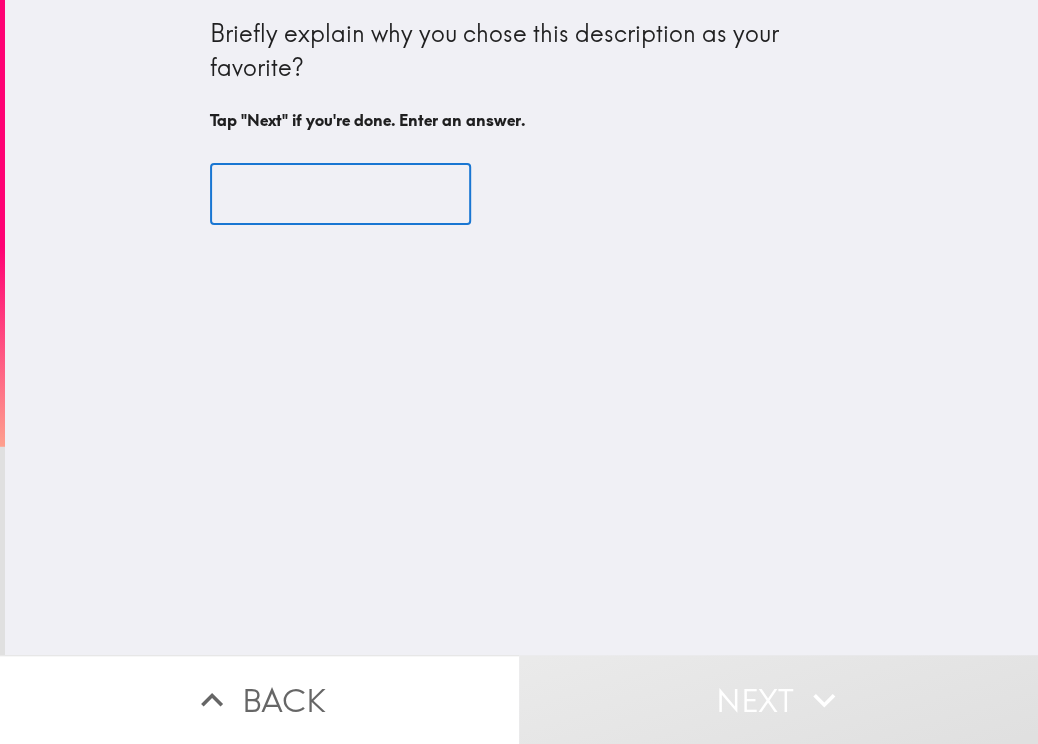 click at bounding box center (340, 195) 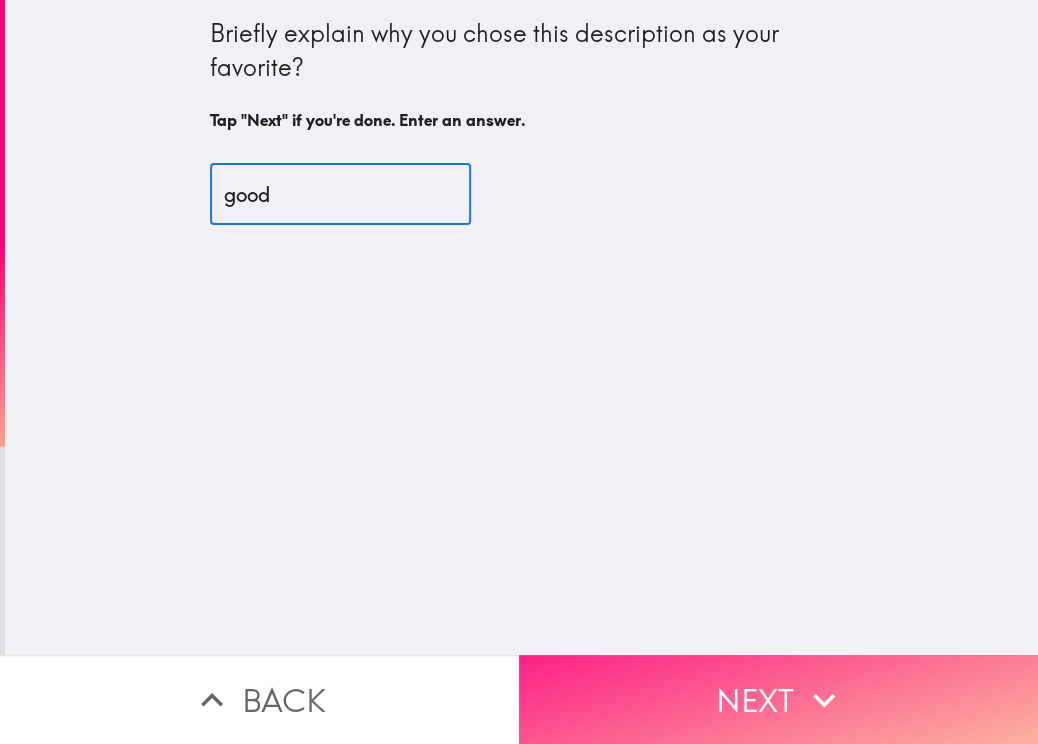 type on "good" 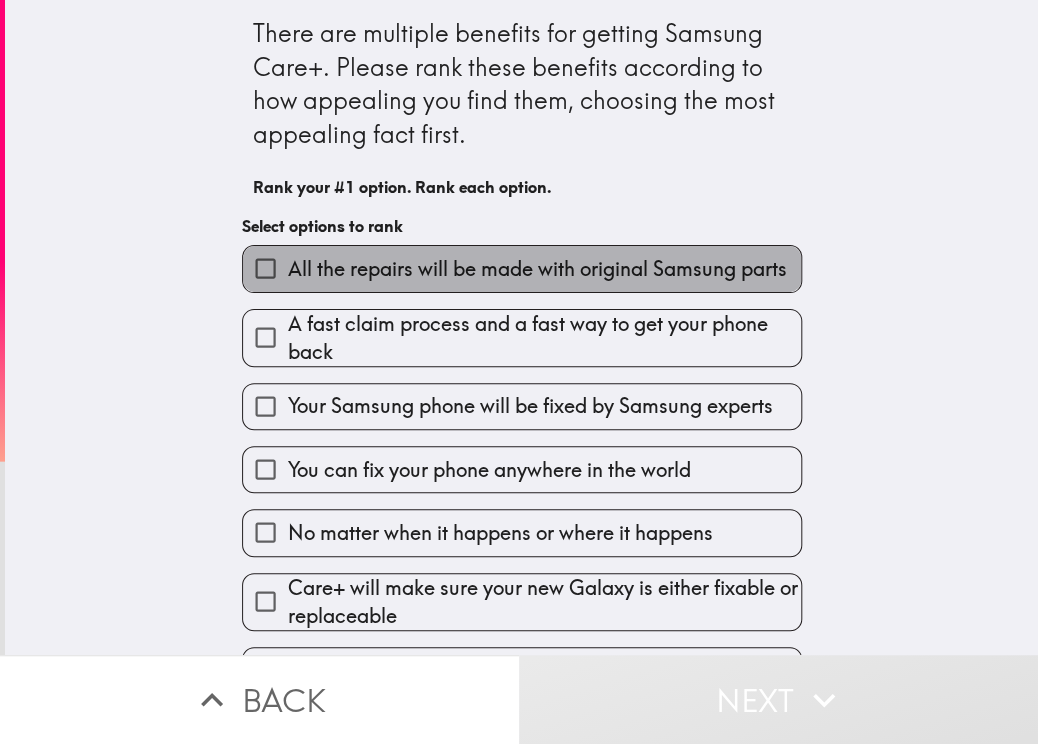 click on "All the repairs will be made with original Samsung parts" at bounding box center (537, 269) 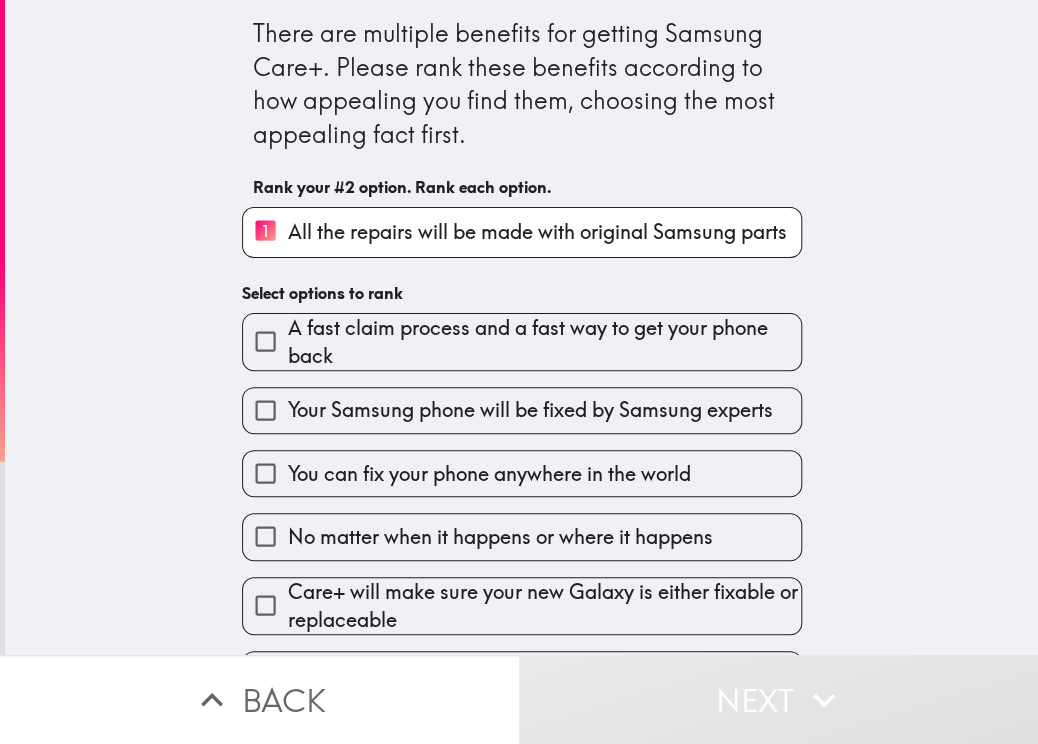click on "You can fix your phone anywhere in the world" at bounding box center [489, 474] 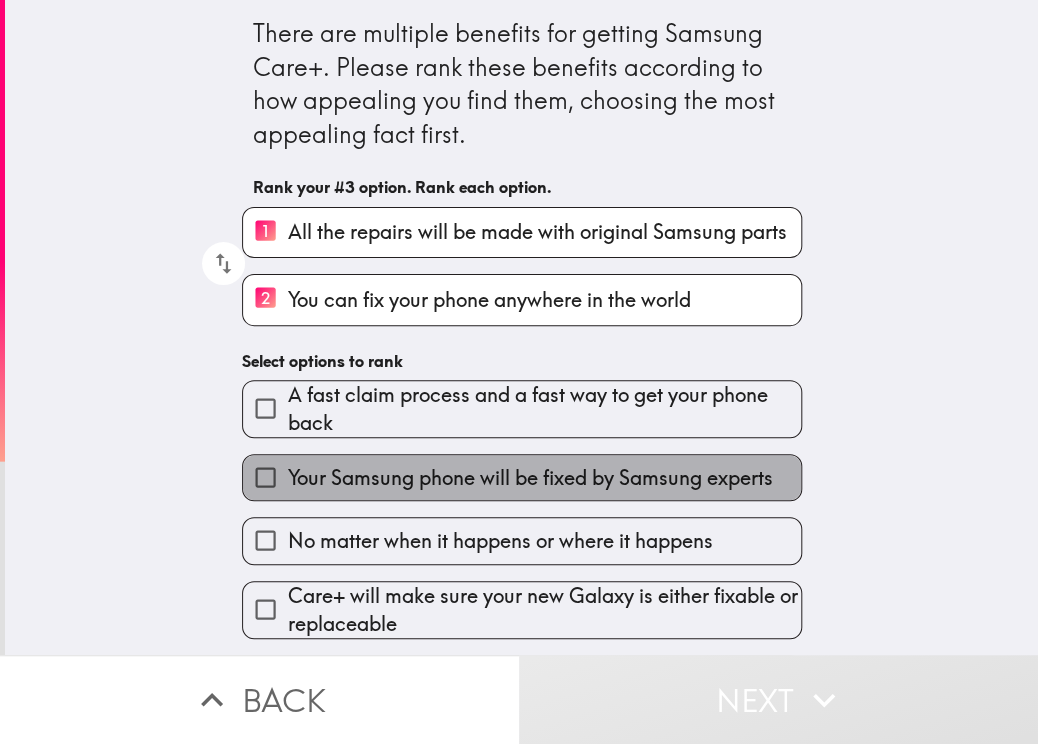 click on "Your Samsung phone will be fixed by Samsung experts" at bounding box center [530, 478] 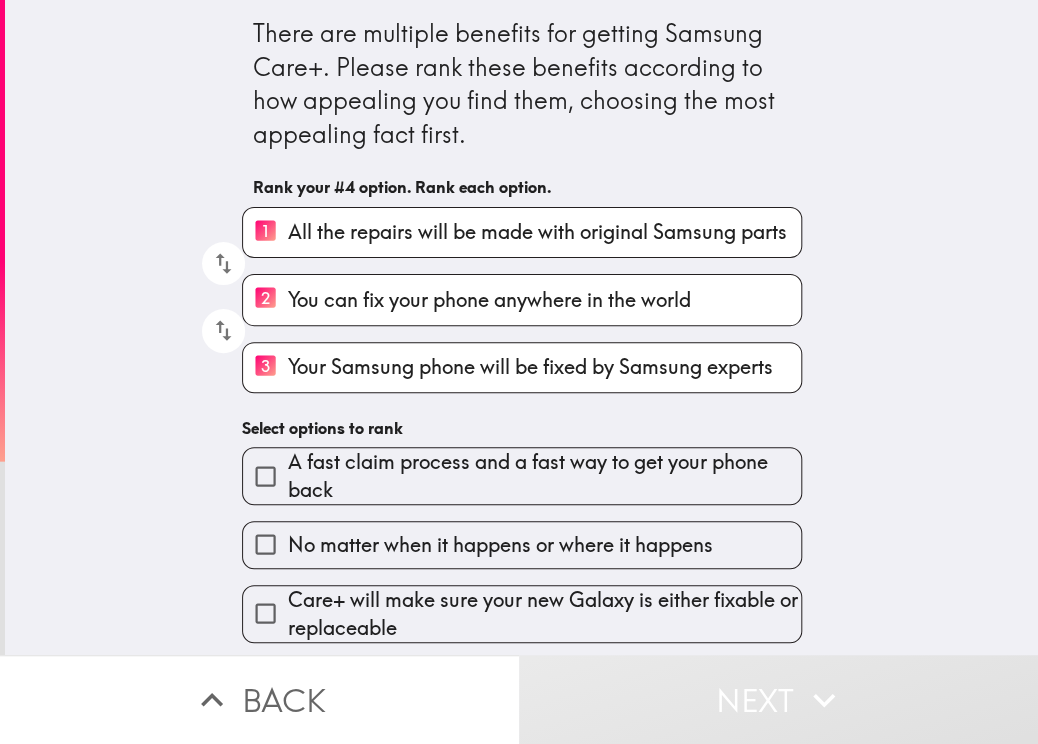 scroll, scrollTop: 200, scrollLeft: 0, axis: vertical 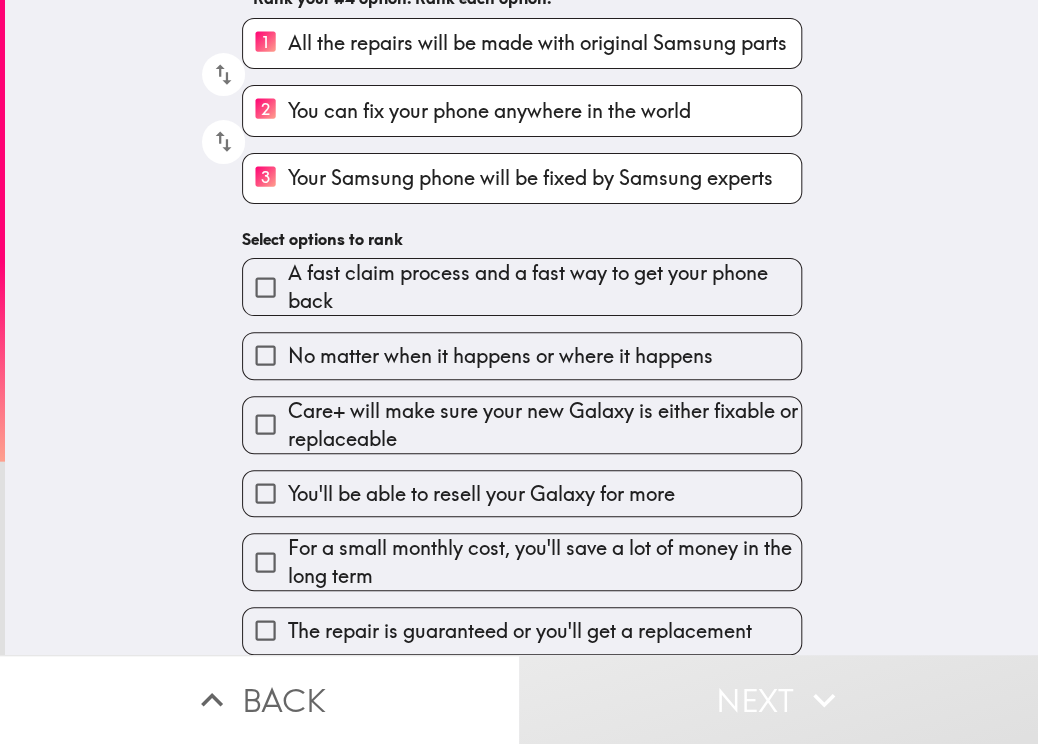 click on "Care+ will make sure your new Galaxy is either fixable or replaceable" at bounding box center (544, 425) 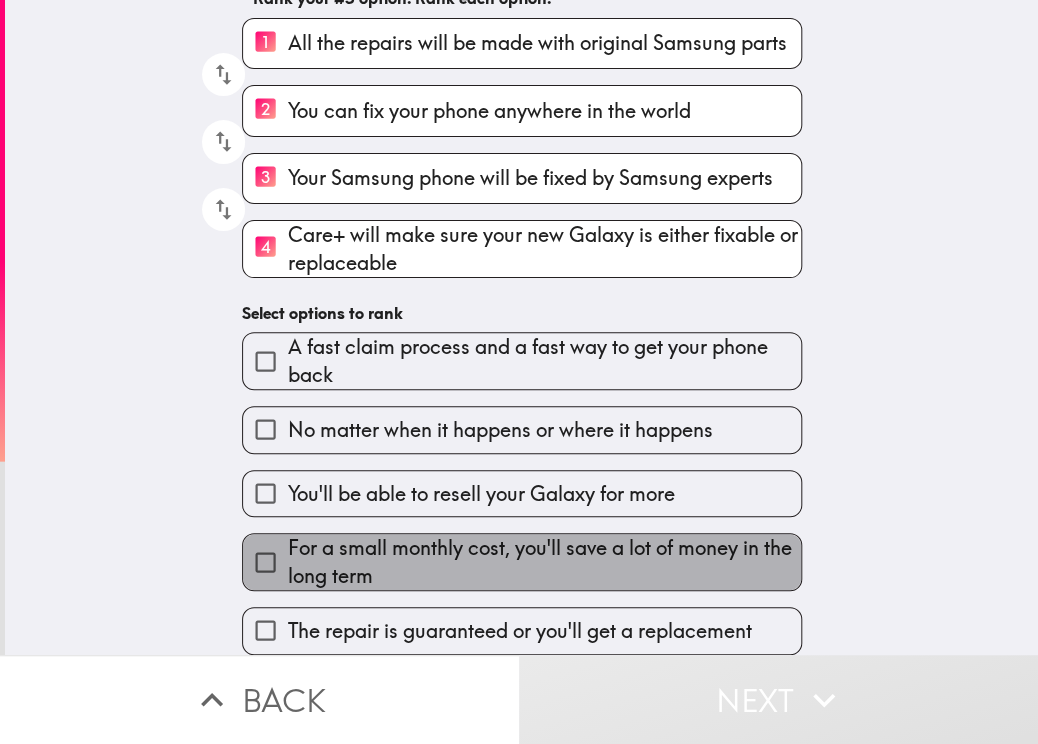 click on "For a small monthly cost, you'll save a lot of money in the long term" at bounding box center [544, 562] 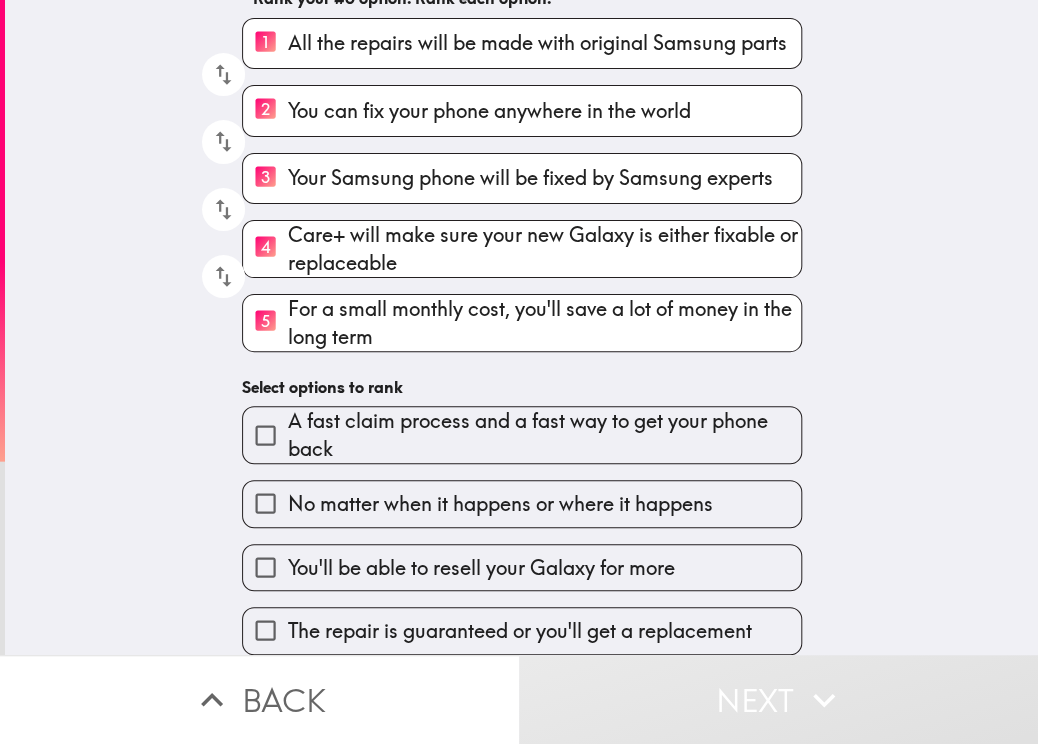 click on "A fast claim process and a fast way to get your phone back" at bounding box center (544, 435) 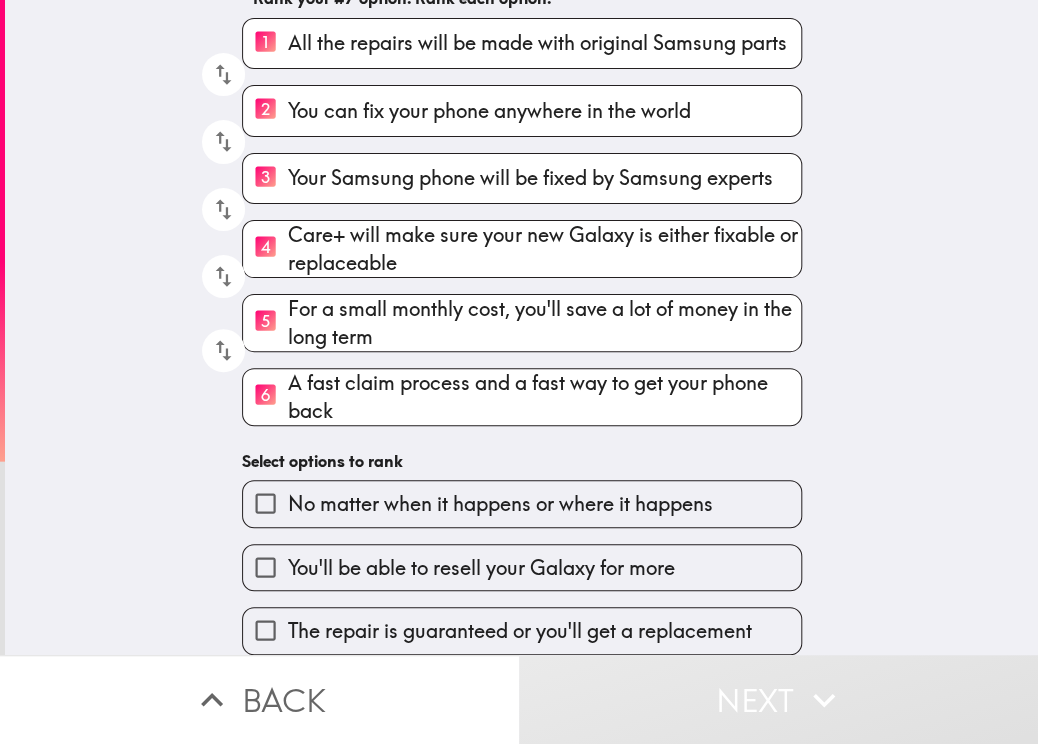 click on "No matter when it happens or where it happens" at bounding box center [500, 504] 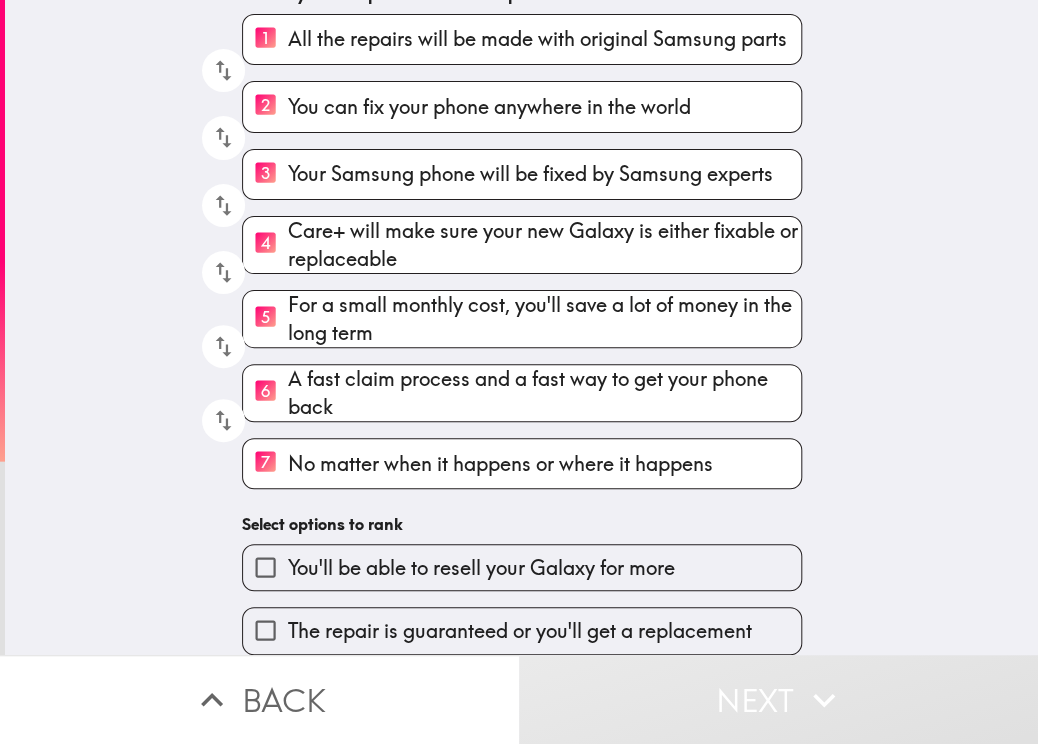 click on "The repair is guaranteed or you'll get a replacement" at bounding box center [520, 631] 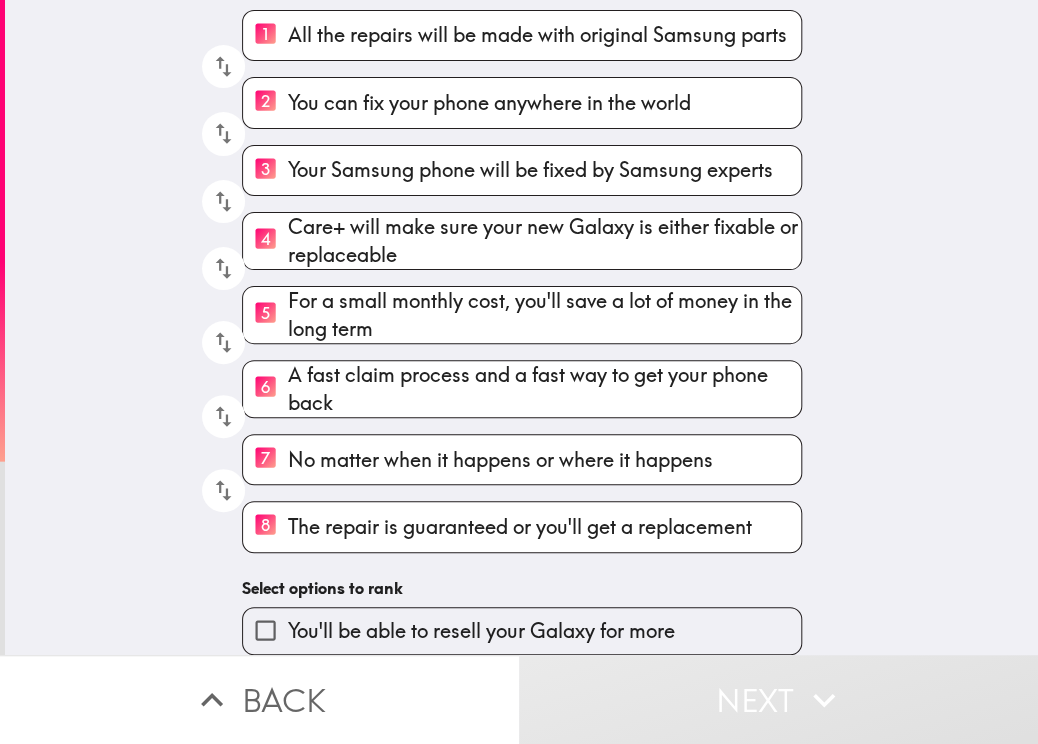 click on "Select options to rank" at bounding box center [522, 588] 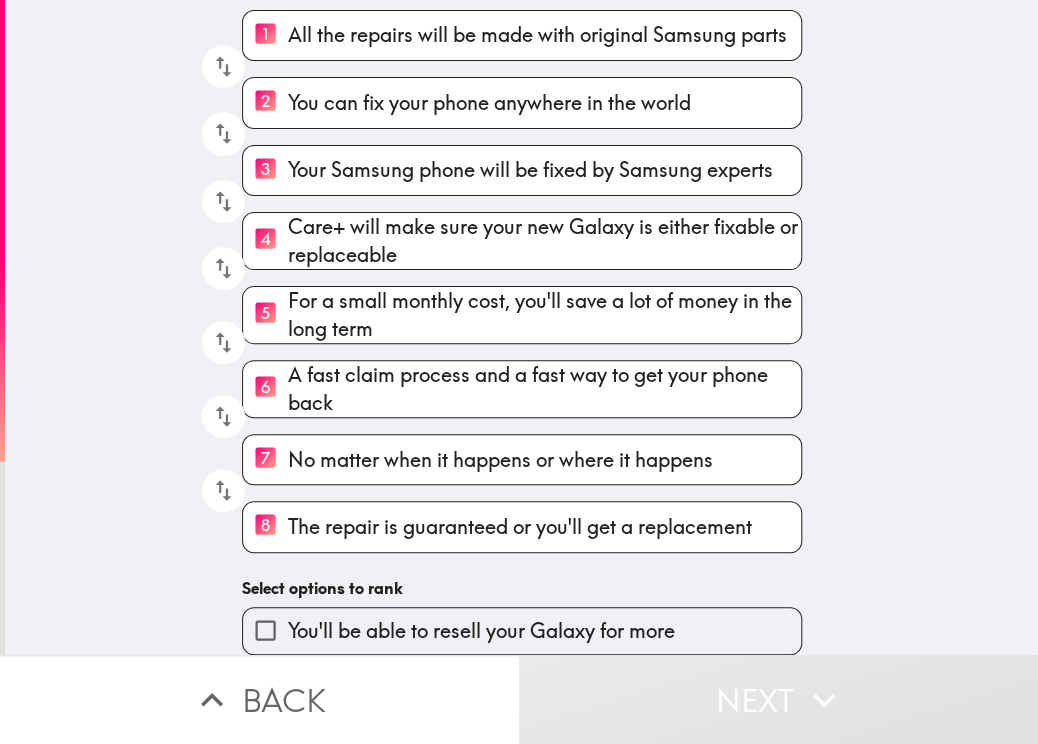 scroll, scrollTop: 208, scrollLeft: 0, axis: vertical 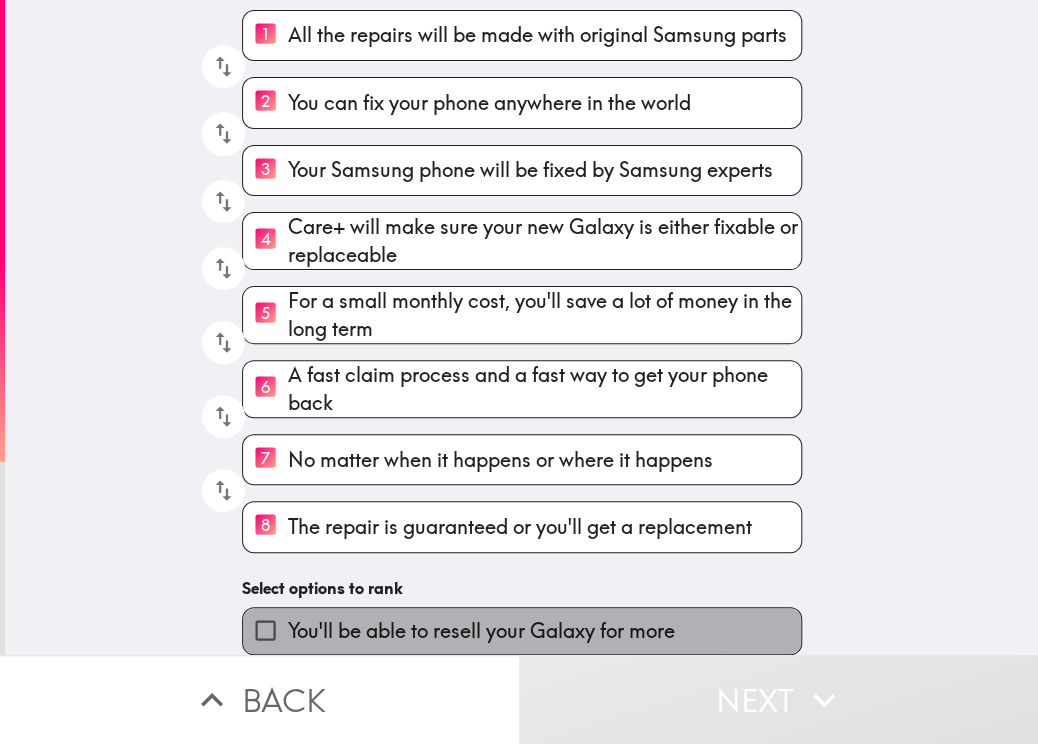 click on "You'll be able to resell your Galaxy for more" at bounding box center (481, 631) 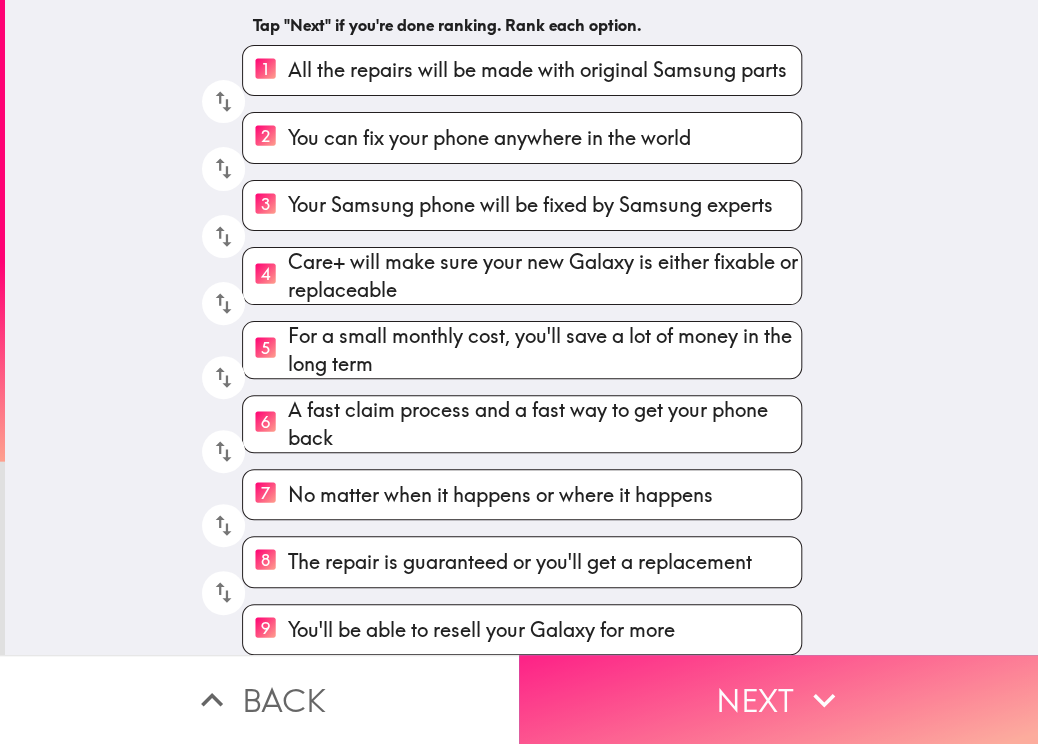 click on "Next" at bounding box center [778, 699] 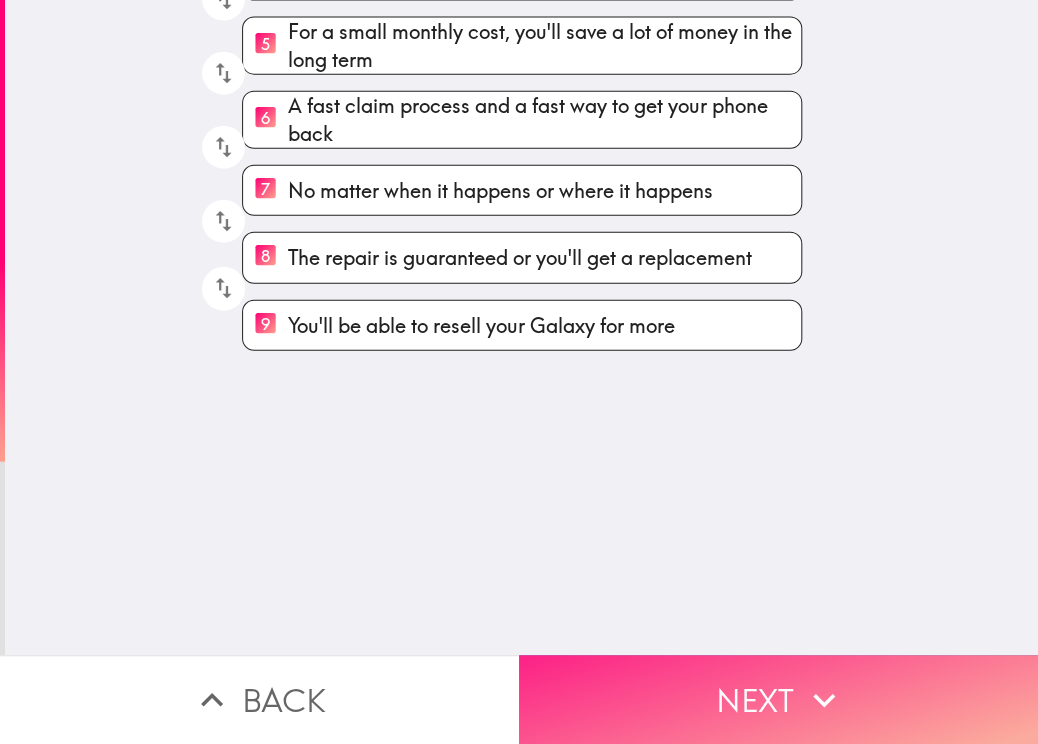scroll, scrollTop: 0, scrollLeft: 0, axis: both 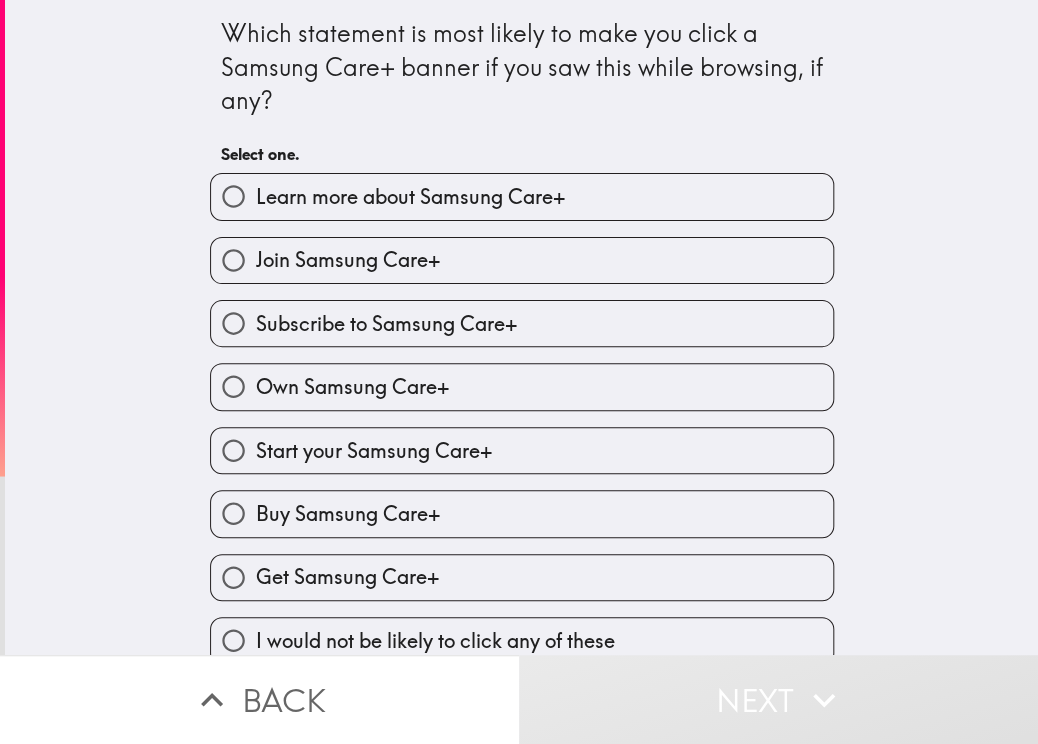 click on "Own Samsung Care+" at bounding box center (352, 387) 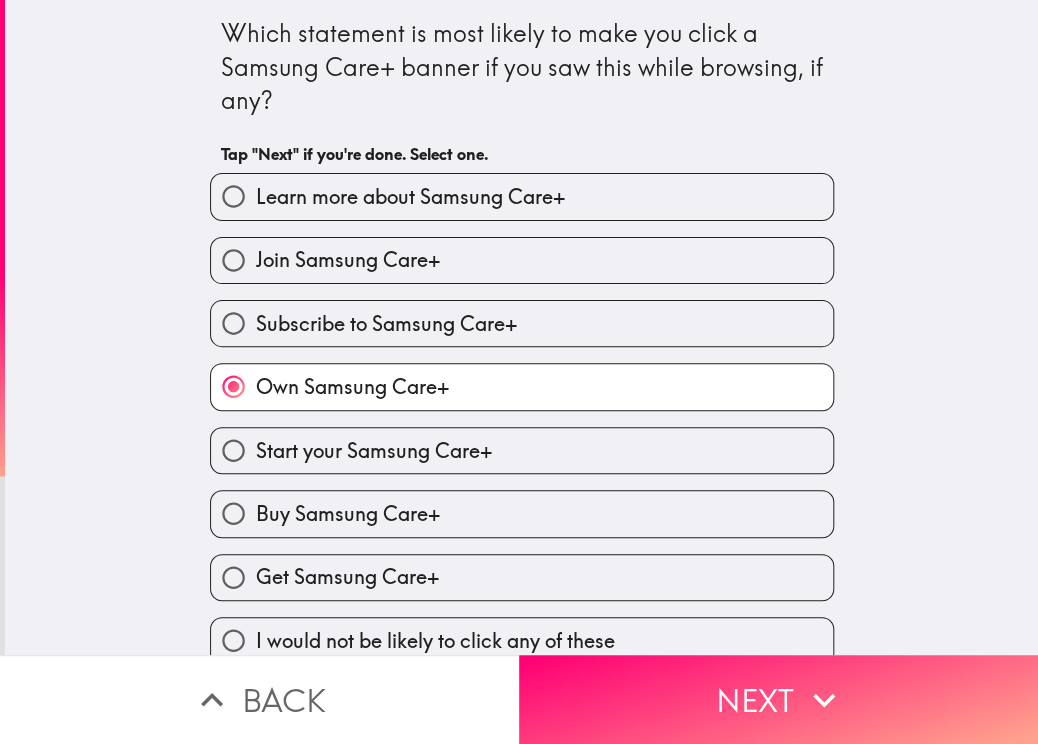 scroll, scrollTop: 21, scrollLeft: 0, axis: vertical 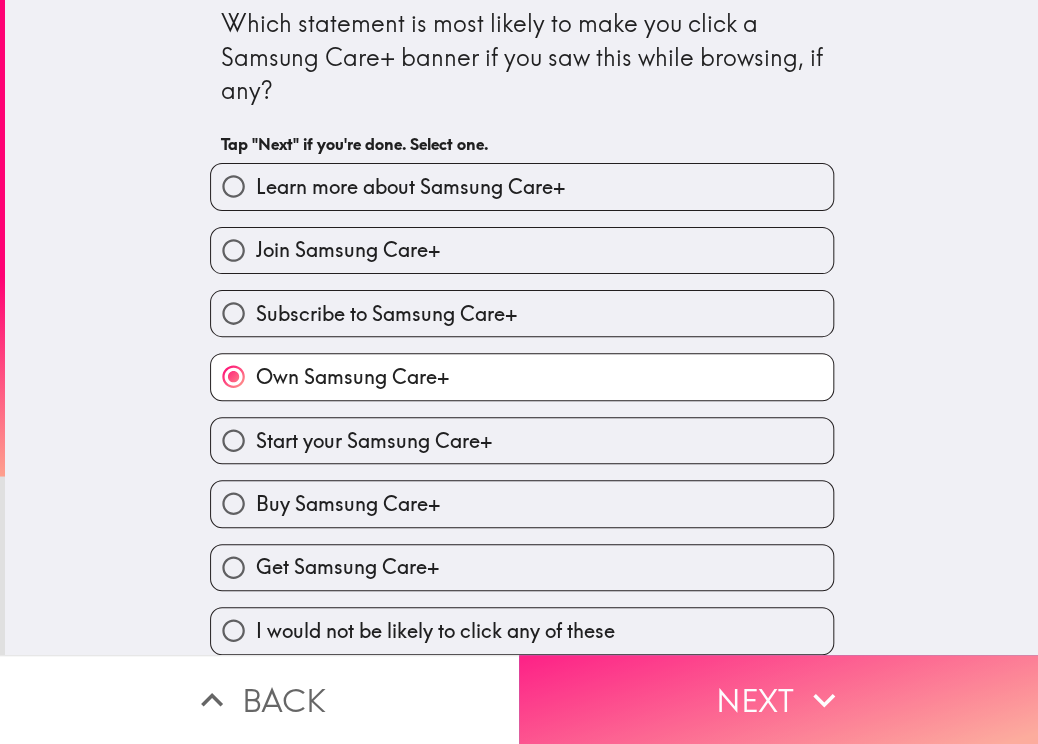 click on "Next" at bounding box center (778, 699) 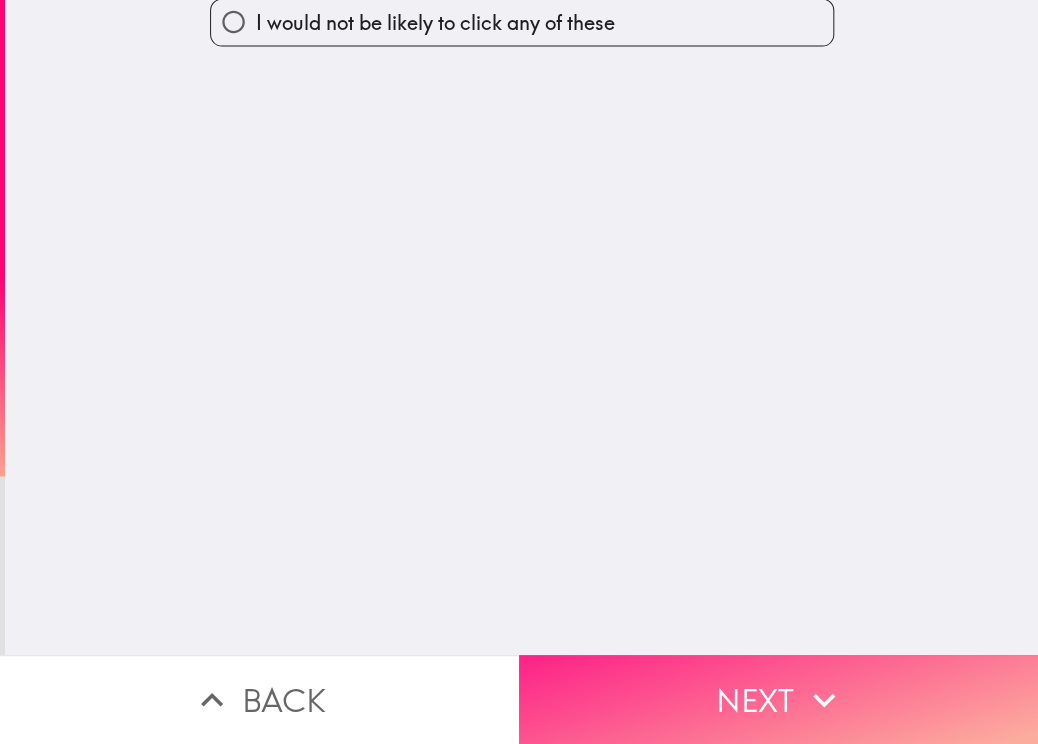 scroll, scrollTop: 0, scrollLeft: 0, axis: both 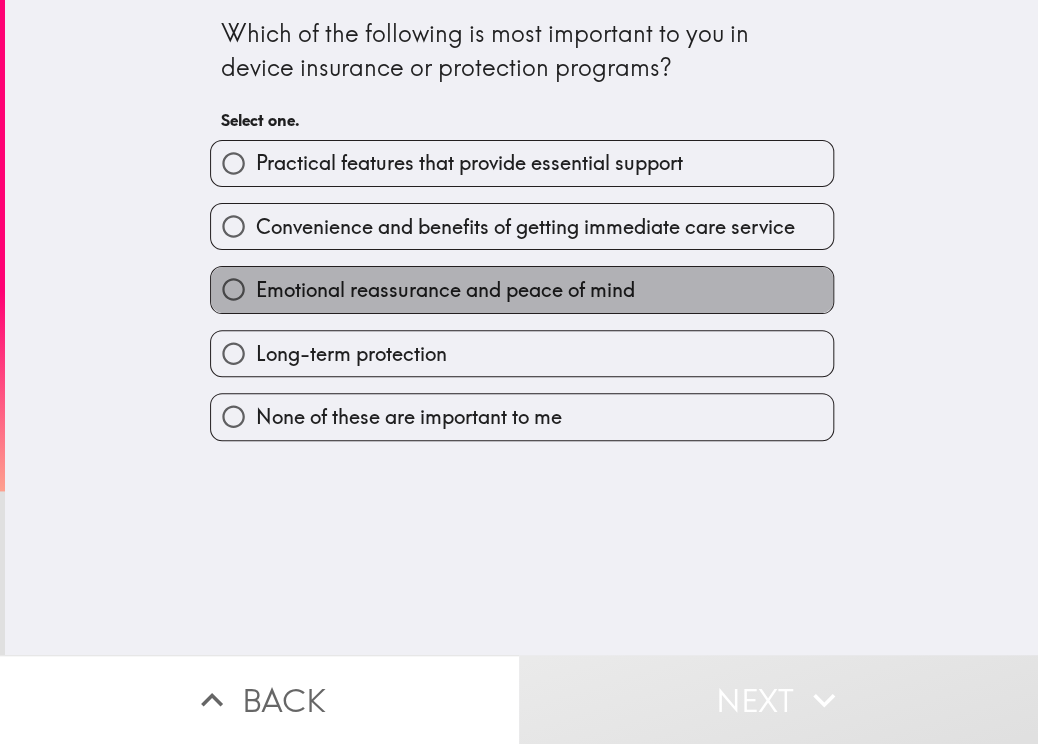 click on "Emotional reassurance and peace of mind" at bounding box center [445, 290] 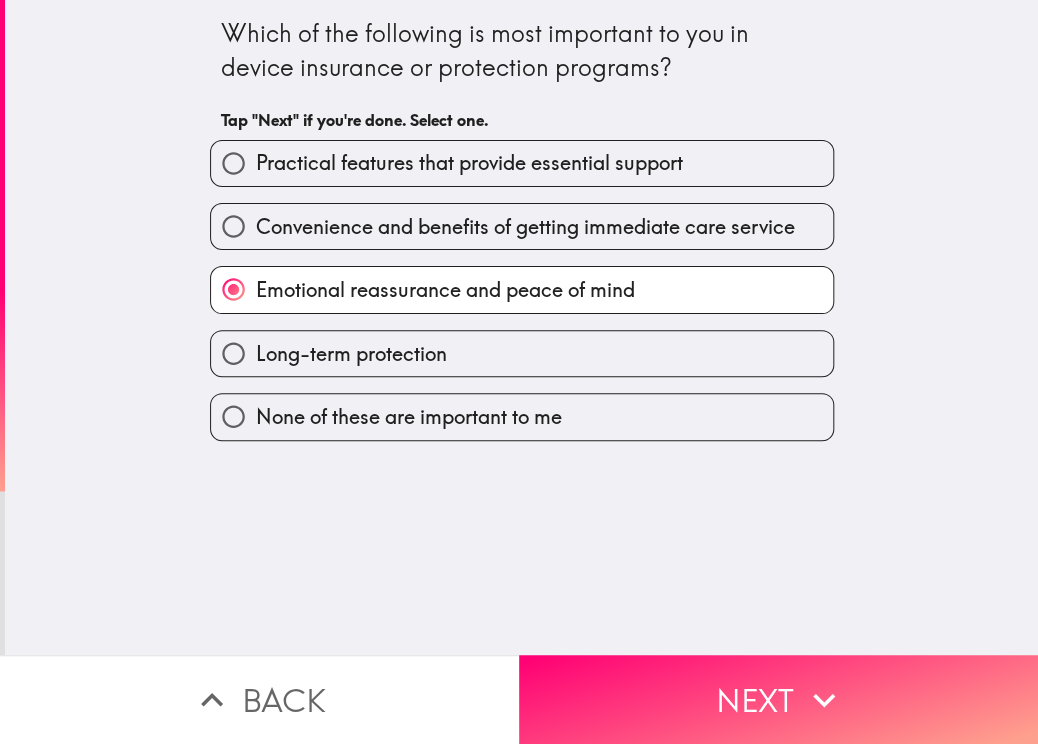 click on "Long-term protection" at bounding box center (351, 354) 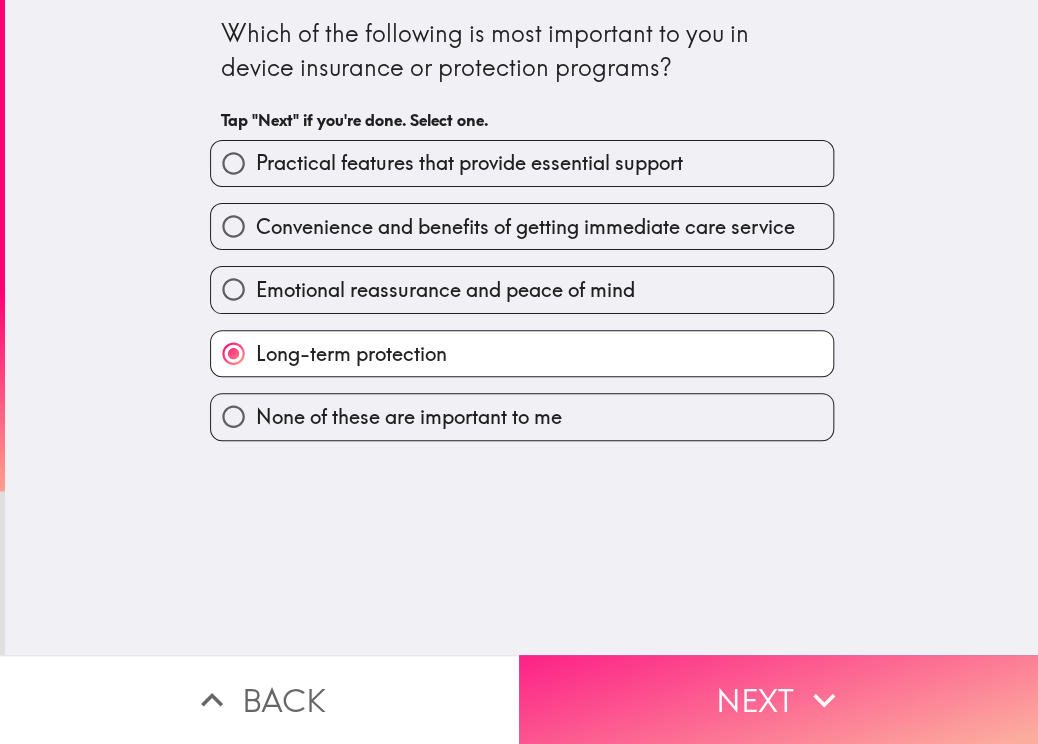 click on "Next" at bounding box center [778, 699] 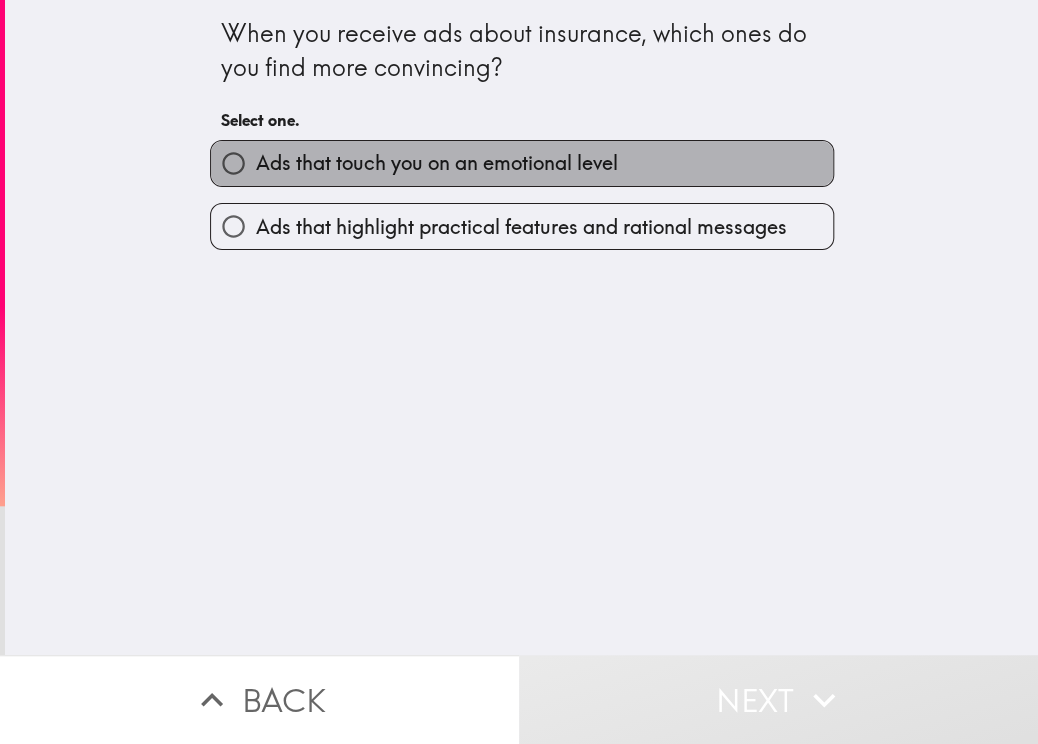 click on "Ads that touch you on an emotional level" at bounding box center [437, 163] 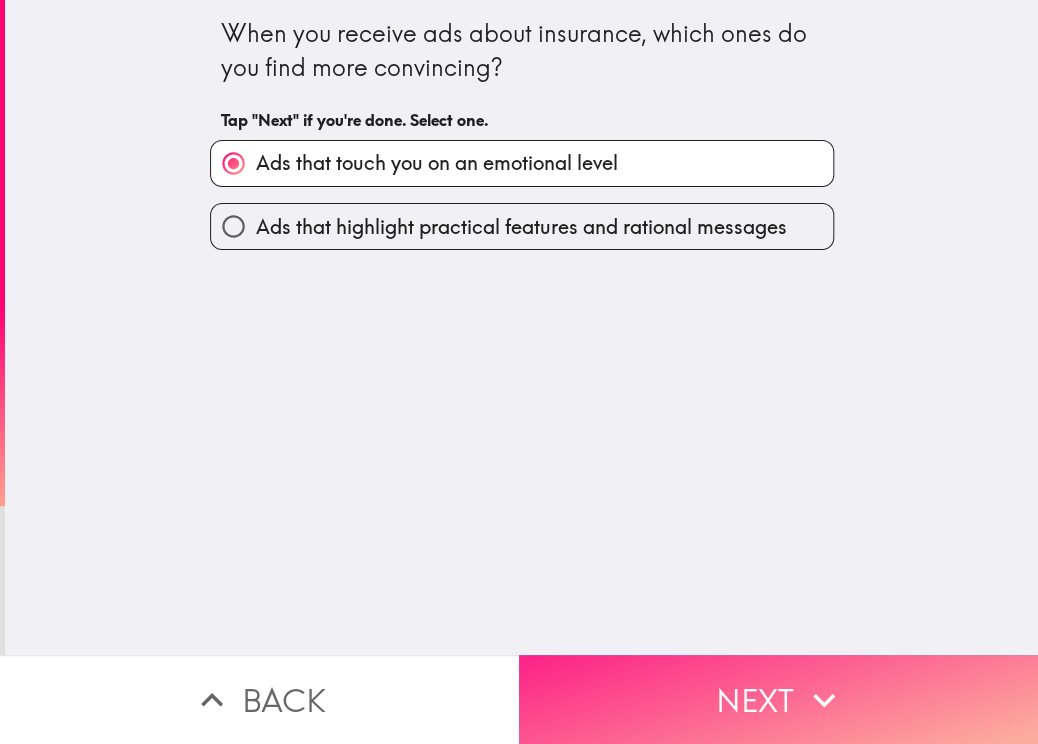 click on "Next" at bounding box center (778, 699) 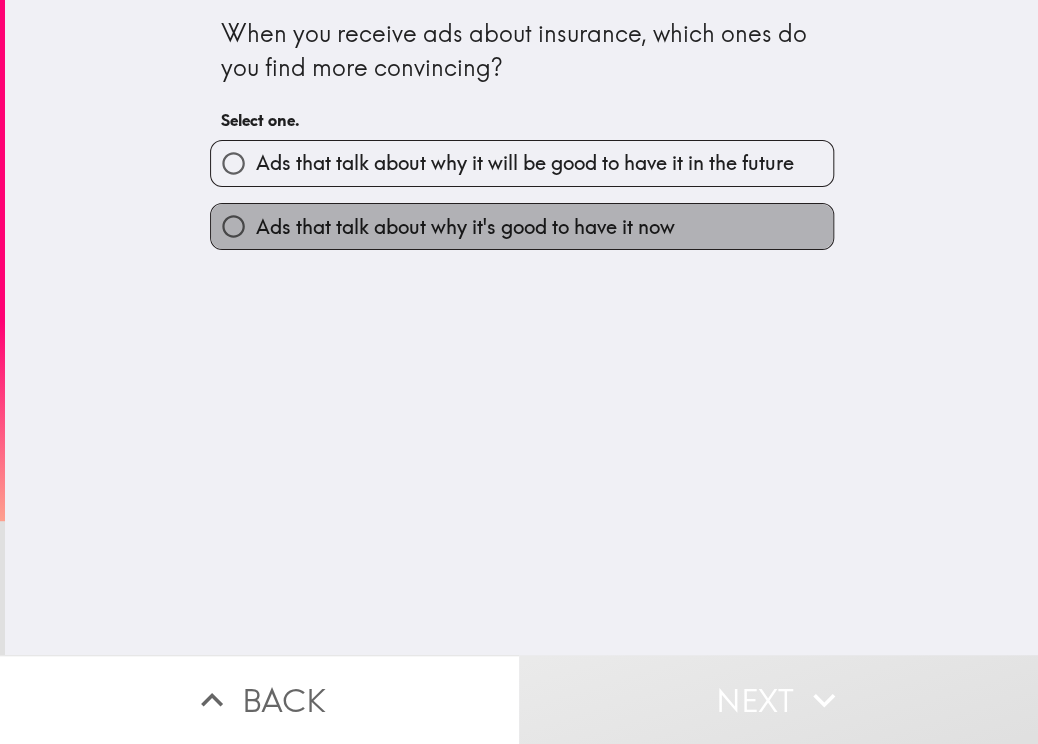 click on "Ads that talk about why it's good to have it now" at bounding box center [465, 227] 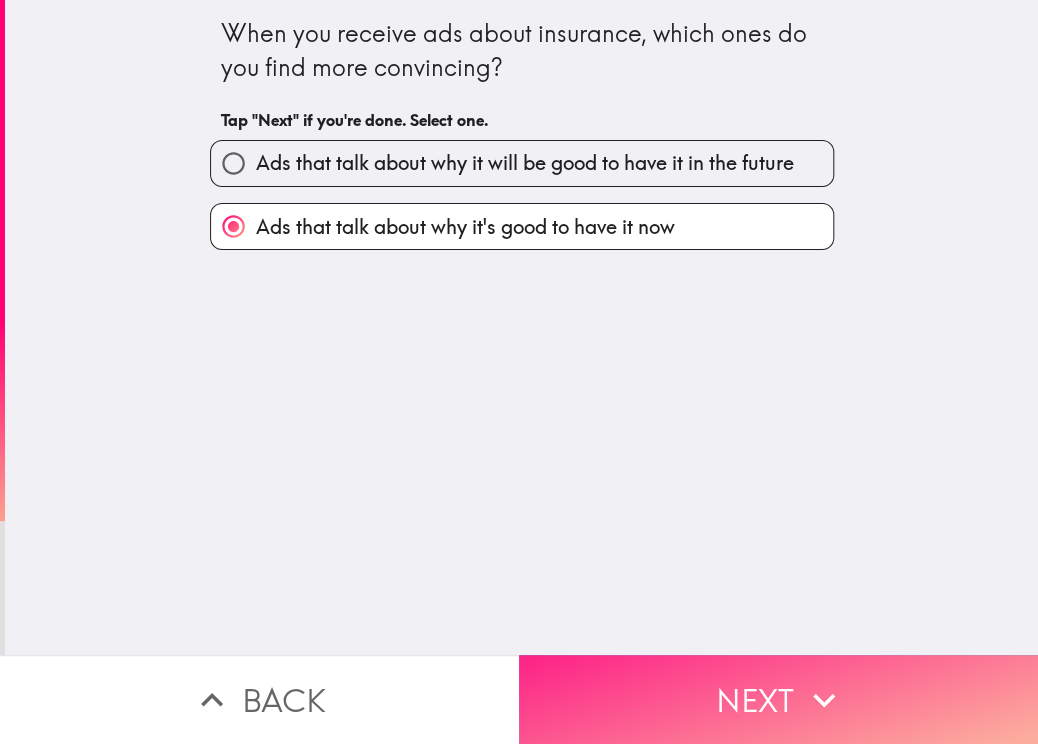 click on "Next" at bounding box center [778, 699] 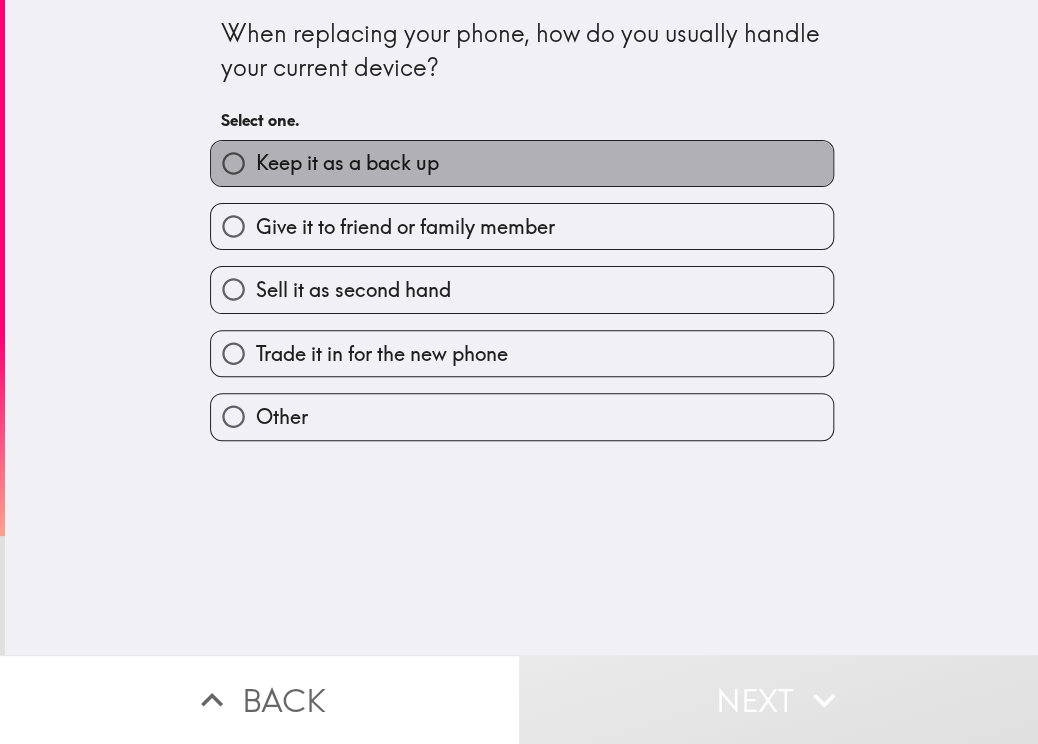 click on "Keep it as a back up" at bounding box center (347, 163) 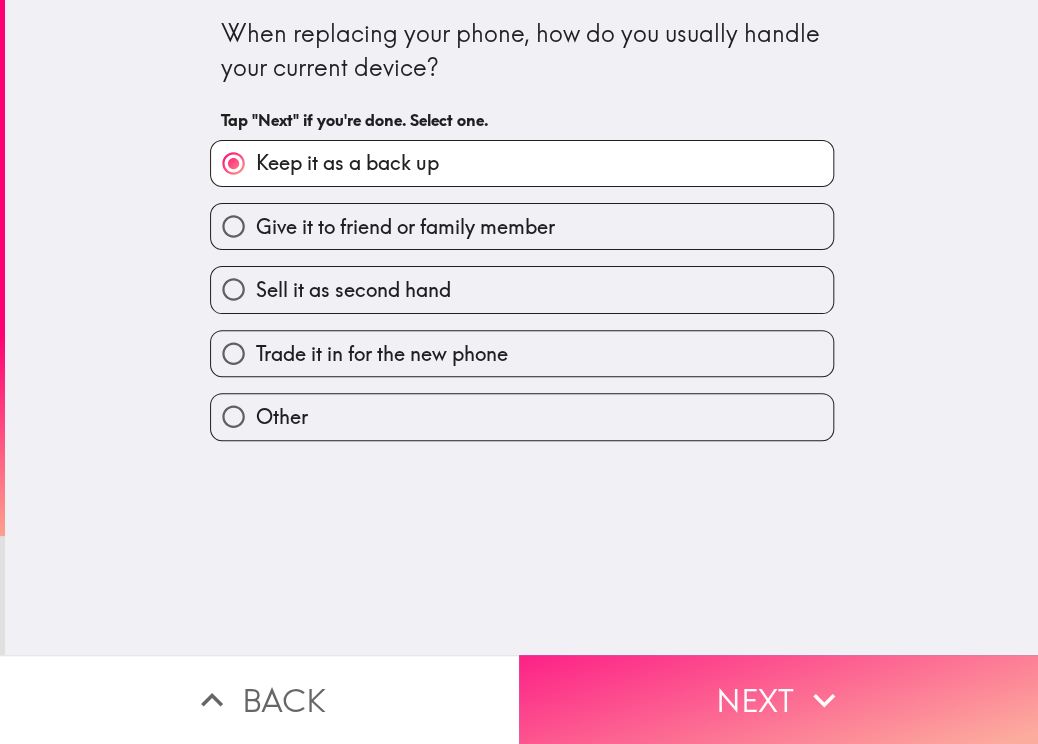 click on "Next" at bounding box center (778, 699) 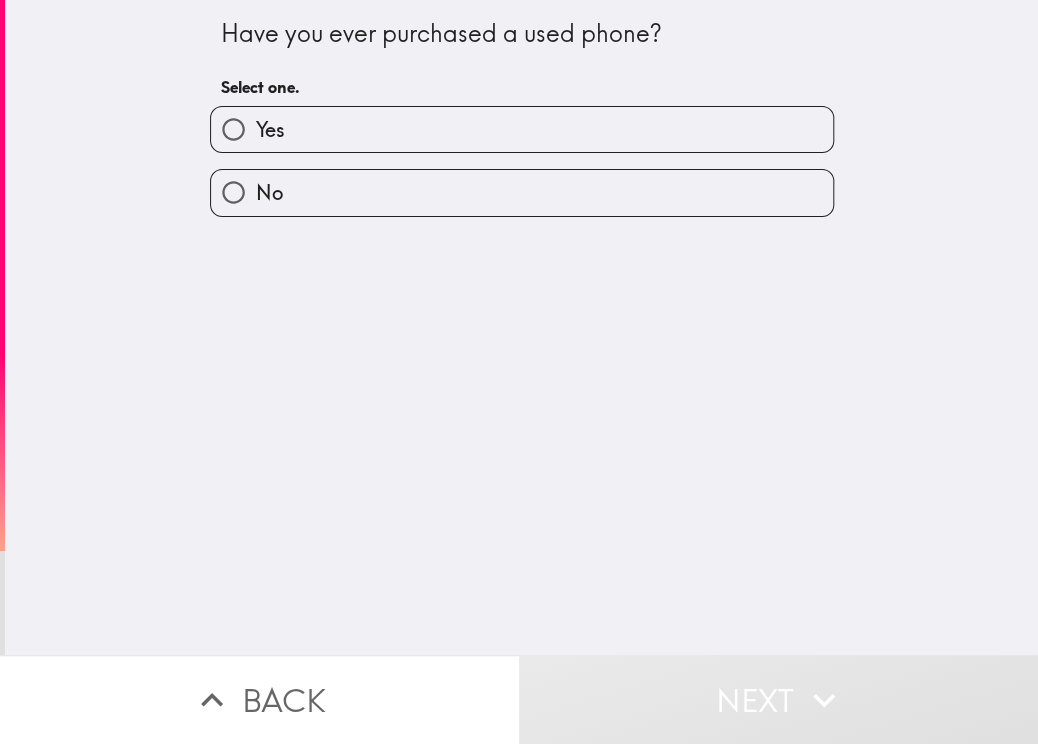 click on "Yes" at bounding box center [522, 129] 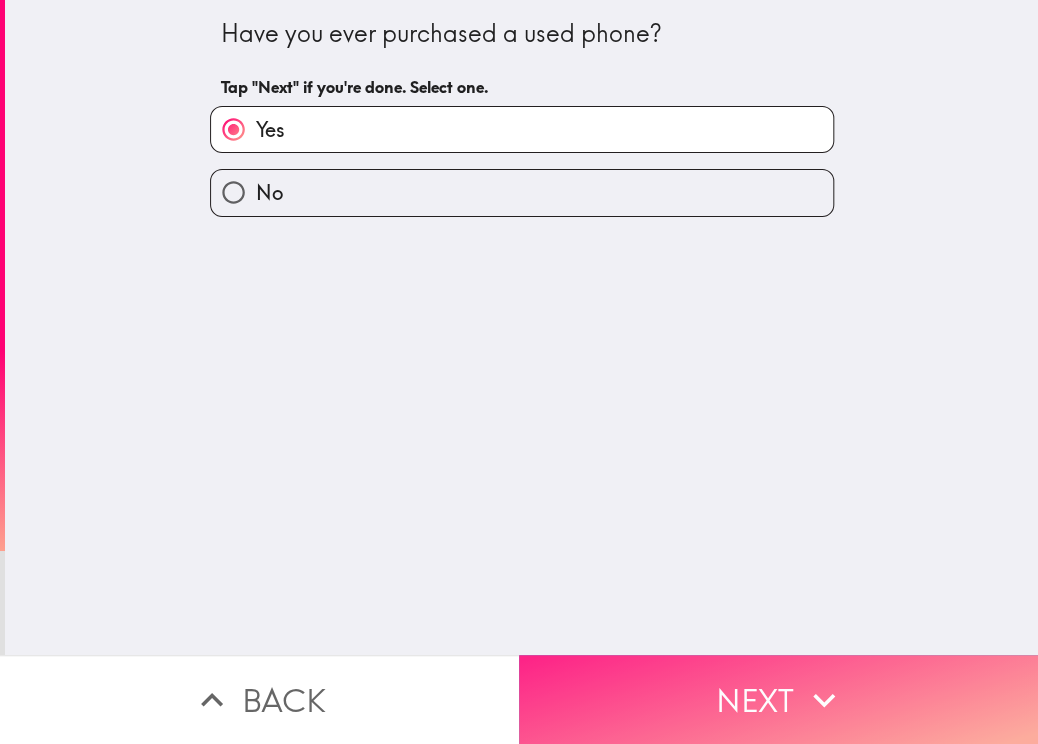 click on "Next" at bounding box center (778, 699) 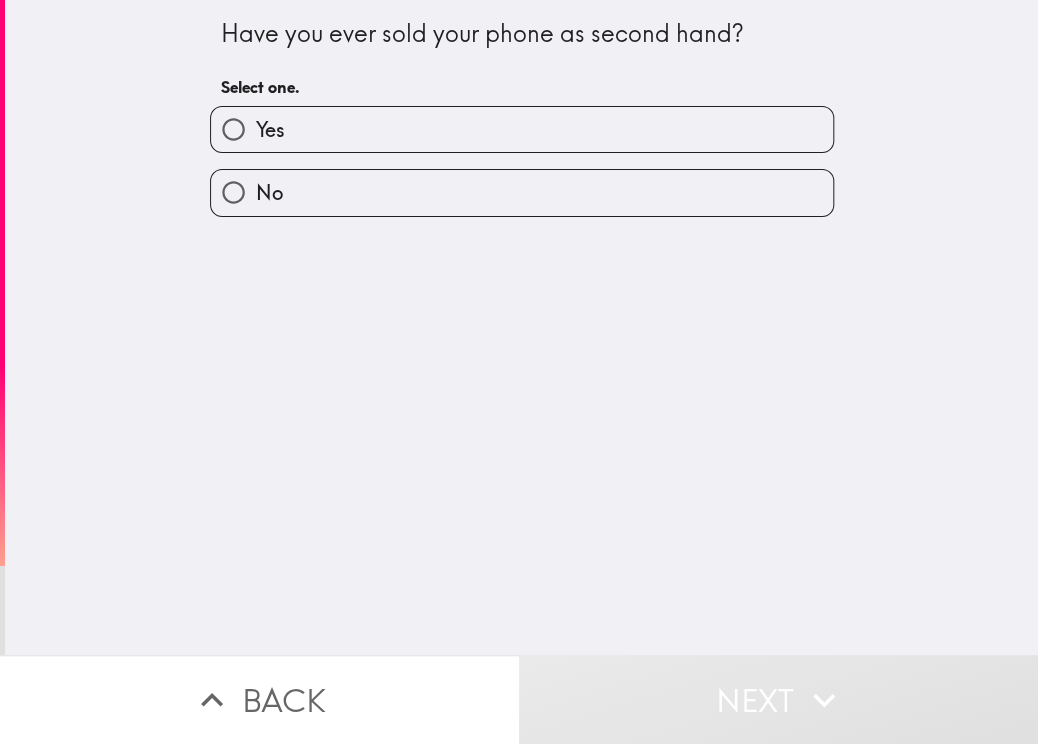 click on "Yes" at bounding box center [522, 129] 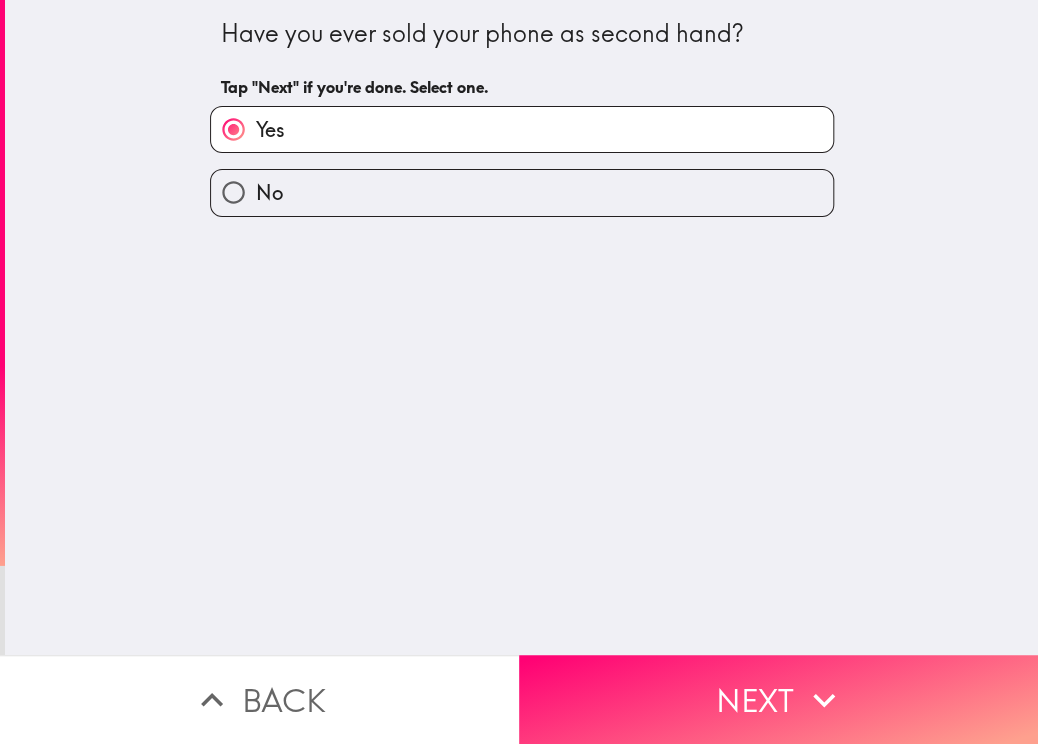 click on "No" at bounding box center (522, 192) 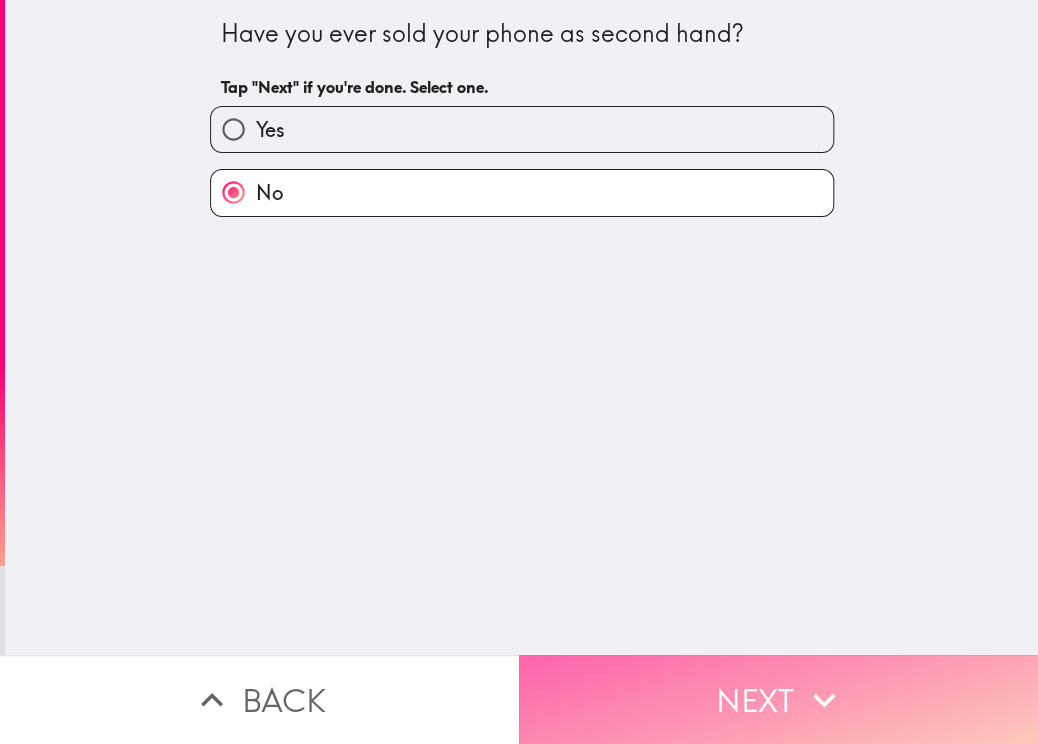 click on "Next" at bounding box center (778, 699) 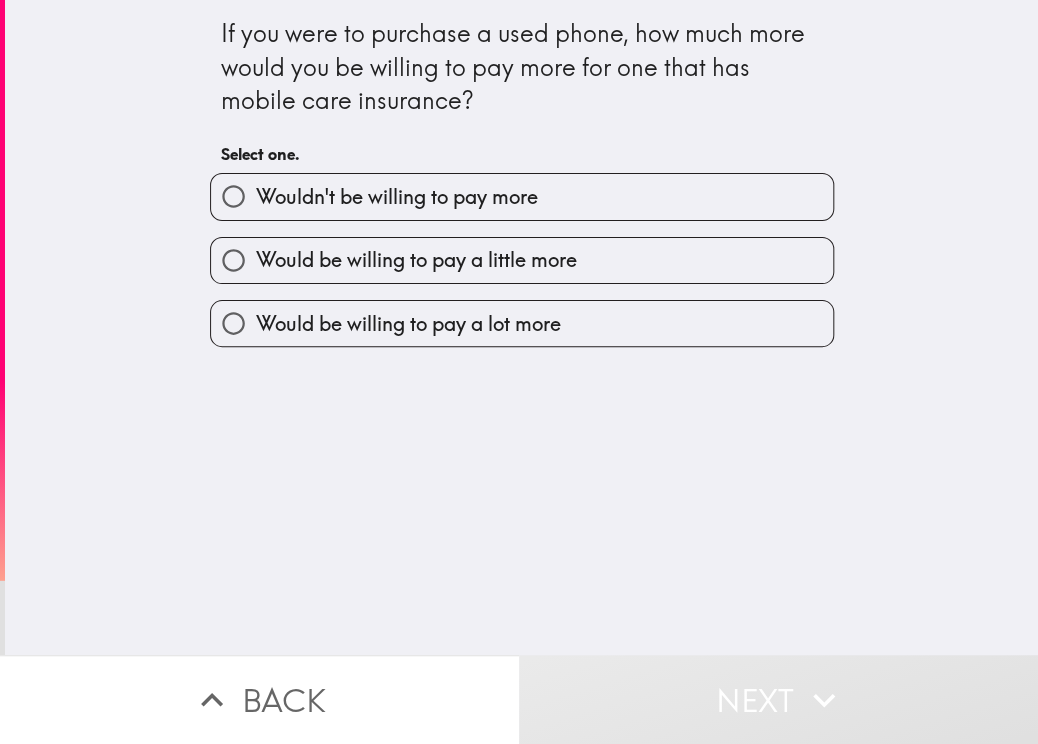 click on "Wouldn't be willing to pay more" at bounding box center [397, 197] 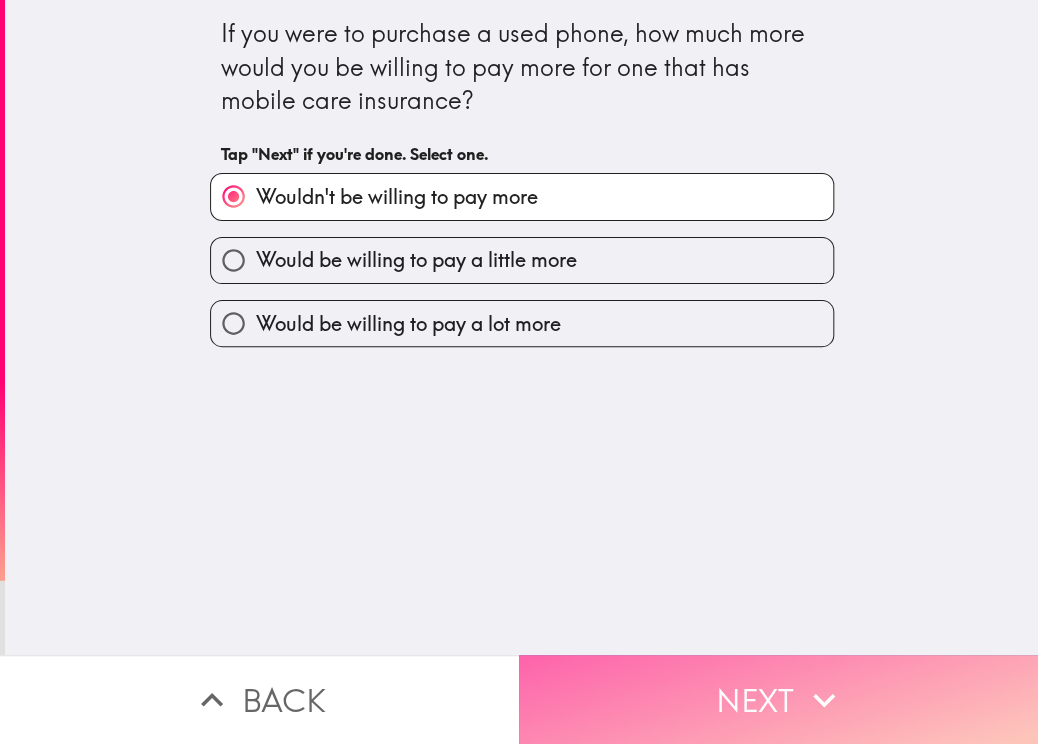 click on "Next" at bounding box center [778, 699] 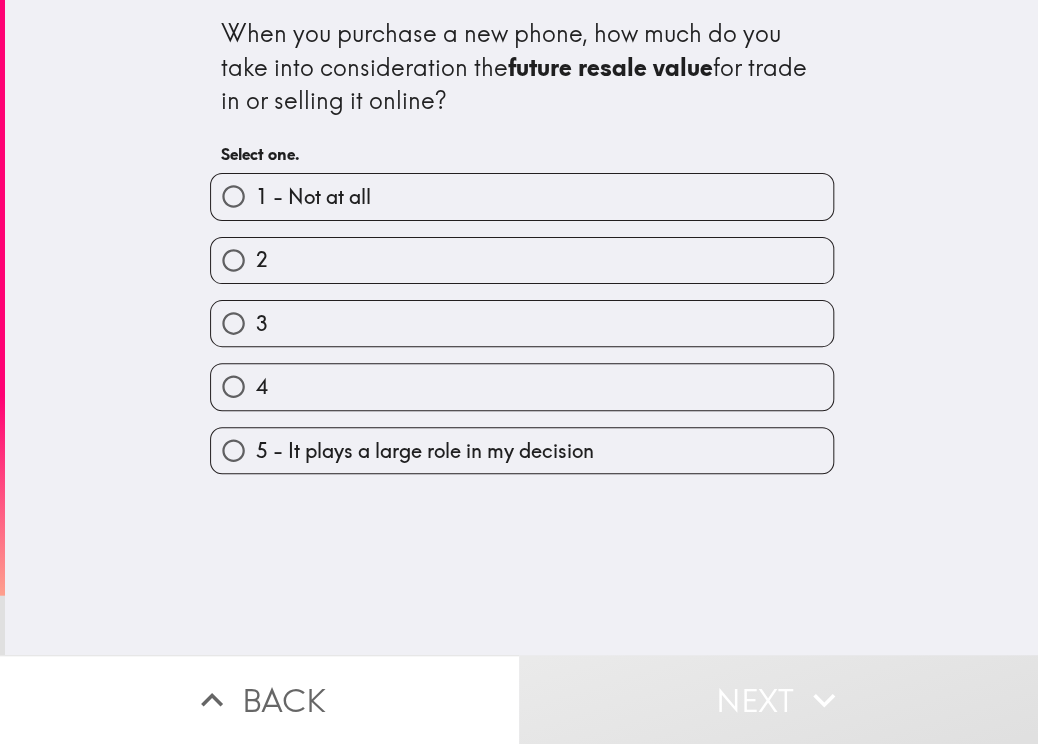 click on "3" at bounding box center [514, 315] 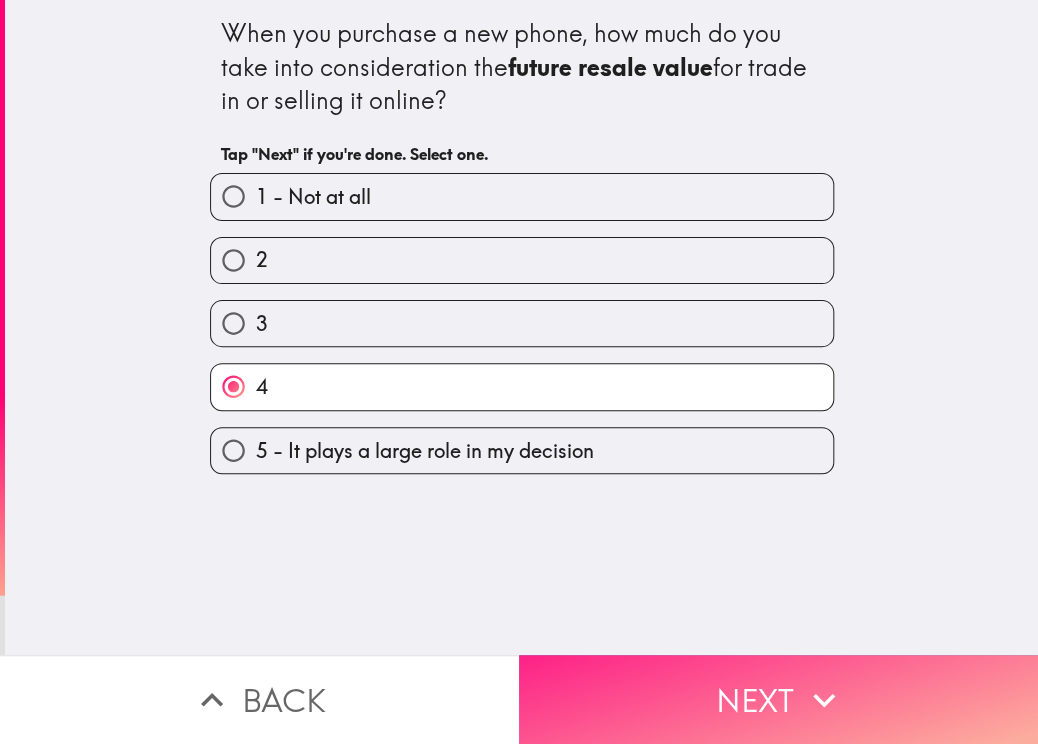 click on "Next" at bounding box center (778, 699) 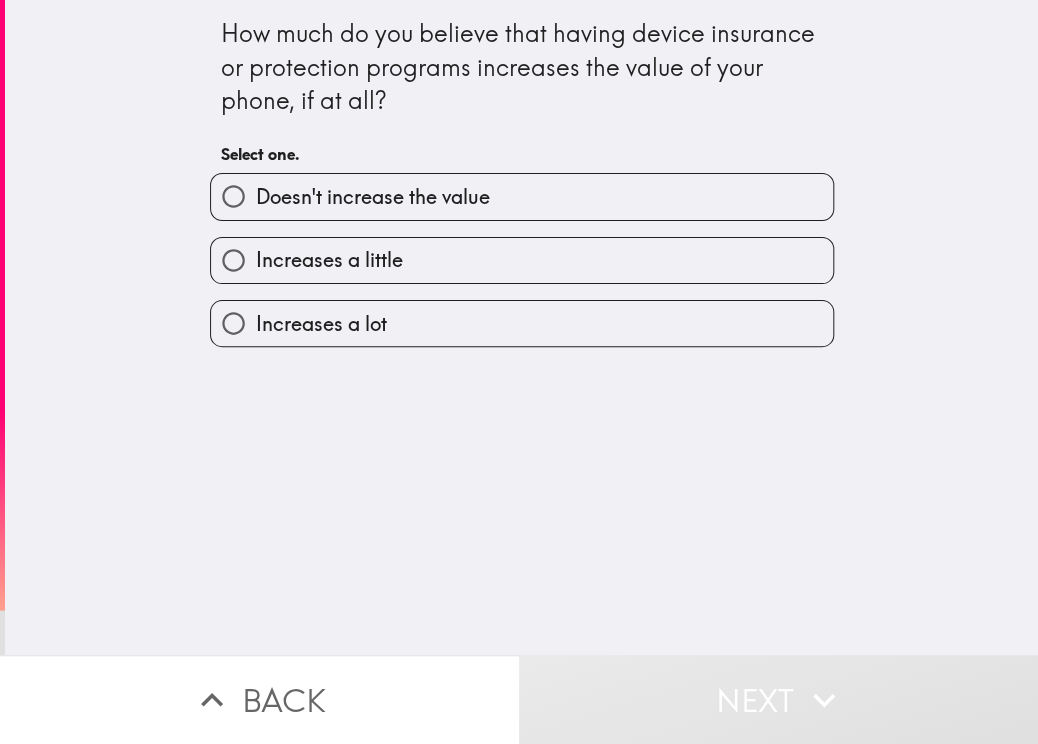 click on "Increases a little" at bounding box center [329, 260] 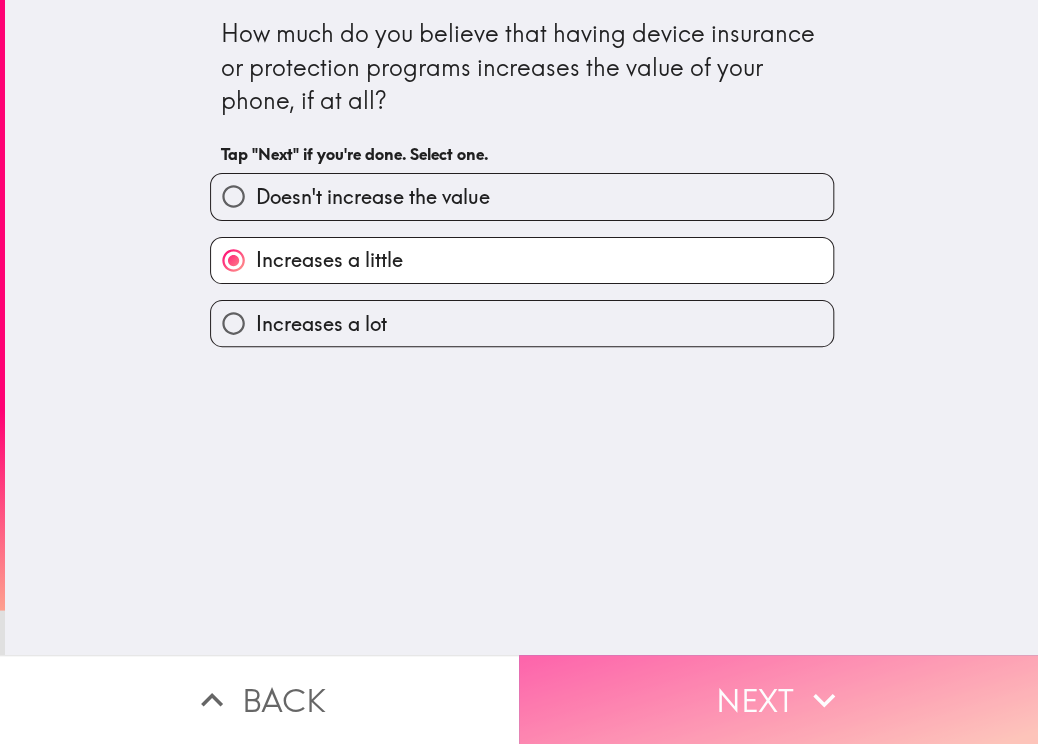 click on "Next" at bounding box center [778, 699] 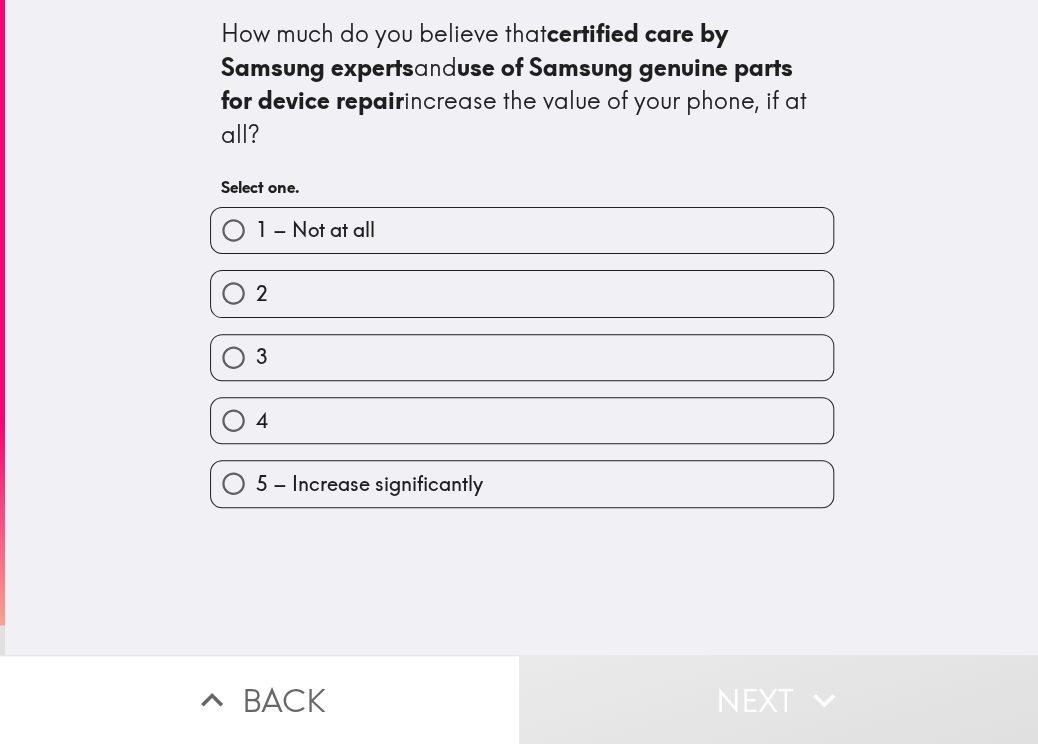 click on "5 – Increase significantly" at bounding box center [522, 483] 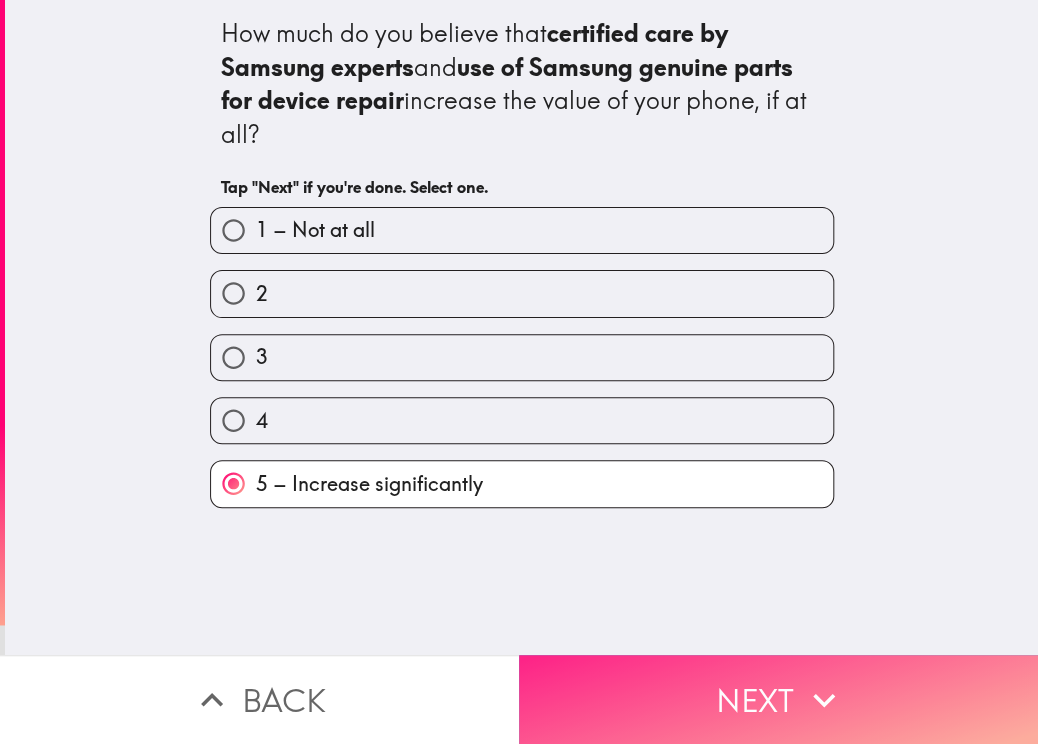 click on "Next" at bounding box center (778, 699) 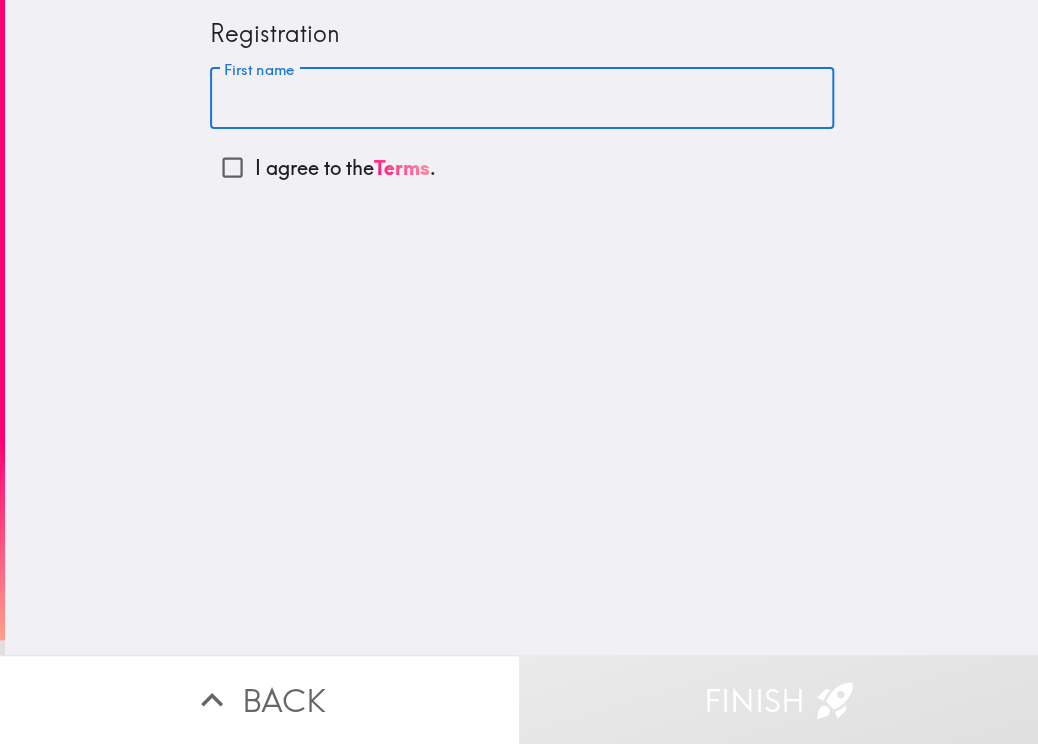 click on "First name" at bounding box center (522, 99) 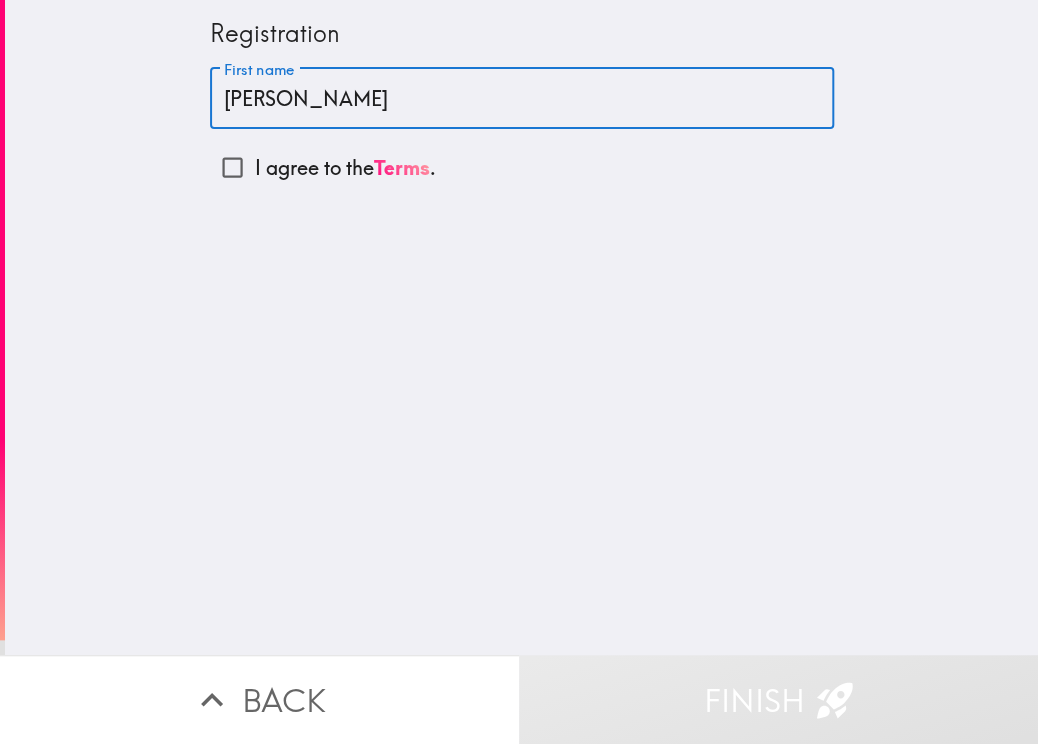 type on "[PERSON_NAME]" 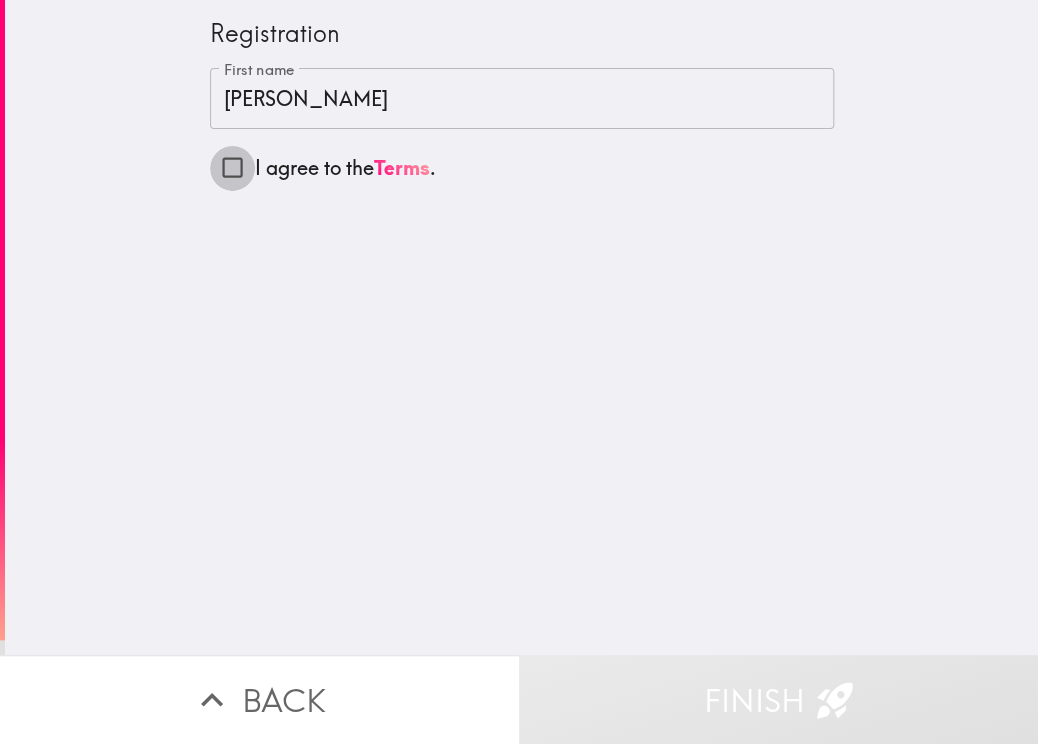 click on "I agree to the  Terms ." at bounding box center [232, 167] 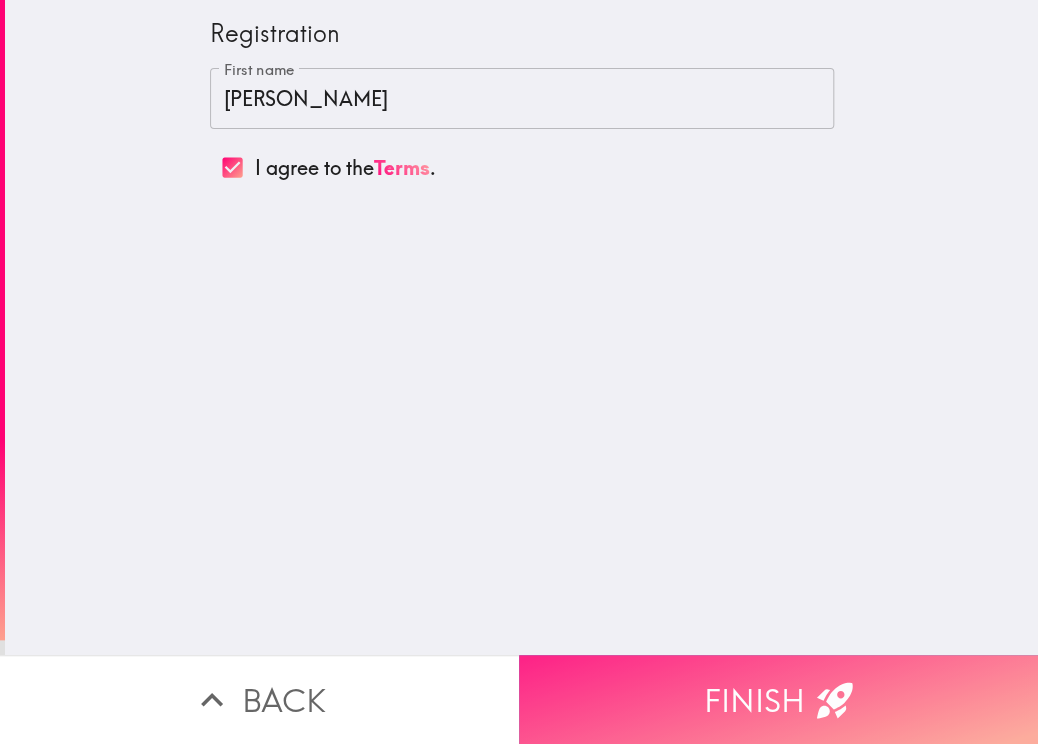 click on "Finish" at bounding box center (778, 699) 